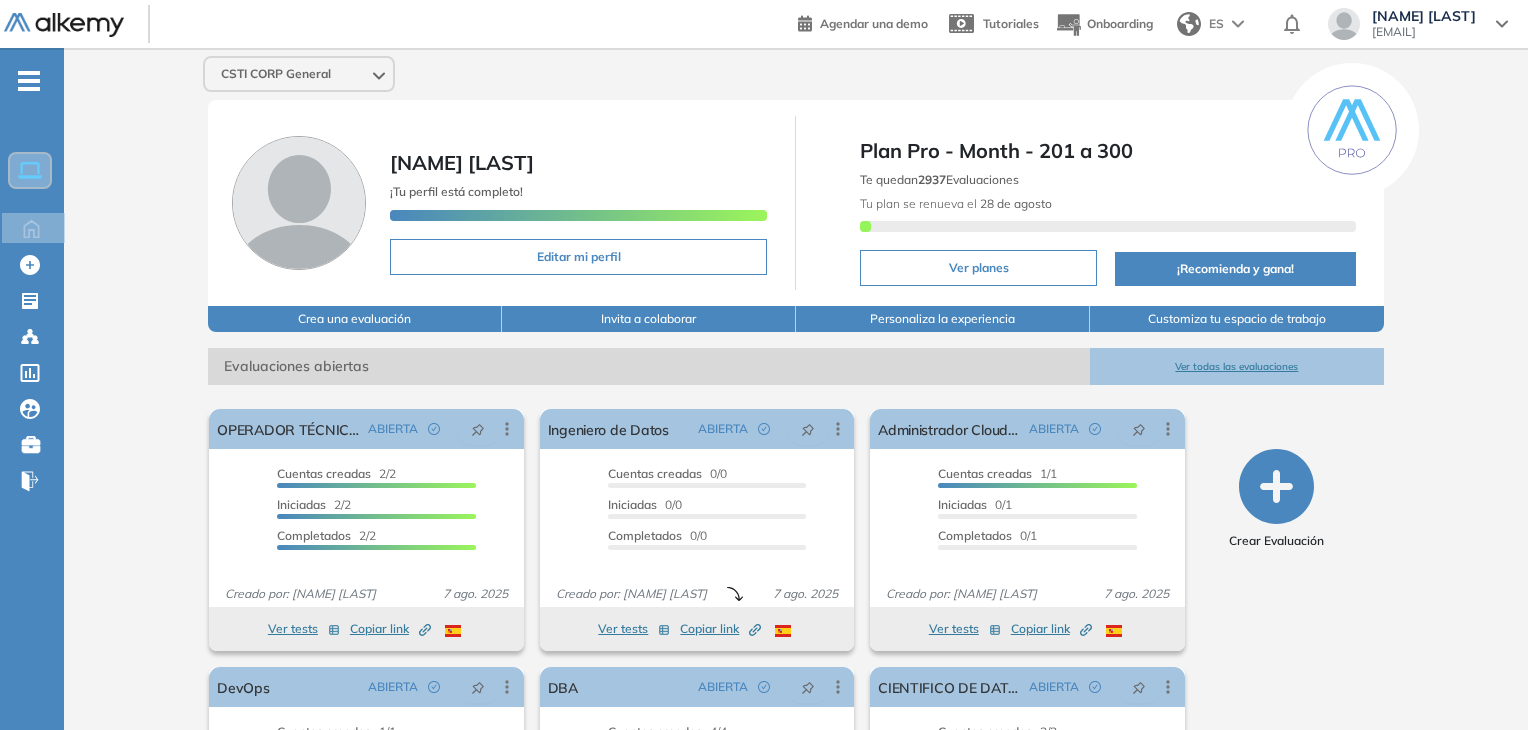 scroll, scrollTop: 0, scrollLeft: 0, axis: both 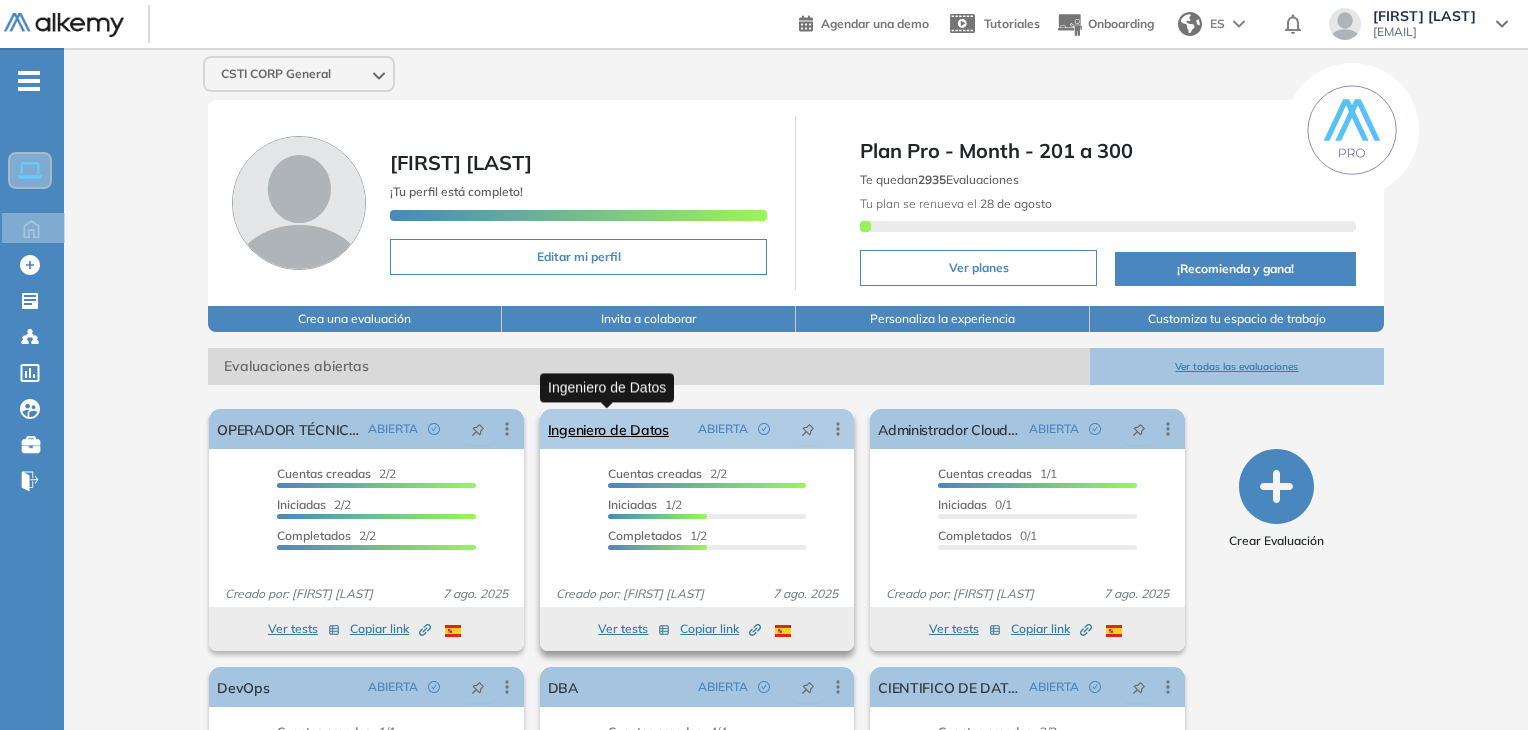click on "Ingeniero de Datos" at bounding box center (608, 429) 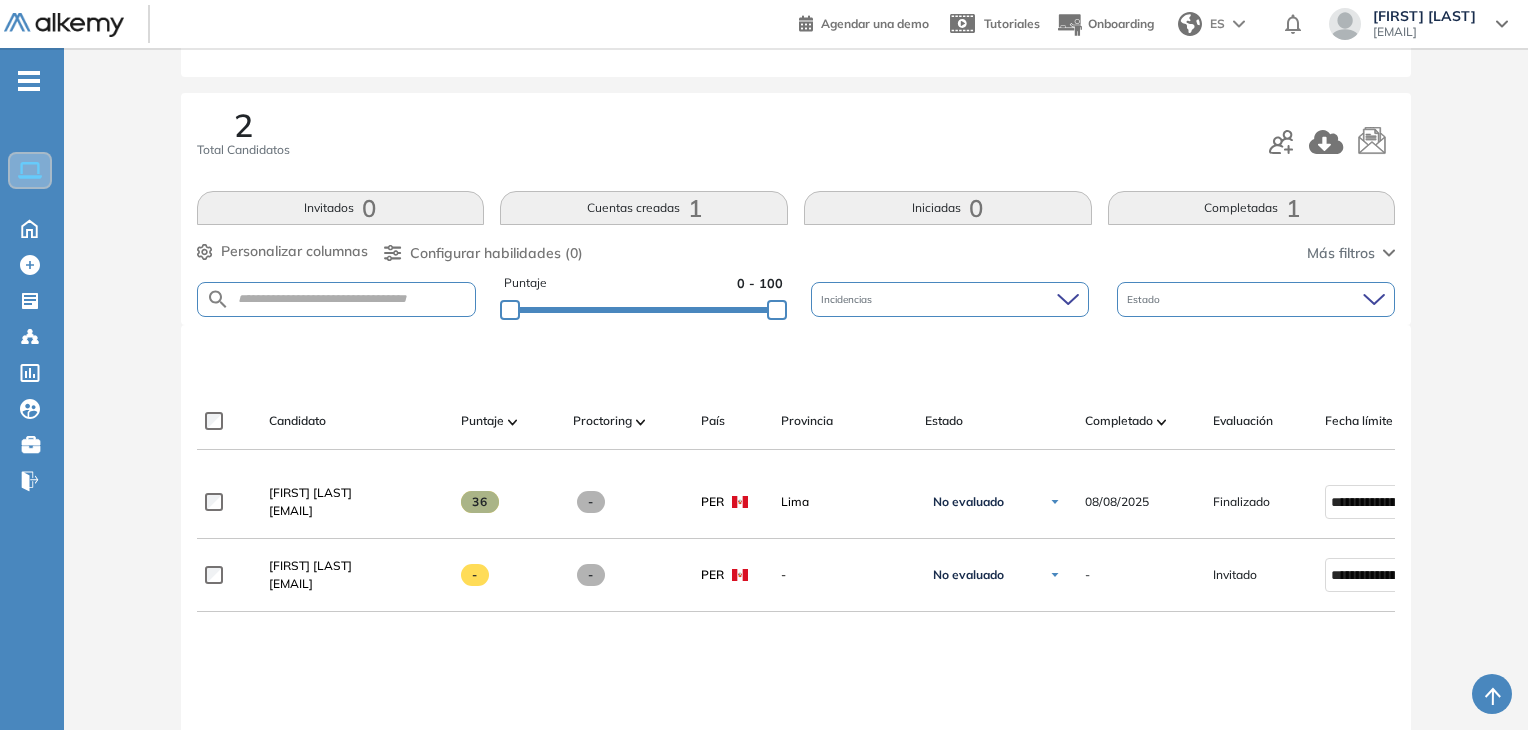 scroll, scrollTop: 197, scrollLeft: 0, axis: vertical 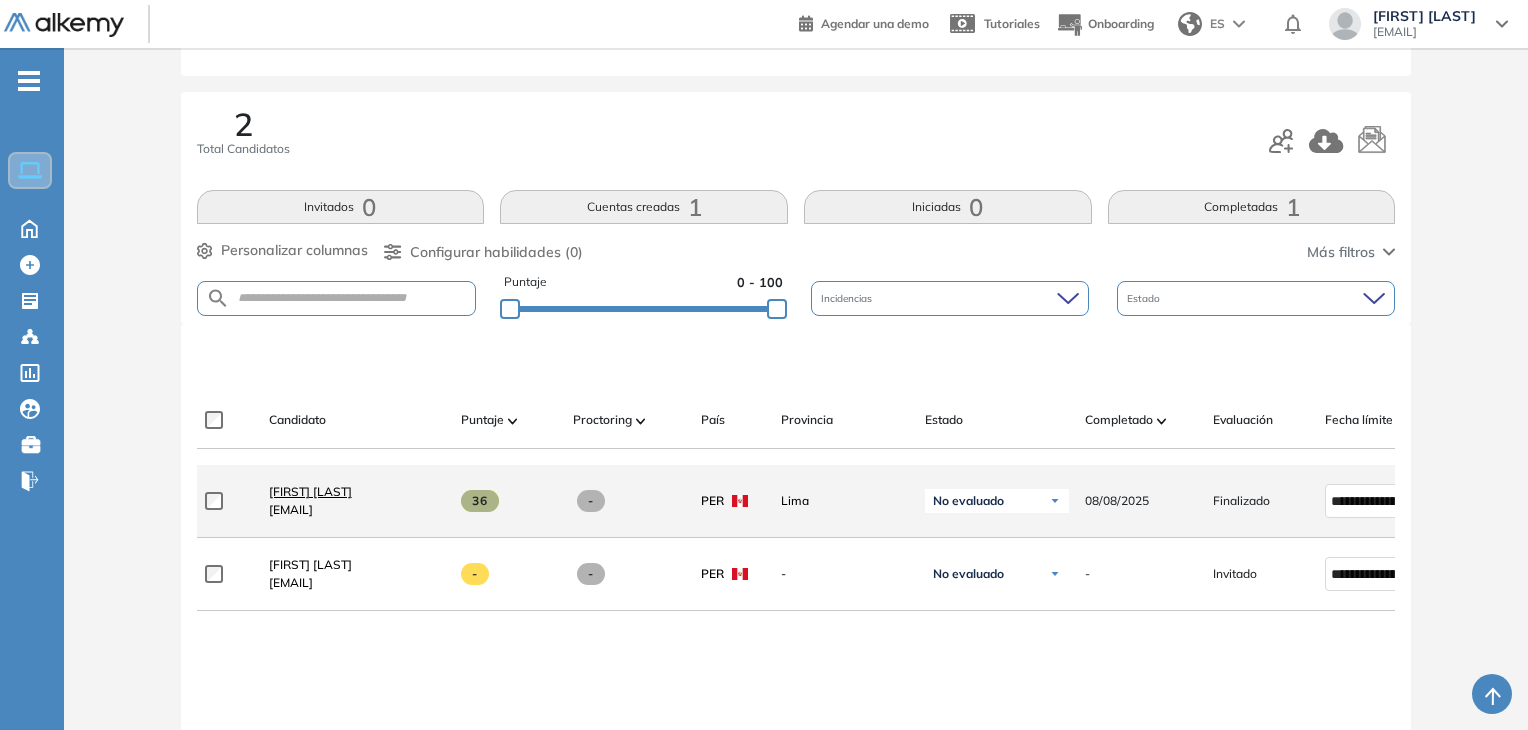 click on "[FIRST] [LAST]" at bounding box center [310, 491] 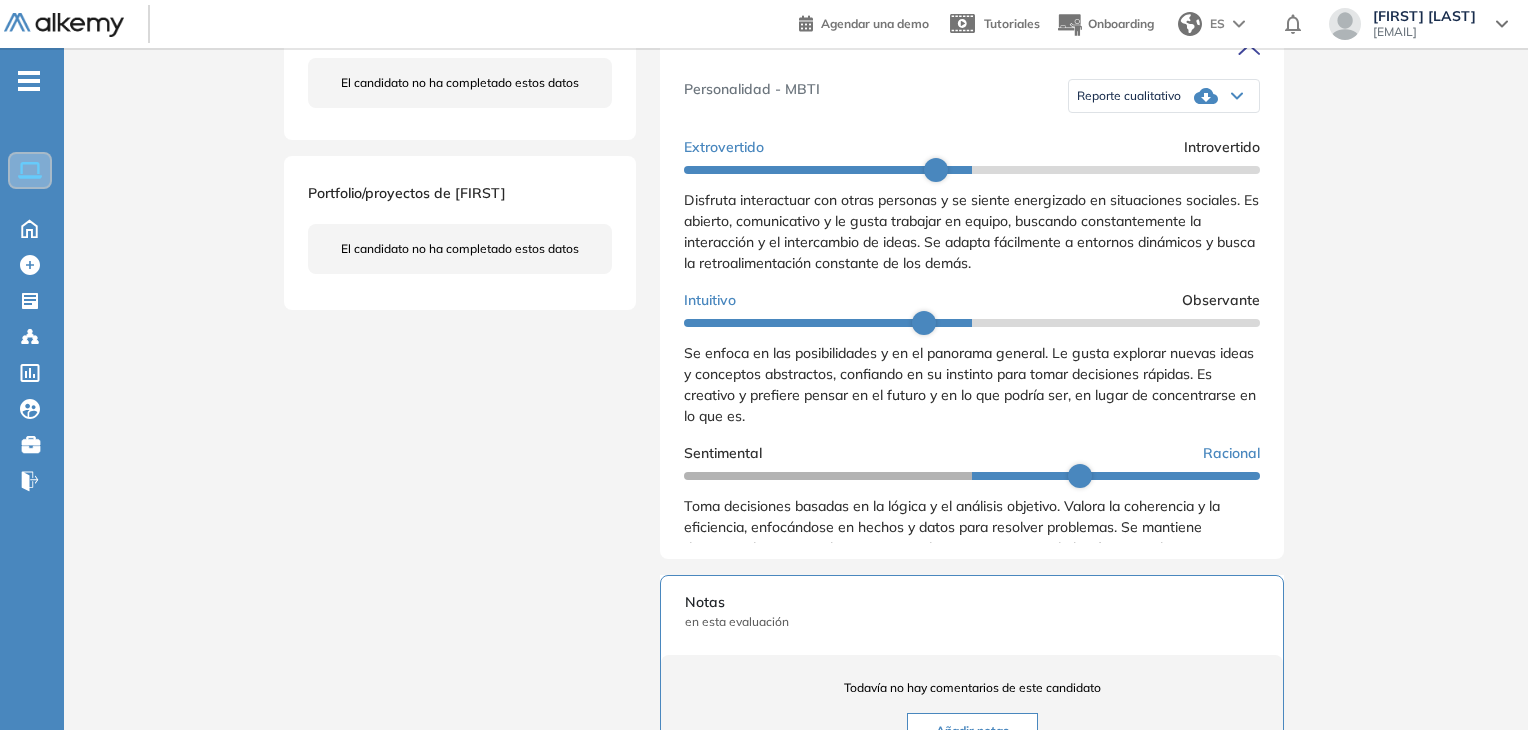 scroll, scrollTop: 0, scrollLeft: 0, axis: both 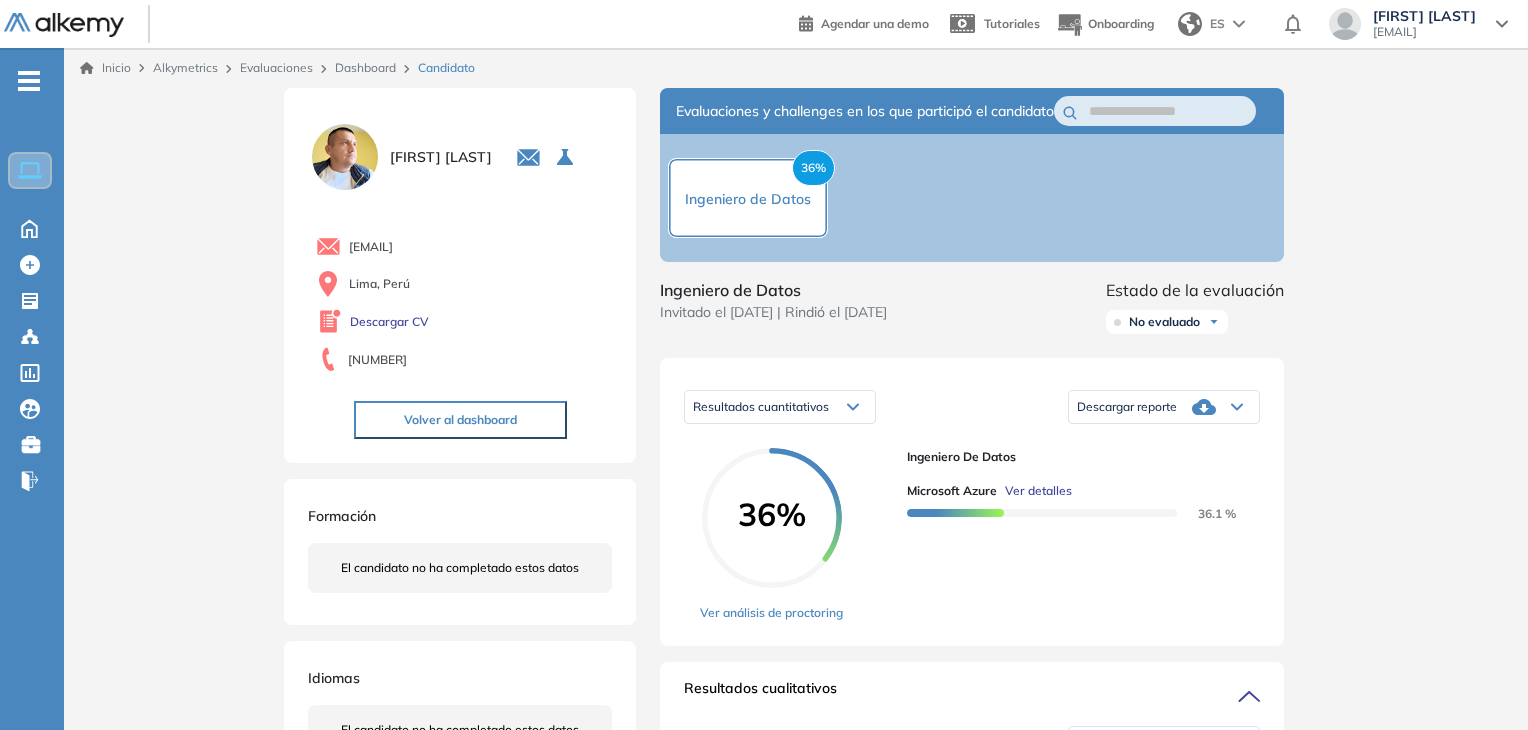 click on "Ver detalles" at bounding box center [1038, 491] 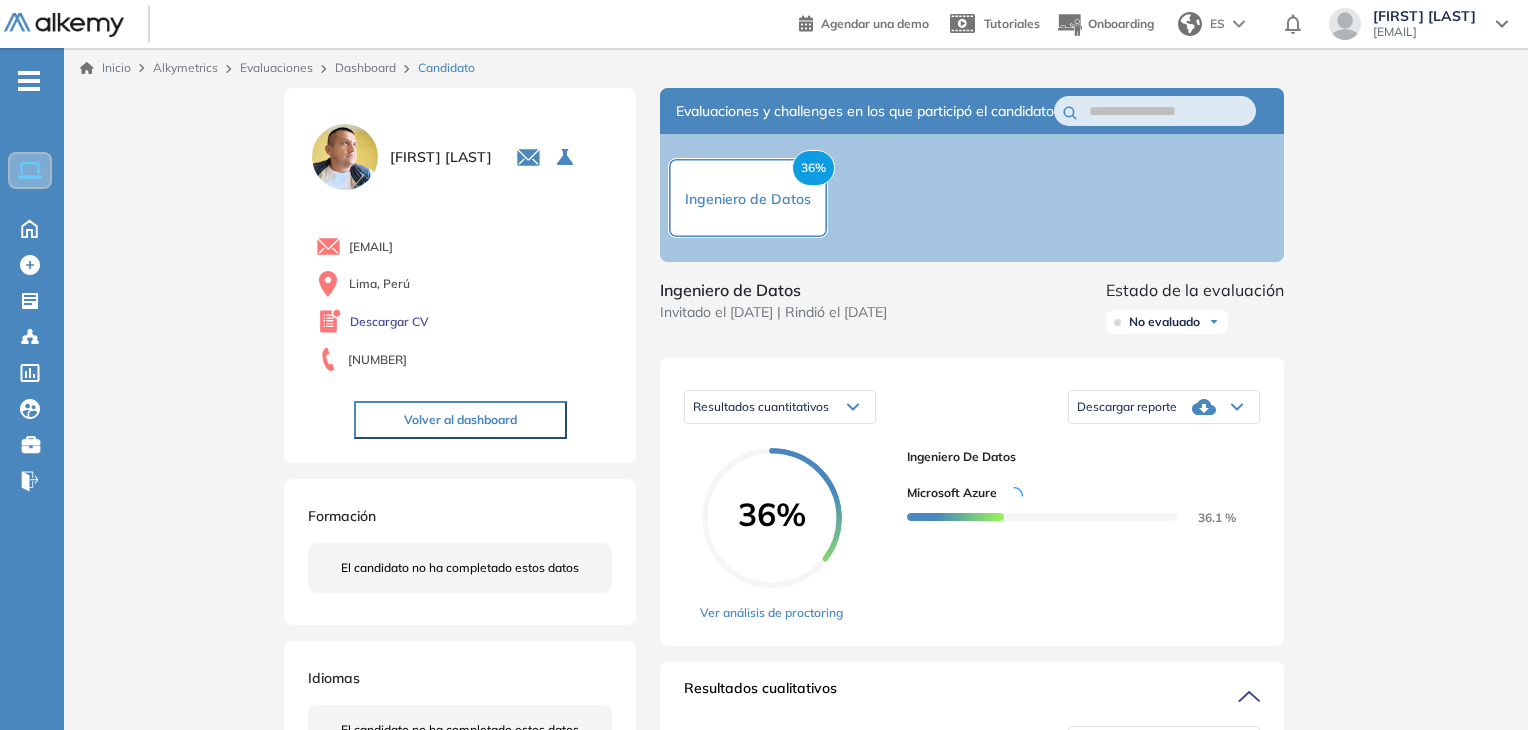 click on "Invitado el [DATE] | Rindió el [DATE]" at bounding box center [773, 312] 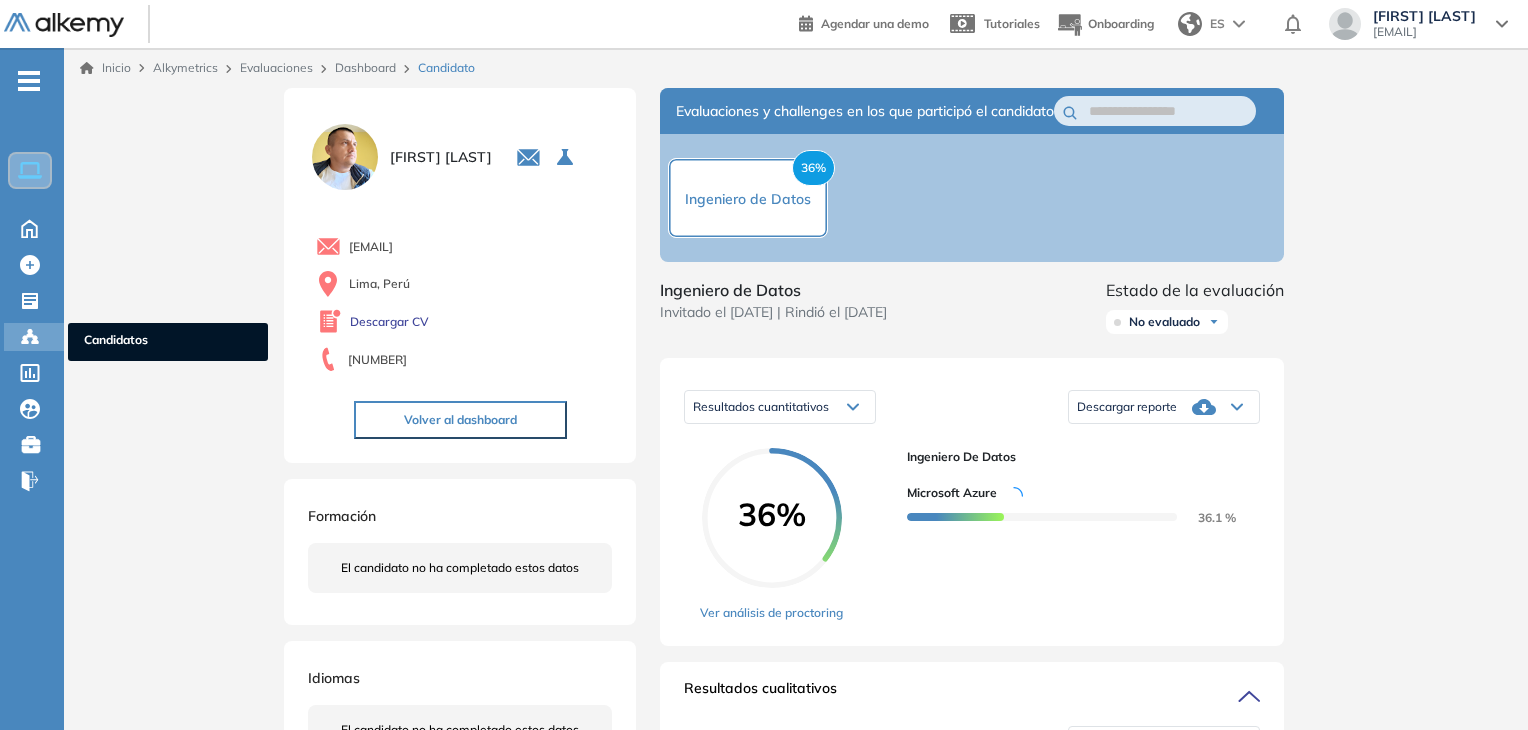click 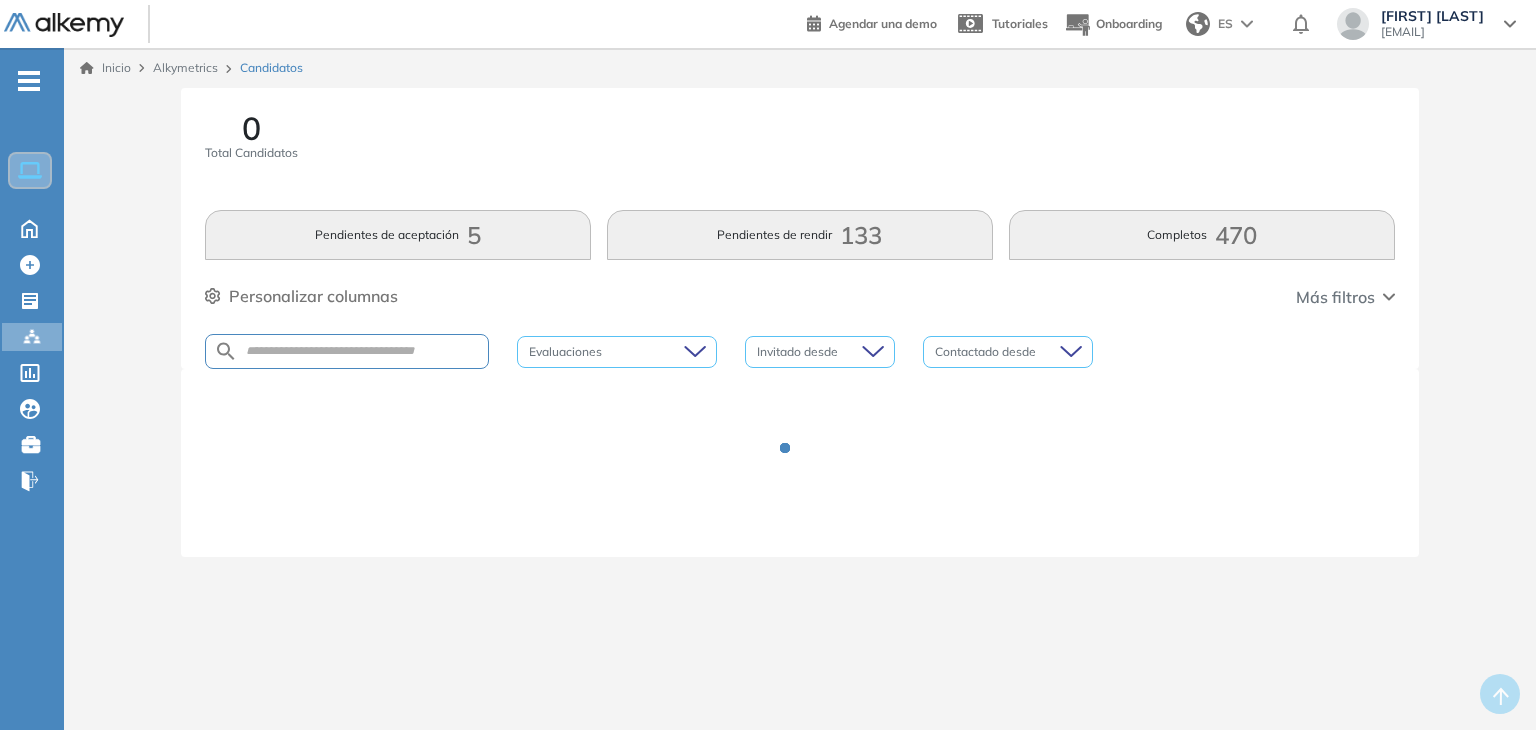 click at bounding box center [347, 351] 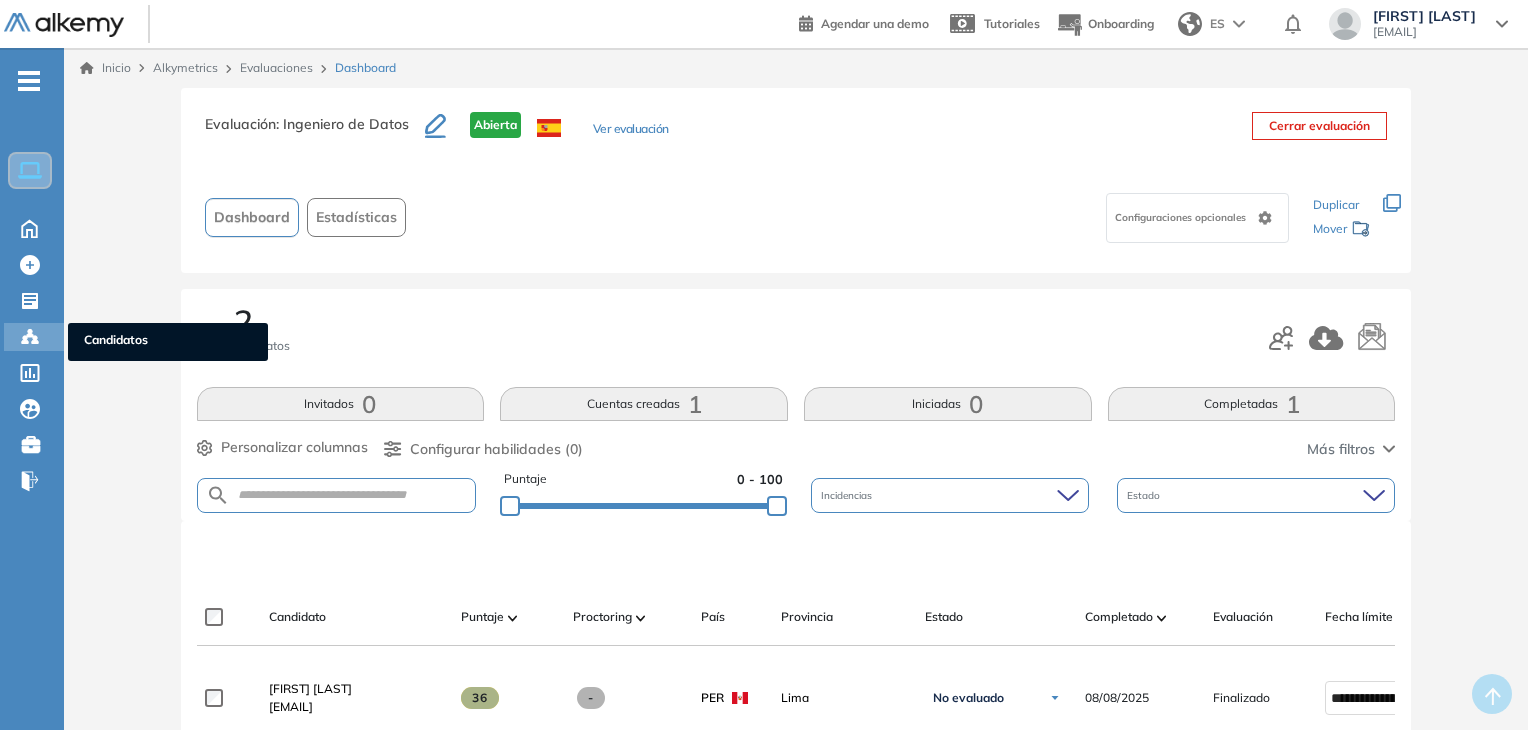 click 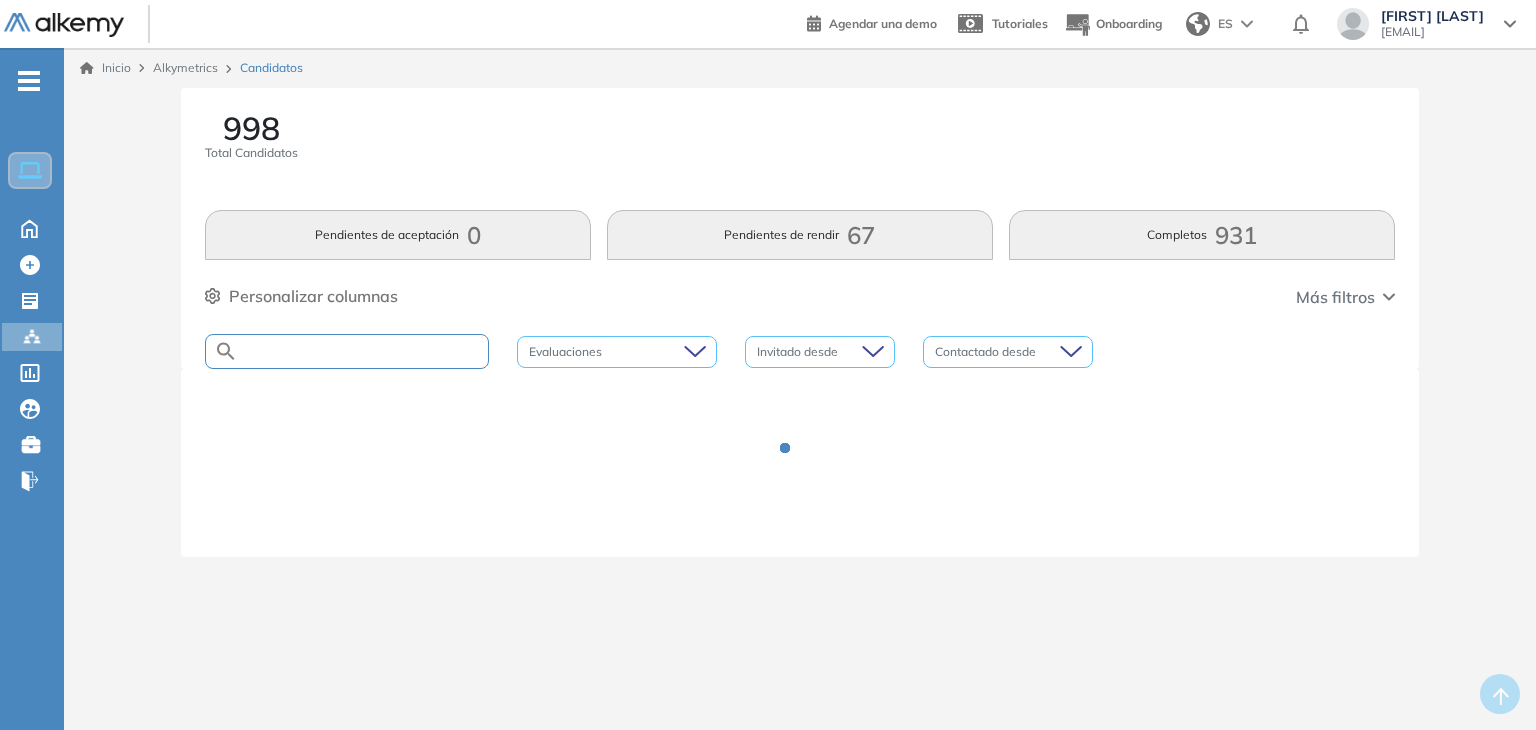 click at bounding box center [363, 351] 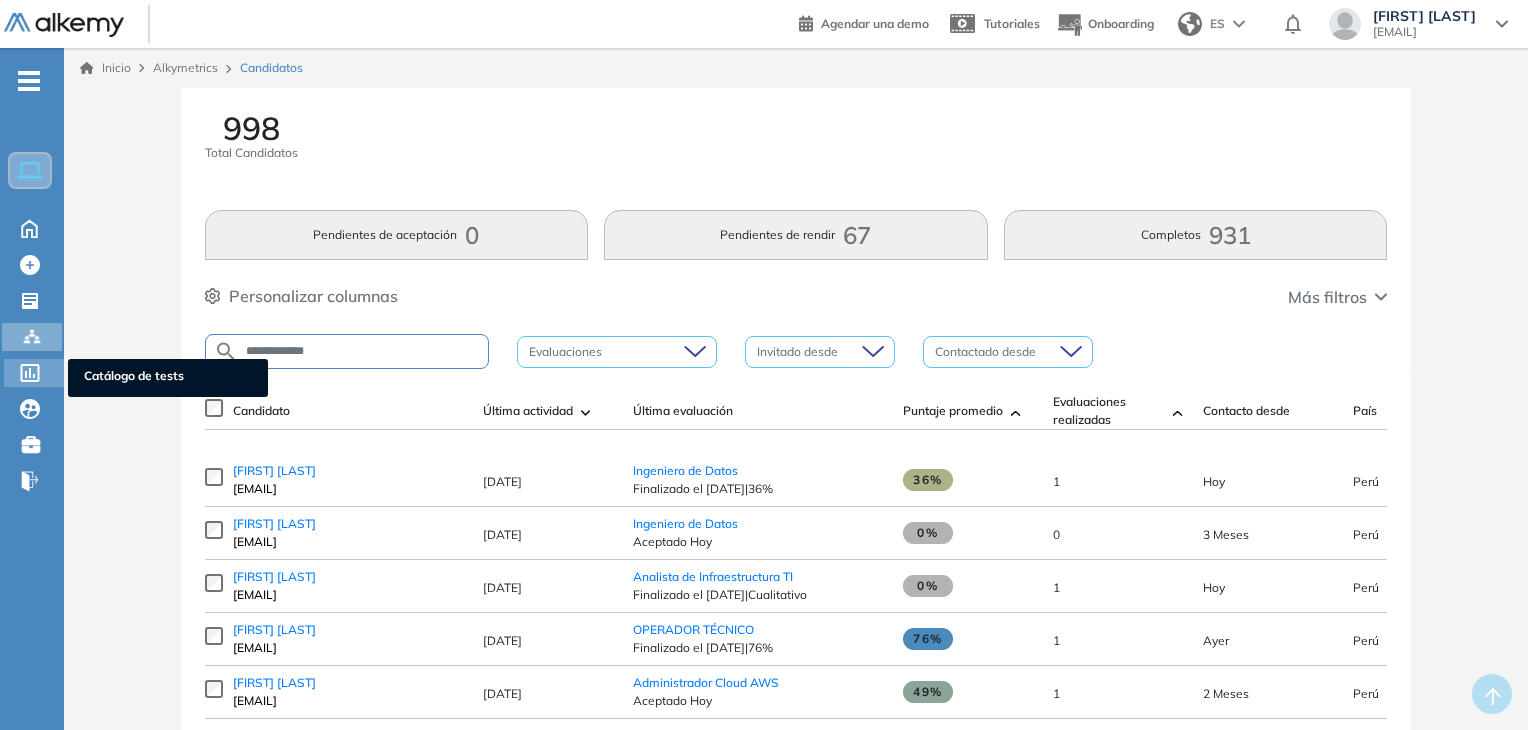 type on "**********" 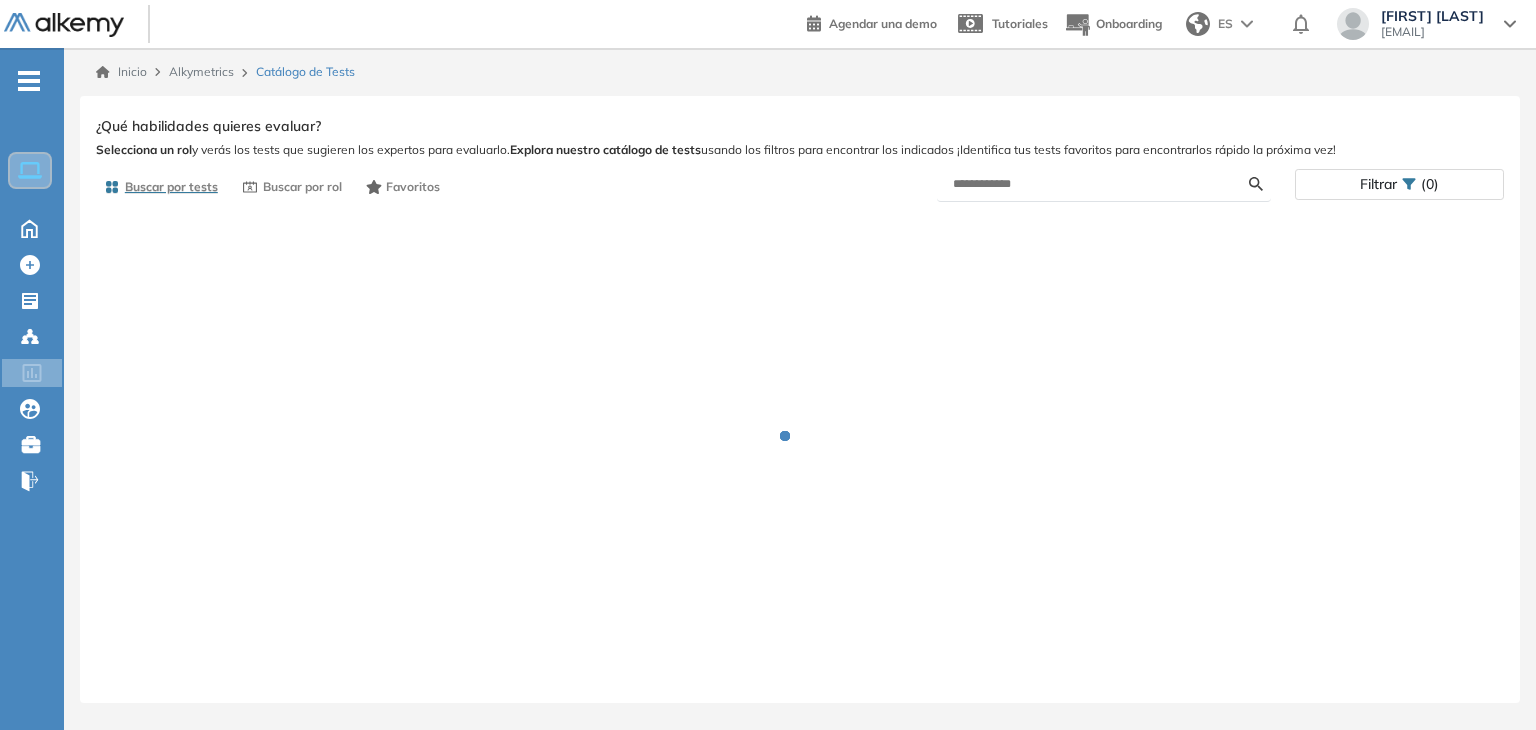 click at bounding box center [1104, 184] 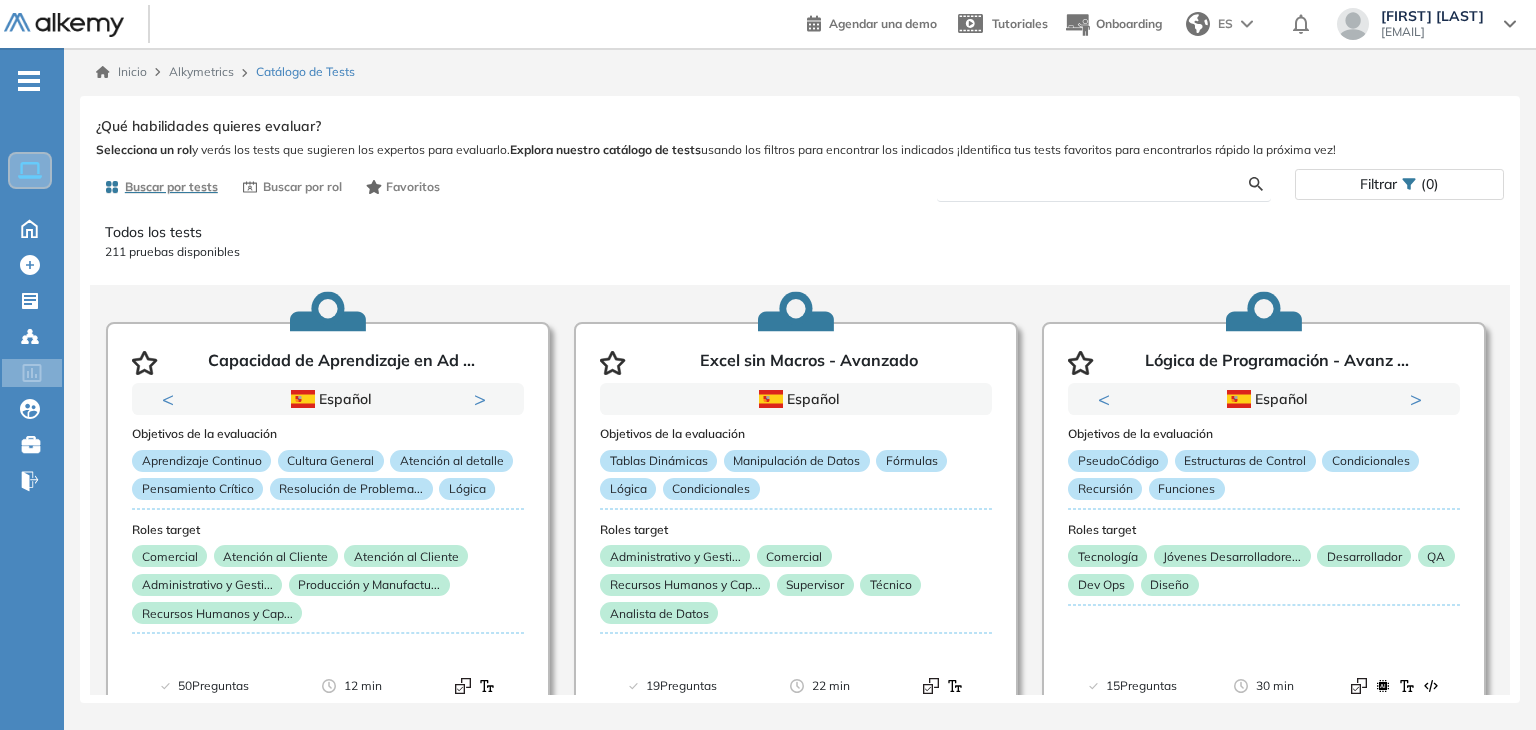 click at bounding box center [1101, 184] 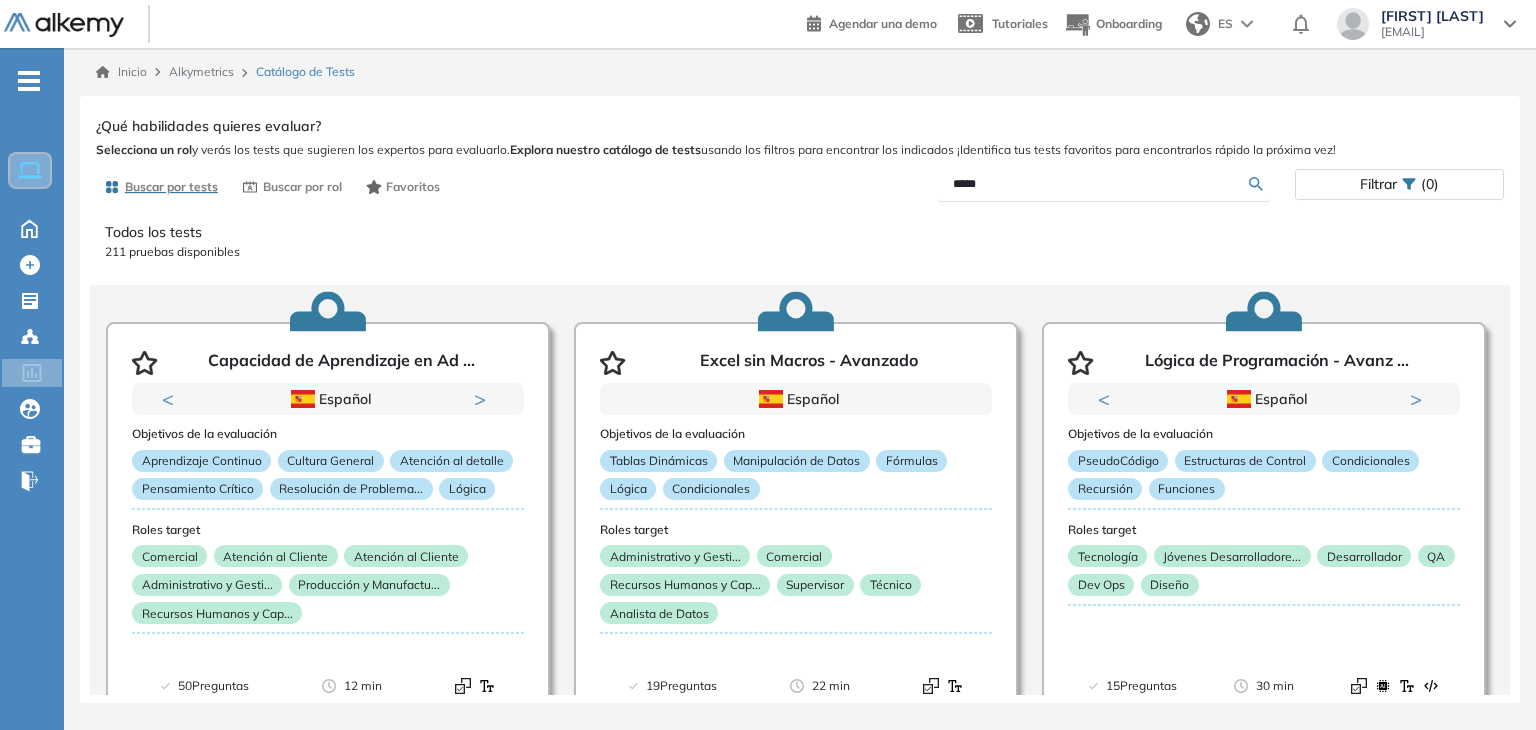 type on "*****" 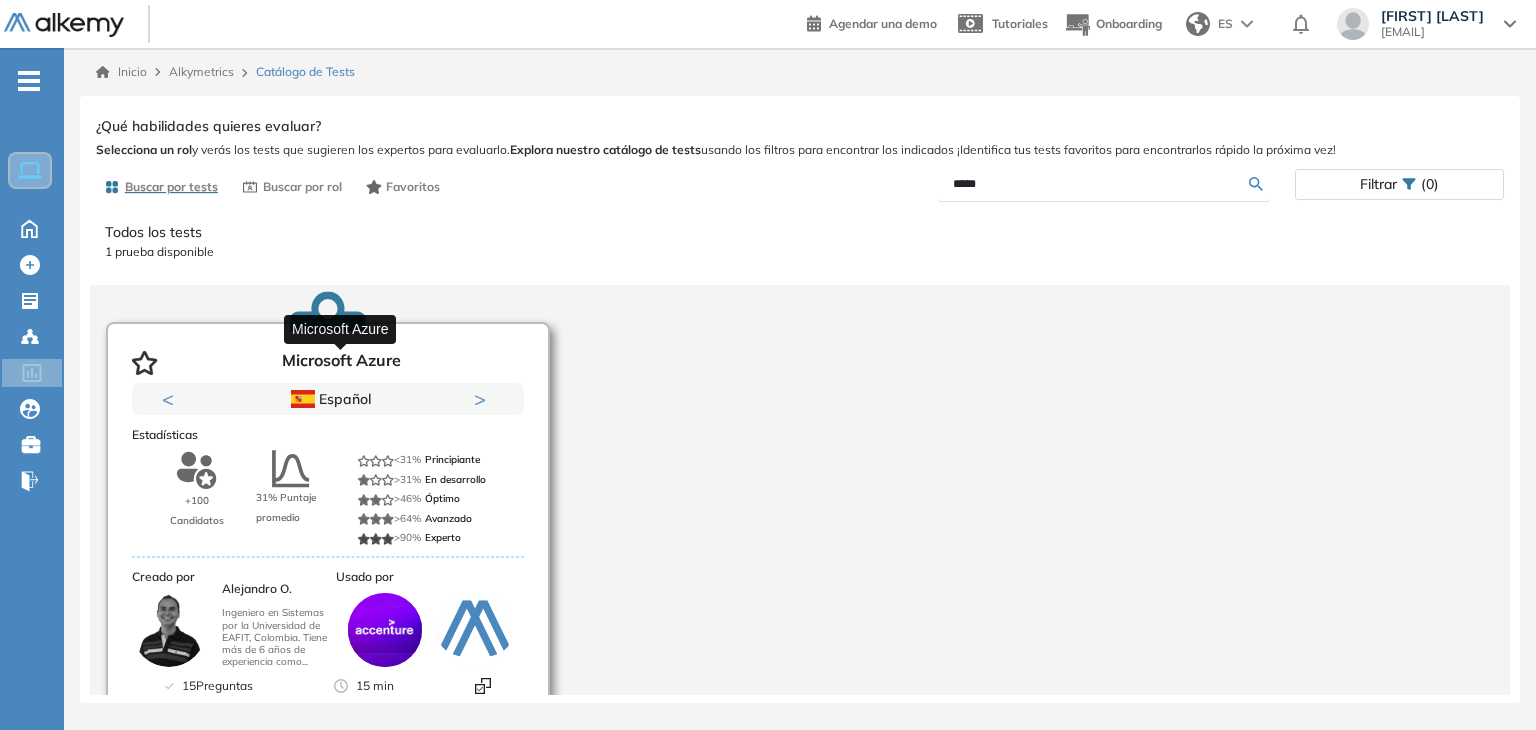click on "Microsoft Azure" at bounding box center [341, 363] 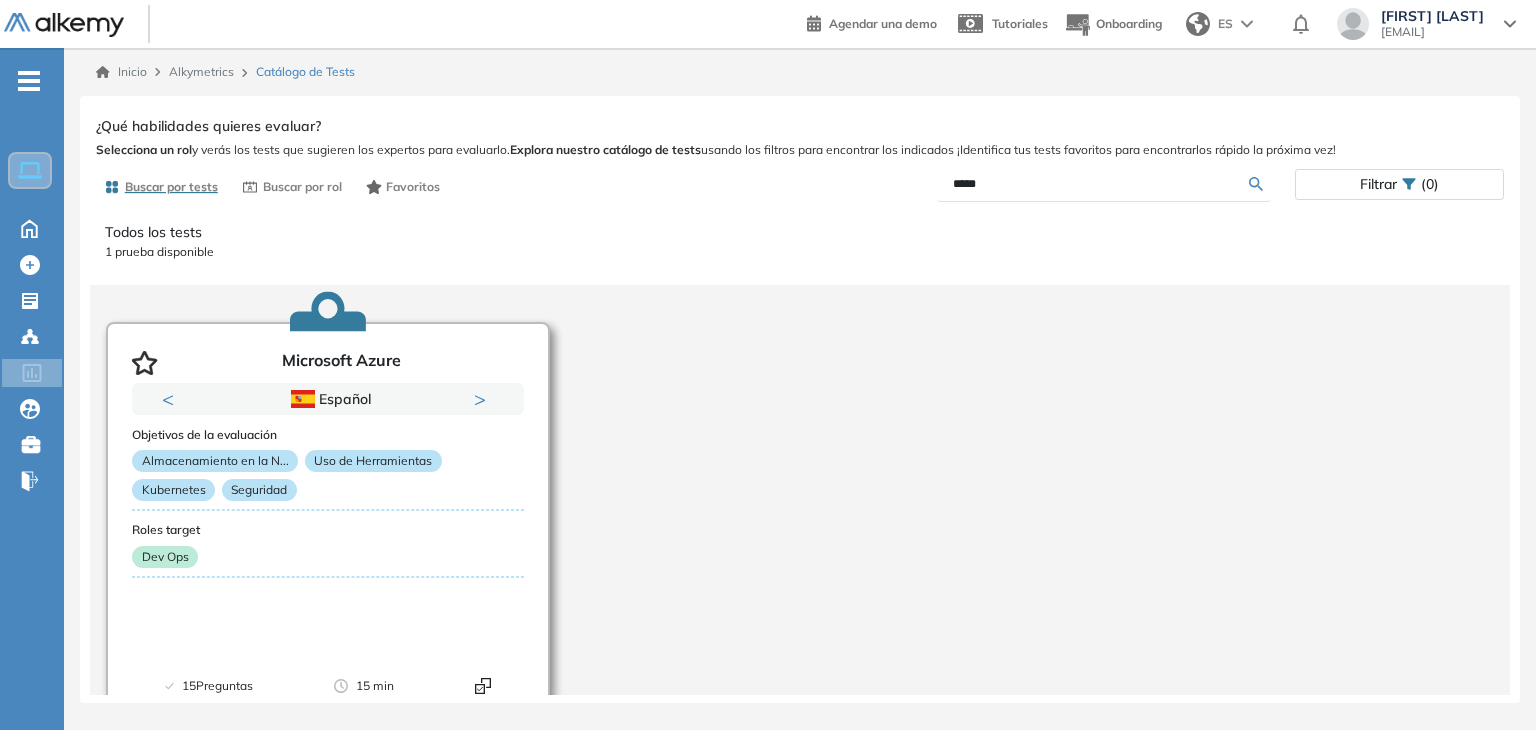 click on "Objetivos de la evaluación Almacenamiento en la N... Uso de Herramientas Kubernetes Seguridad Roles target Dev Ops" at bounding box center [328, 525] 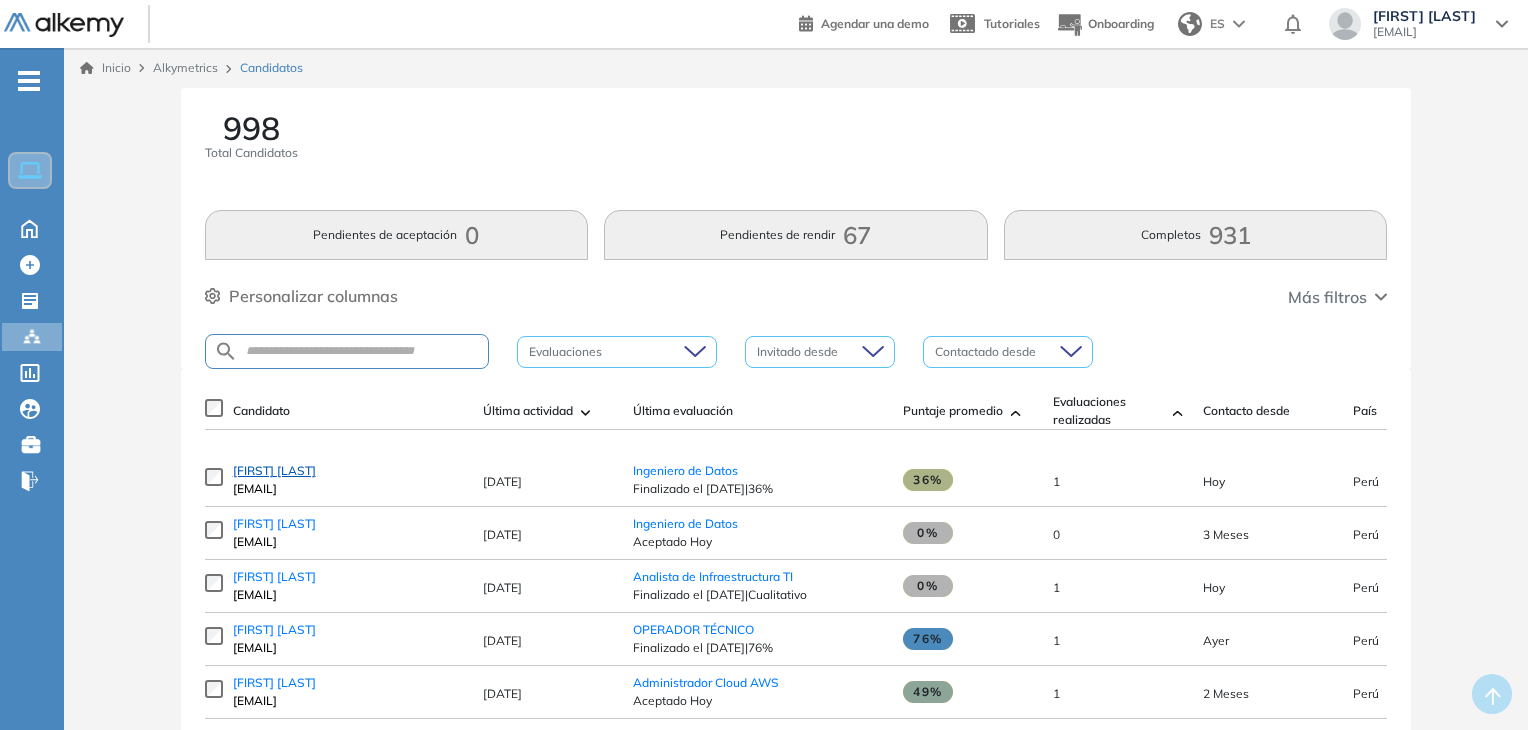 click on "[FIRST] [LAST]" at bounding box center [274, 470] 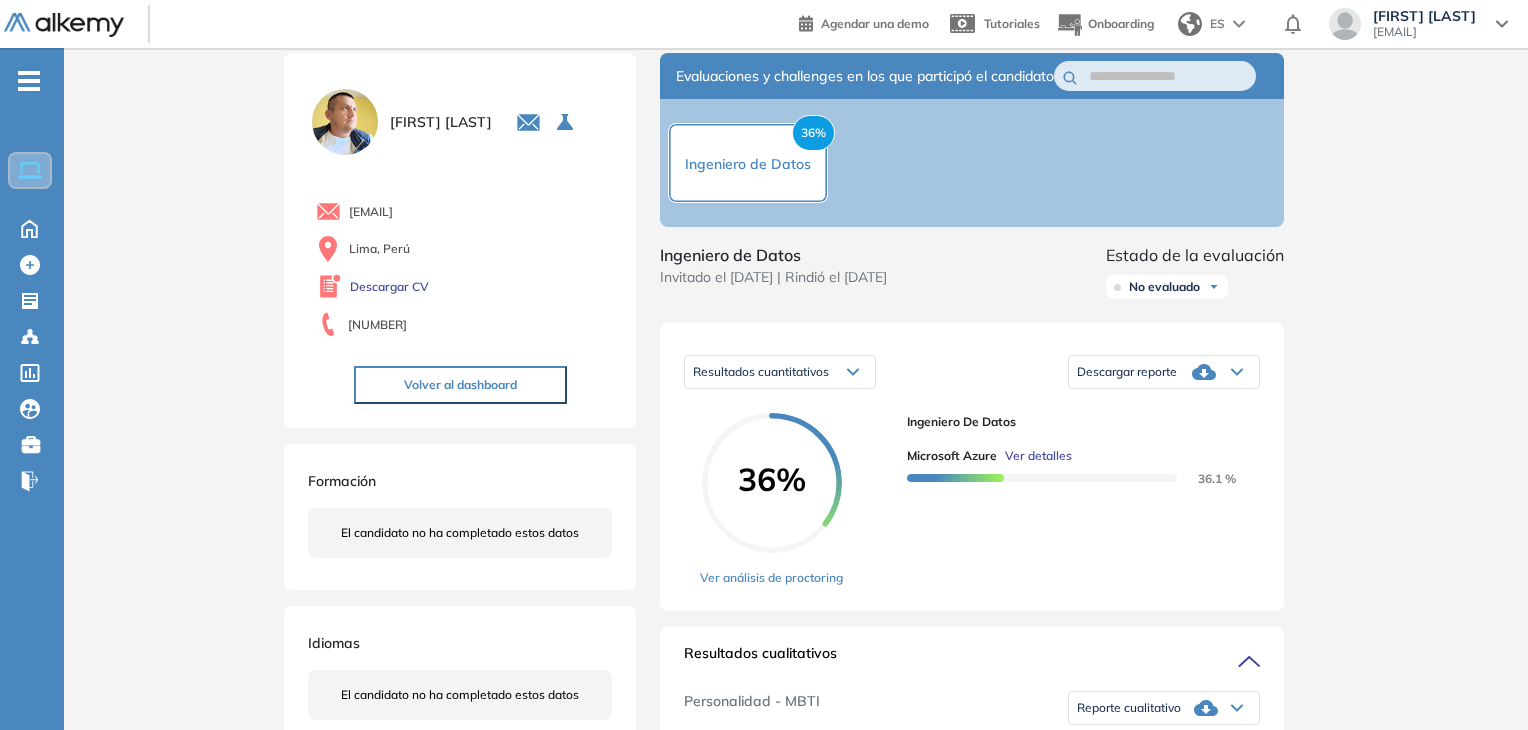 scroll, scrollTop: 37, scrollLeft: 0, axis: vertical 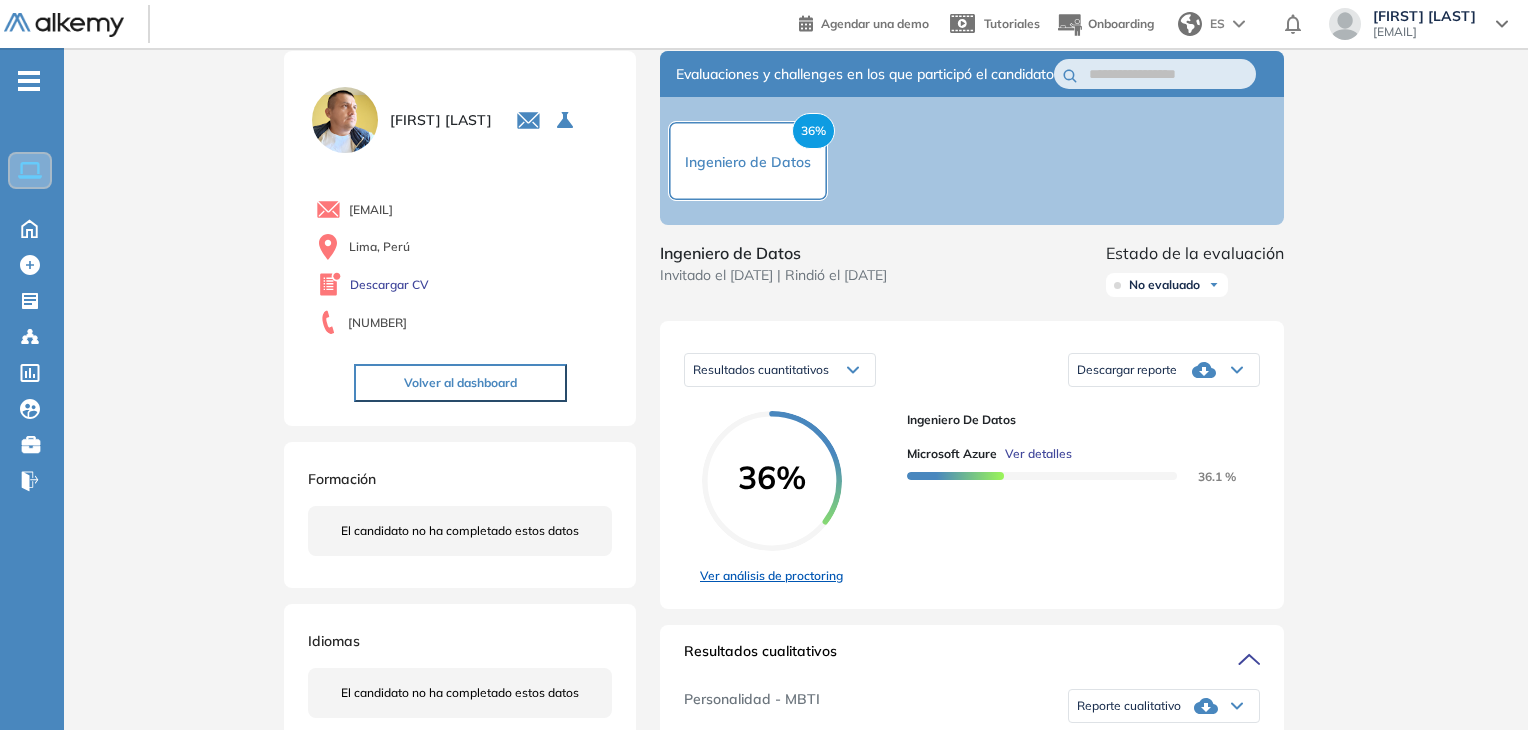click on "Ver análisis de proctoring" at bounding box center (771, 576) 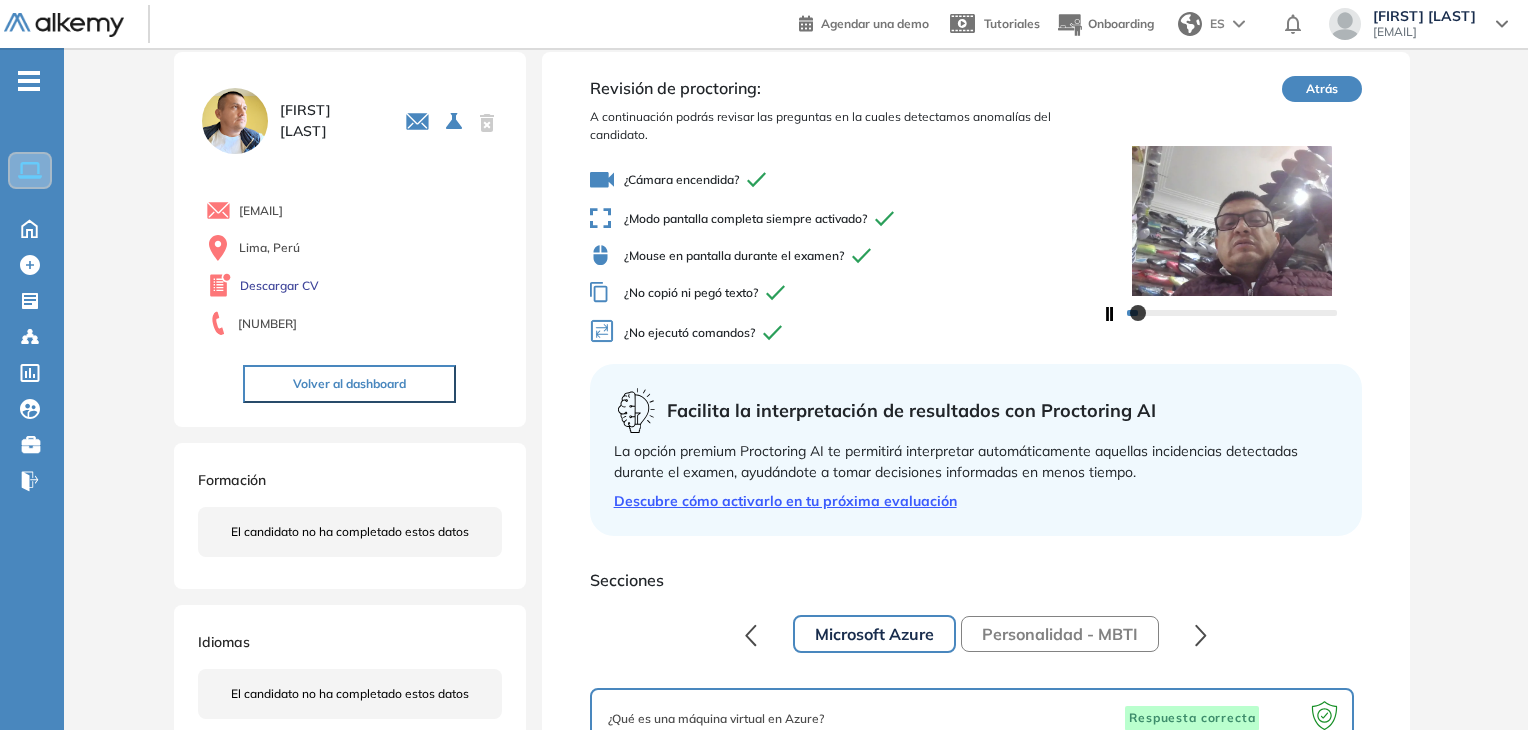scroll, scrollTop: 49, scrollLeft: 0, axis: vertical 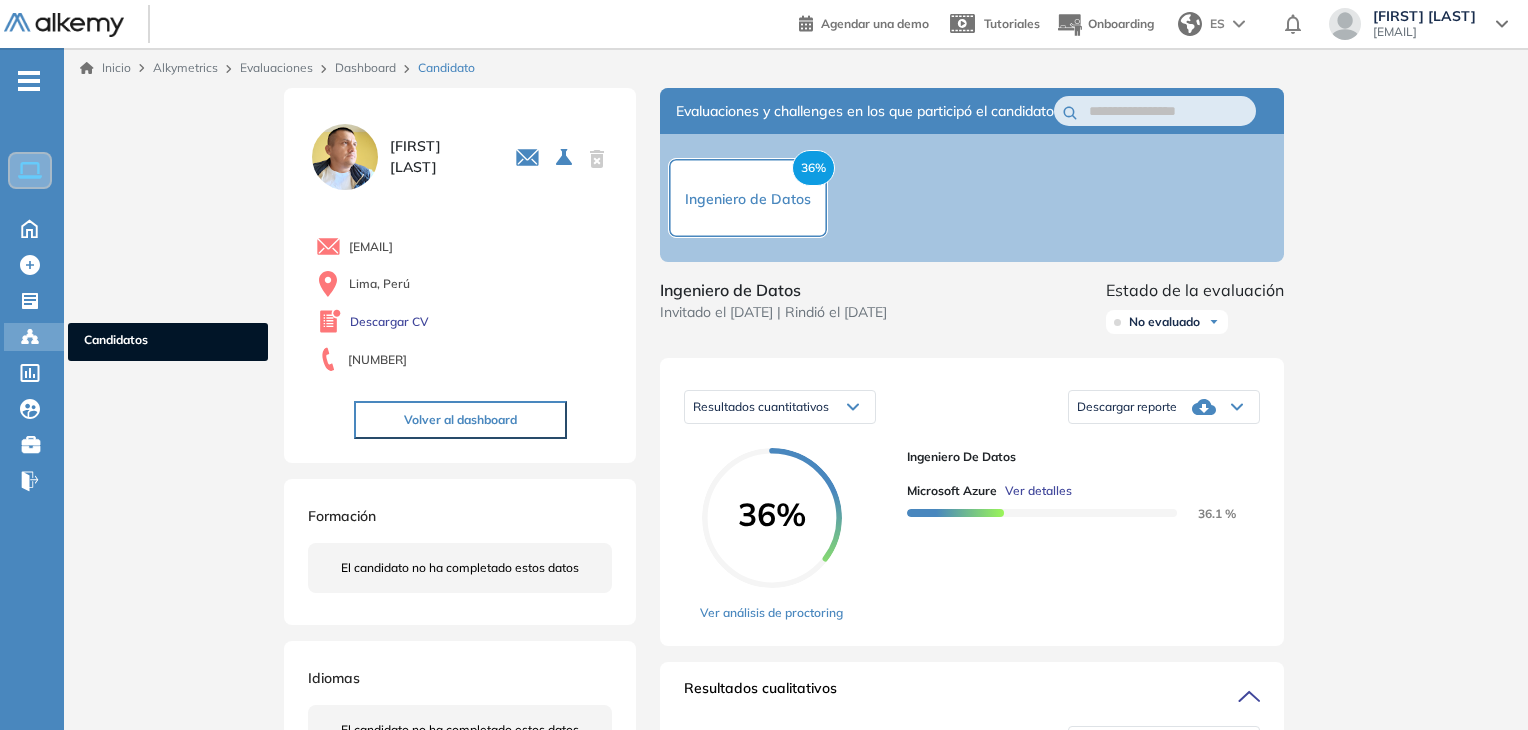 click 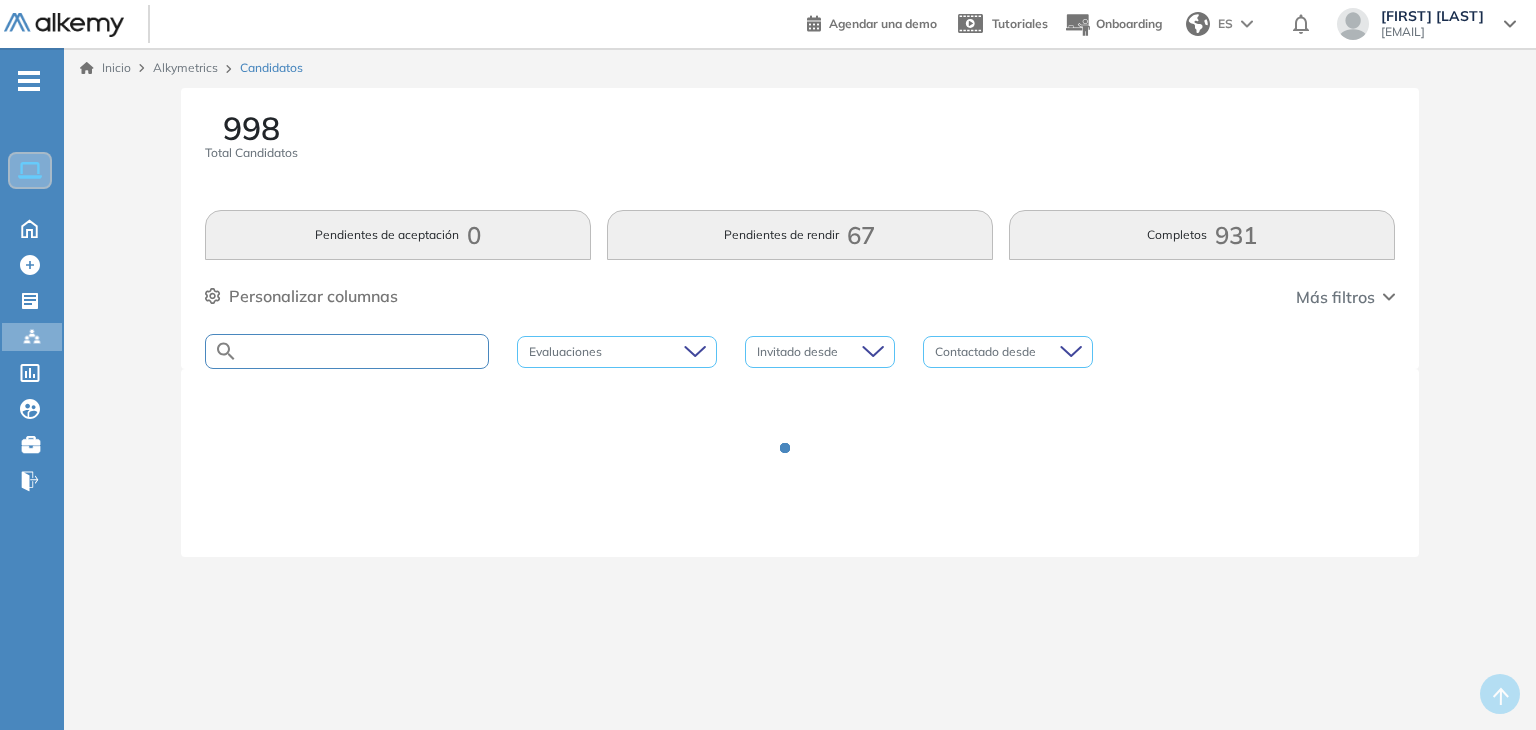 click at bounding box center (363, 351) 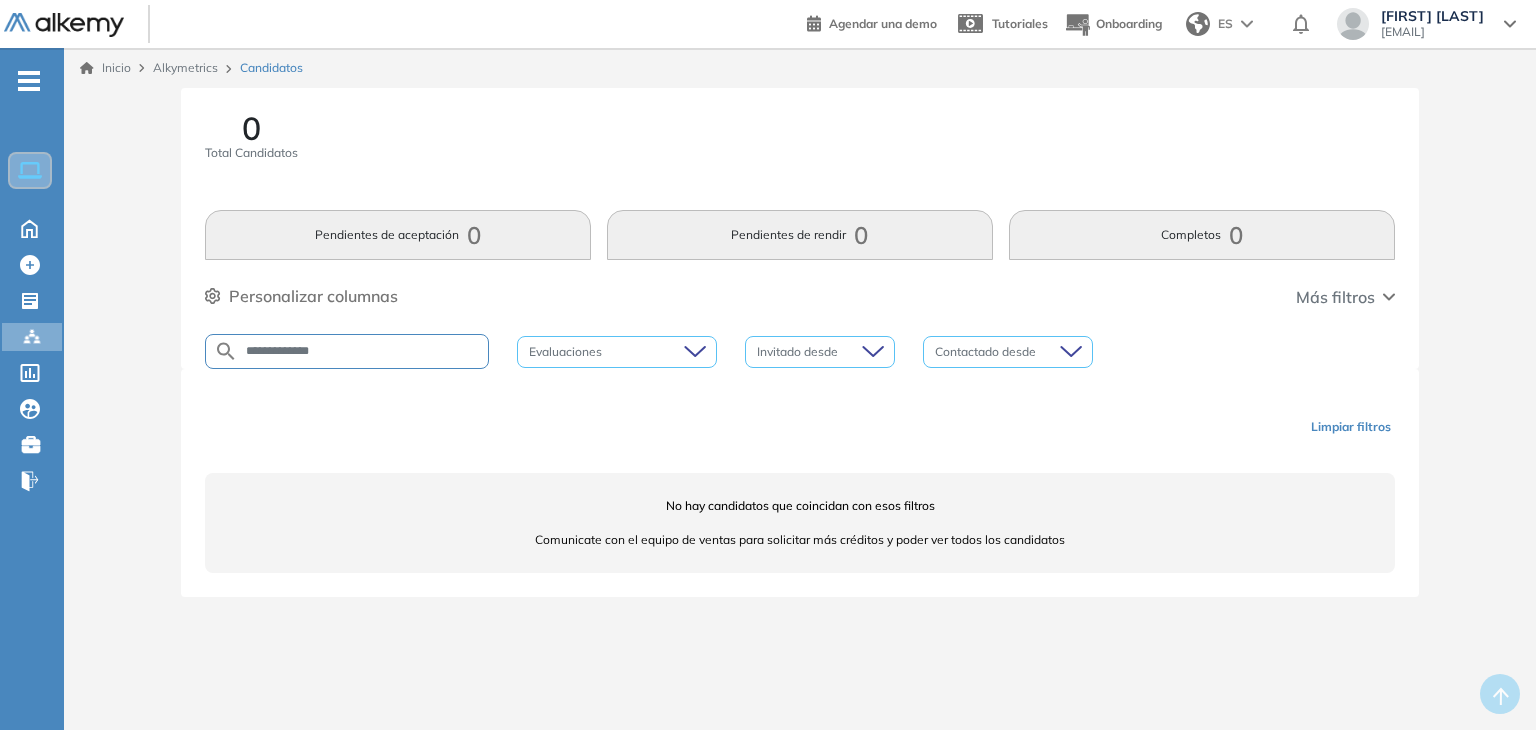 click on "**********" at bounding box center [347, 351] 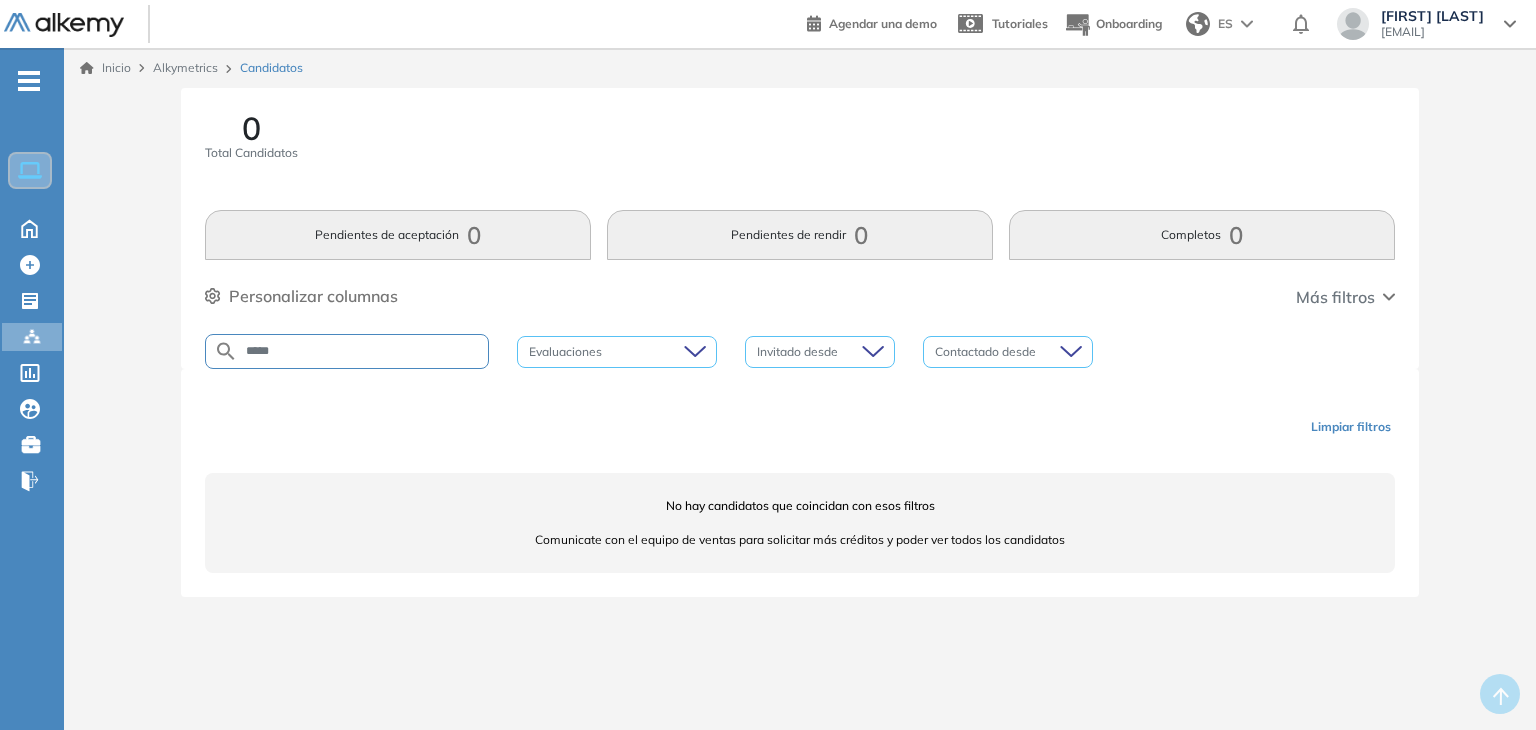 type on "*****" 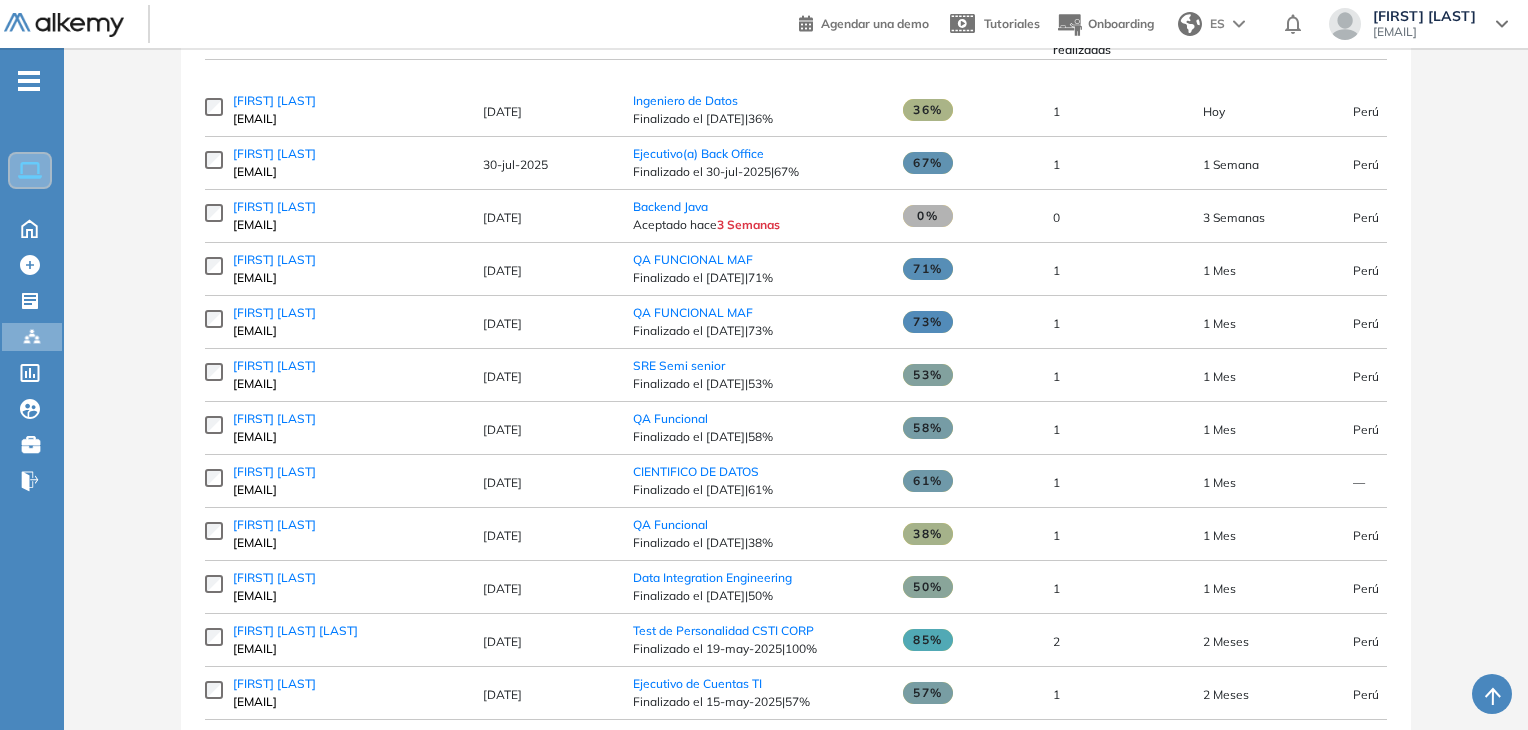 scroll, scrollTop: 436, scrollLeft: 0, axis: vertical 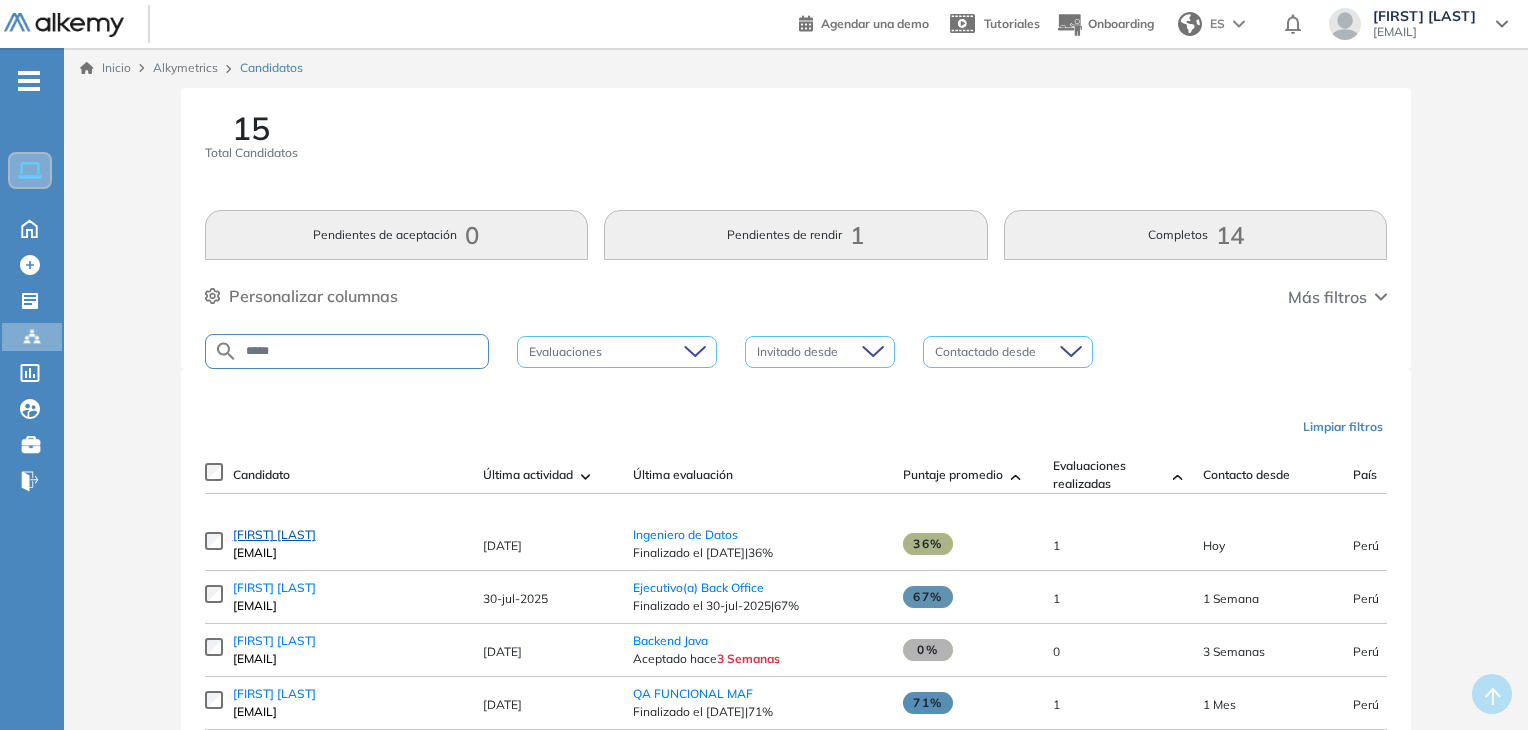click on "[FIRST] [LAST]" at bounding box center [274, 534] 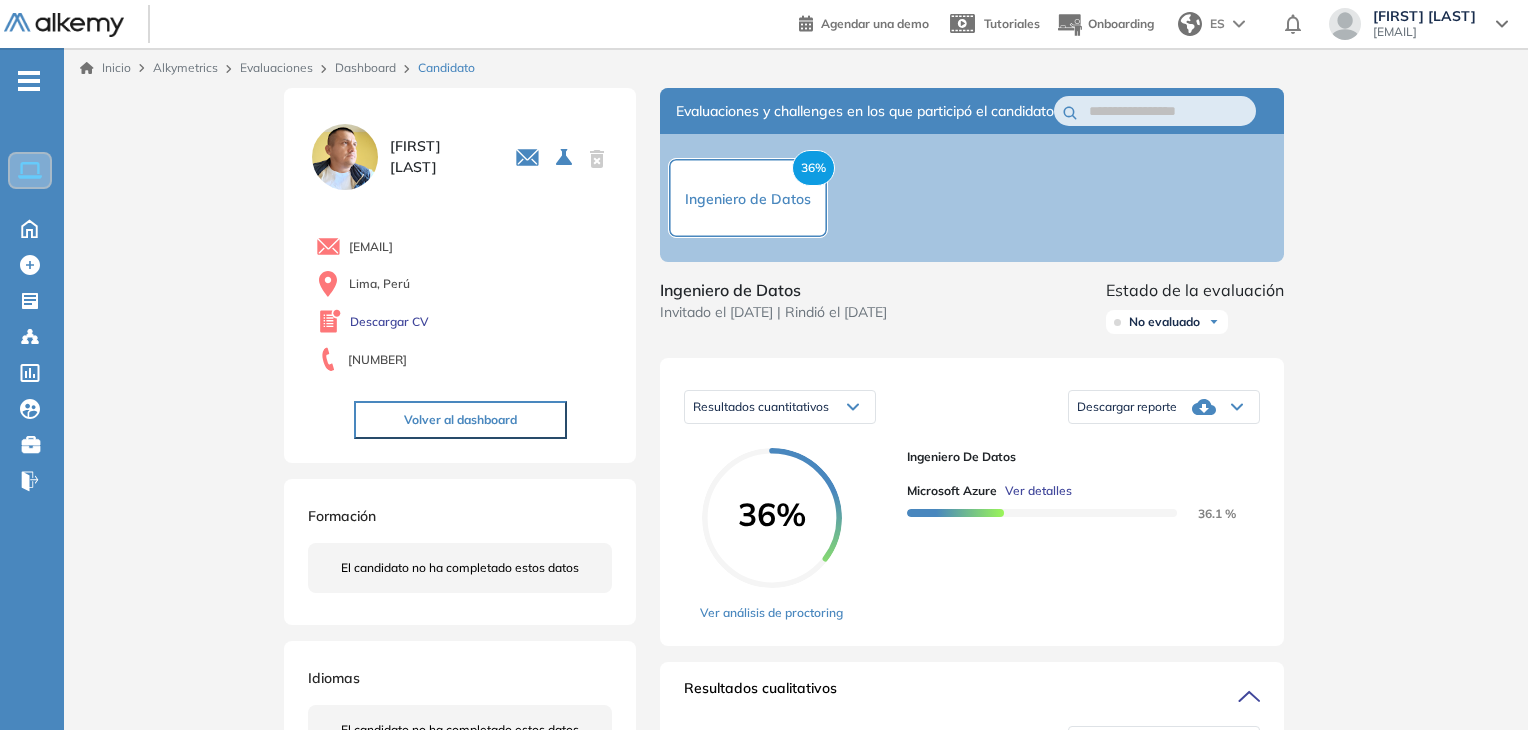 click on "Ver detalles" at bounding box center [1038, 491] 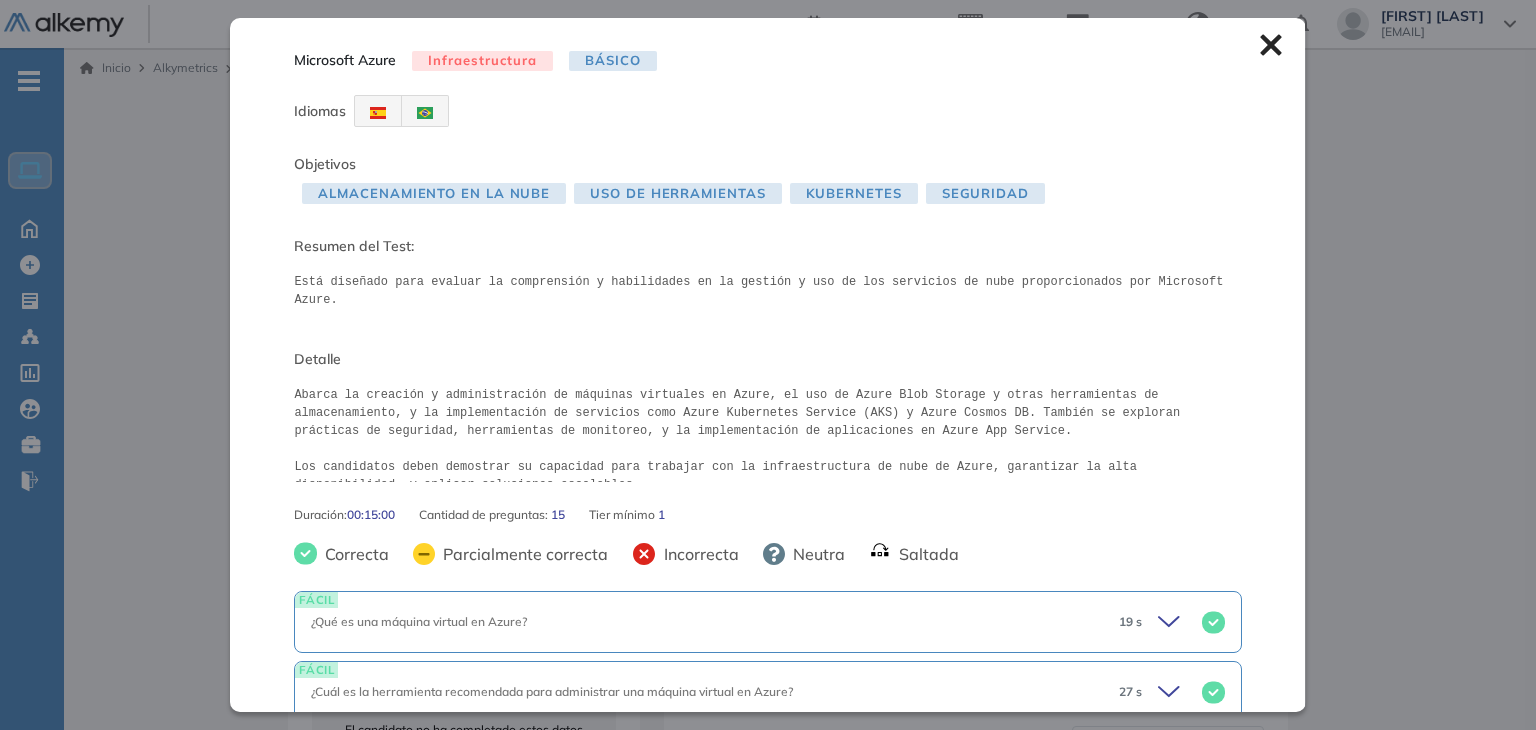 click 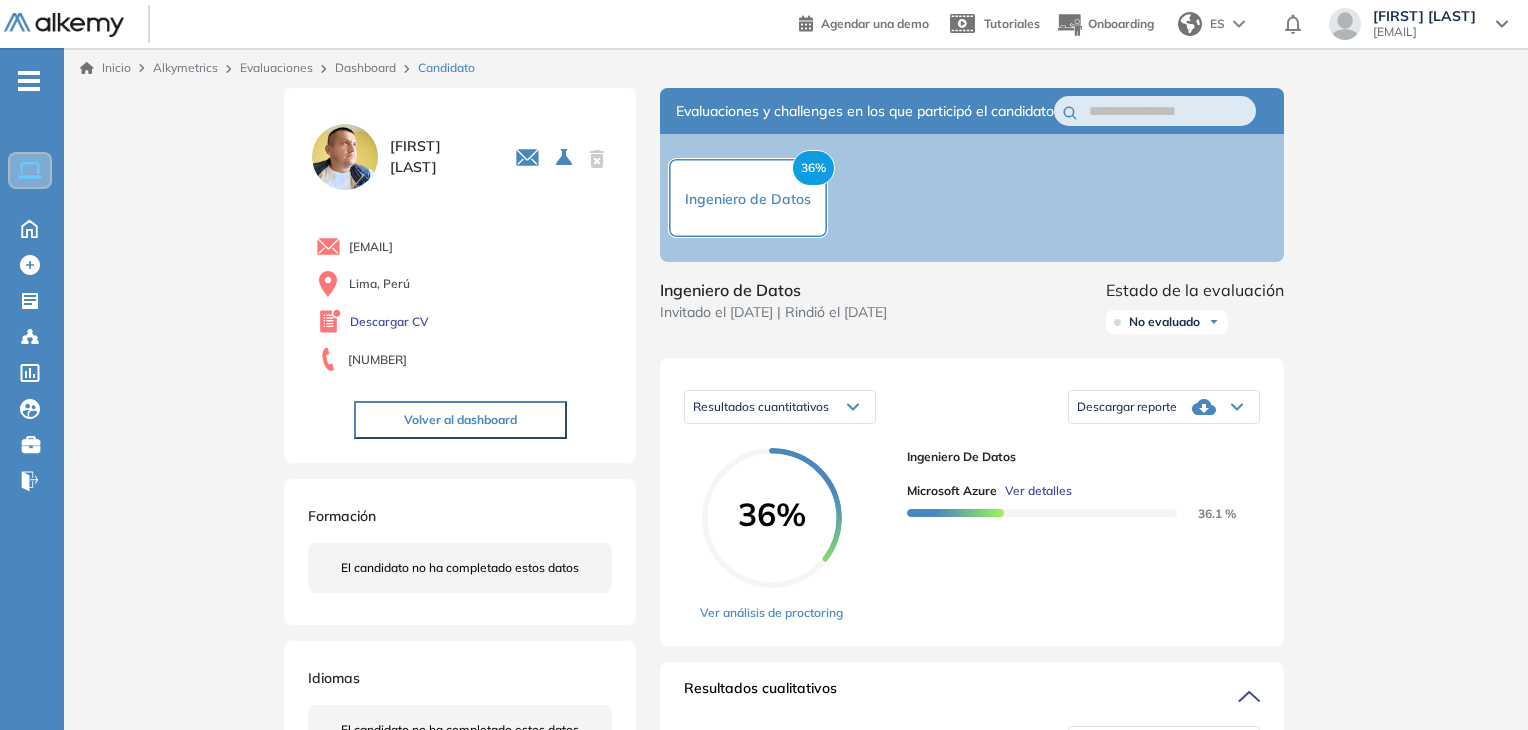 scroll, scrollTop: 236, scrollLeft: 0, axis: vertical 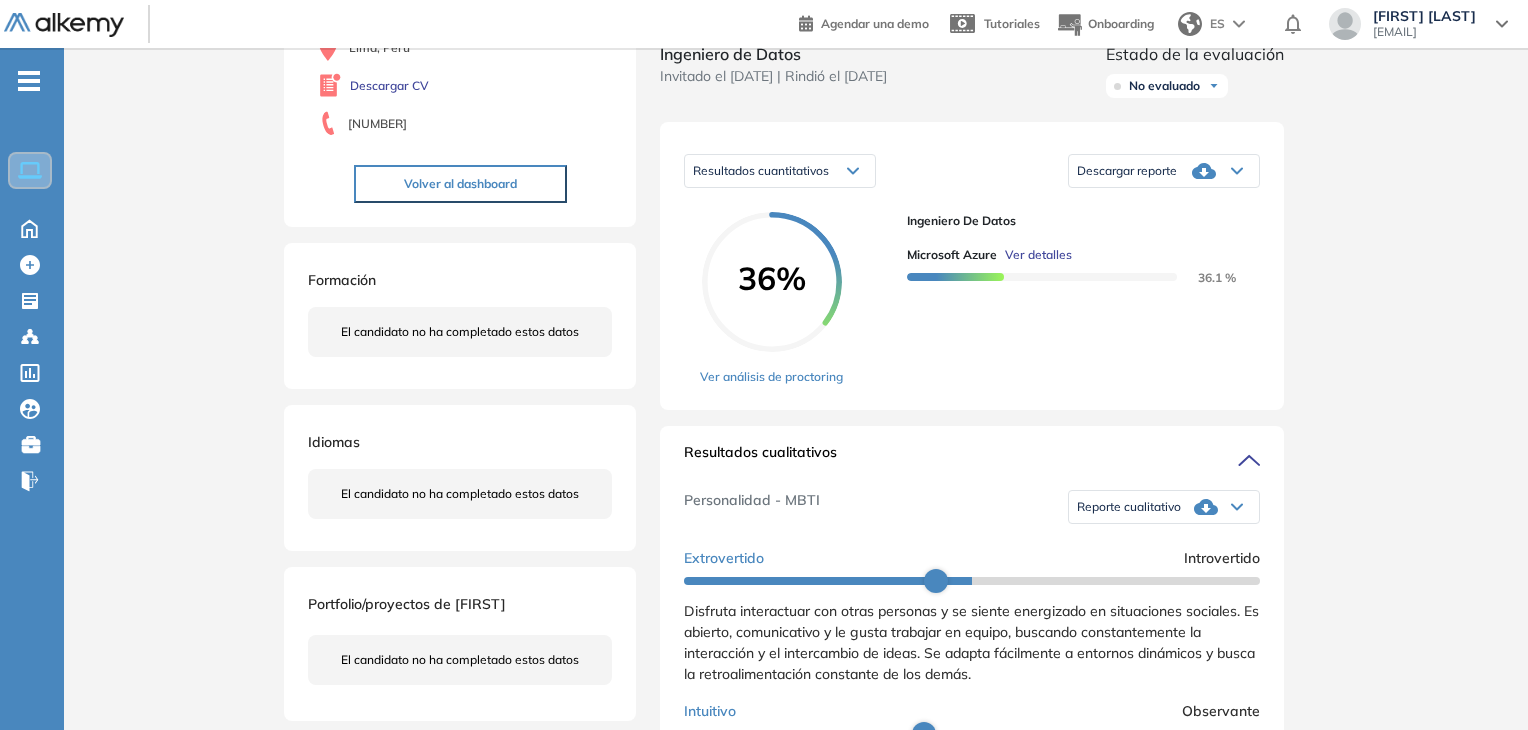 drag, startPoint x: 1522, startPoint y: 377, endPoint x: 1531, endPoint y: 227, distance: 150.26976 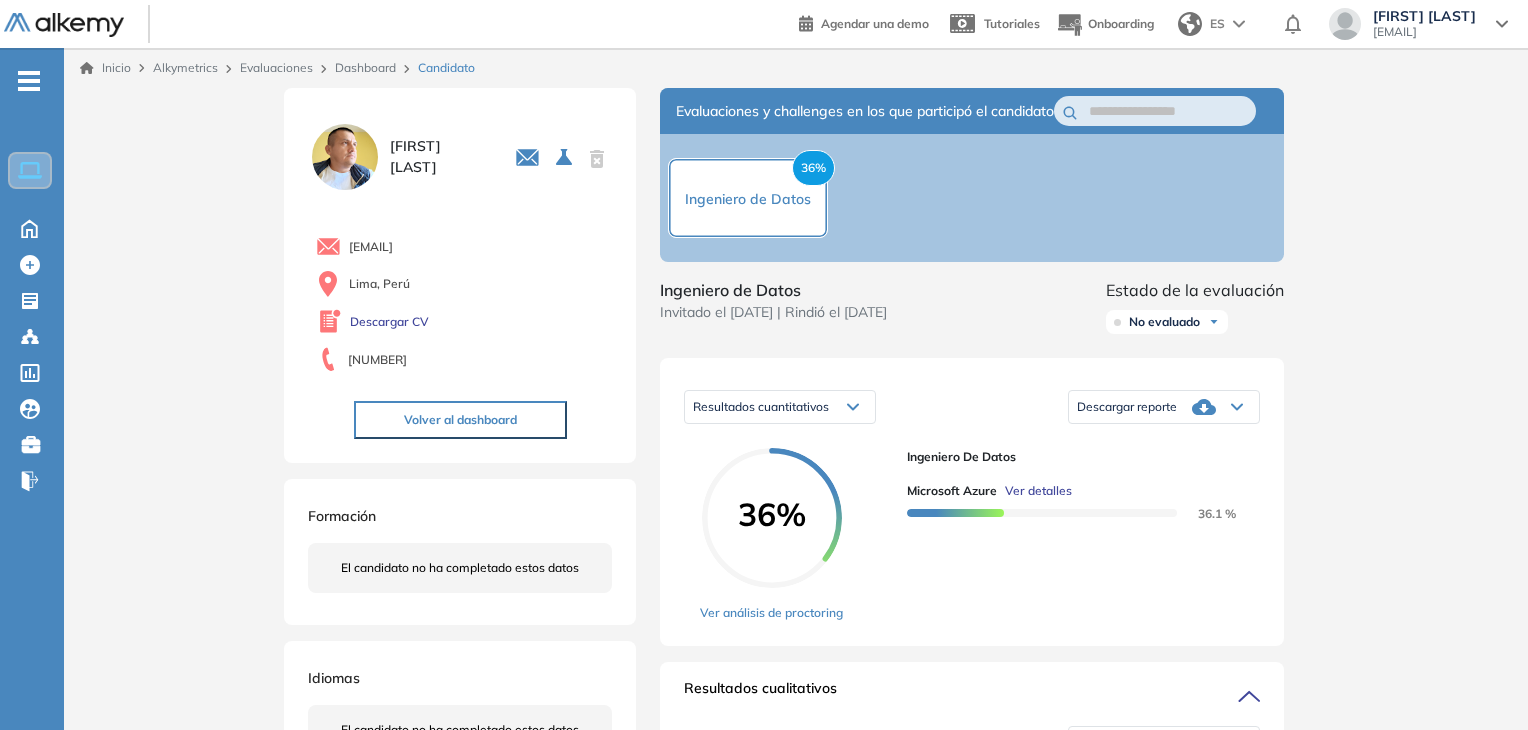 click on "Inicio Alkymetrics Evaluaciones Dashboard Candidato Duración : 00:00:00 Cantidad de preguntas: Correcta Parcialmente correcta Incorrecta Neutra Saltada FÁCIL ¿Qué es una máquina virtual en Azure? 19 s ¿Qué es una máquina virtual en Azure? Respuesta (Correcta) Una herramienta de gestión de bases de datos. Una instancia de un sistema operativo que se ejecuta en un servidor virtualizado. Una máquina física que se utiliza para almacenar datos. Ninguna de las anteriores es correcta. No sabe, no contesta. FÁCIL ¿Cuál es la herramienta recomendada para administrar una máquina virtual en Azure? 27 s ¿Cuál es la herramienta recomendada para administrar una máquina virtual en Azure? Respuesta (Correcta) Visual Studio. PowerShell. Azure Portal. Command Prompt. Todas las anteriores son correctas. No sabe, no contesta. FÁCIL ¿Qué es una cuenta de almacenamiento en Azure? 35 s ¿Qué es una cuenta de almacenamiento en Azure? Respuesta (Incorrecta) No sabe, no contesta." at bounding box center [796, 940] 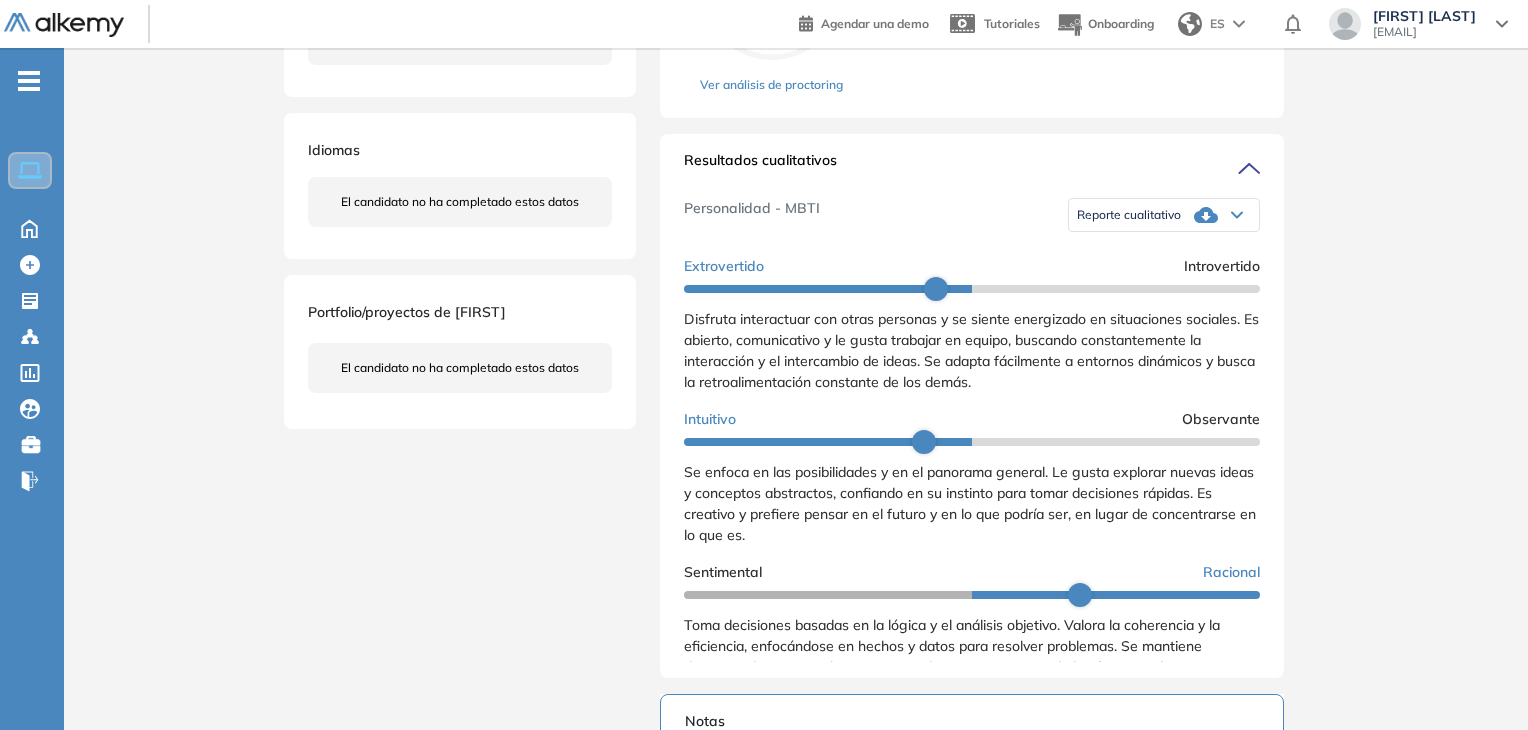 scroll, scrollTop: 0, scrollLeft: 0, axis: both 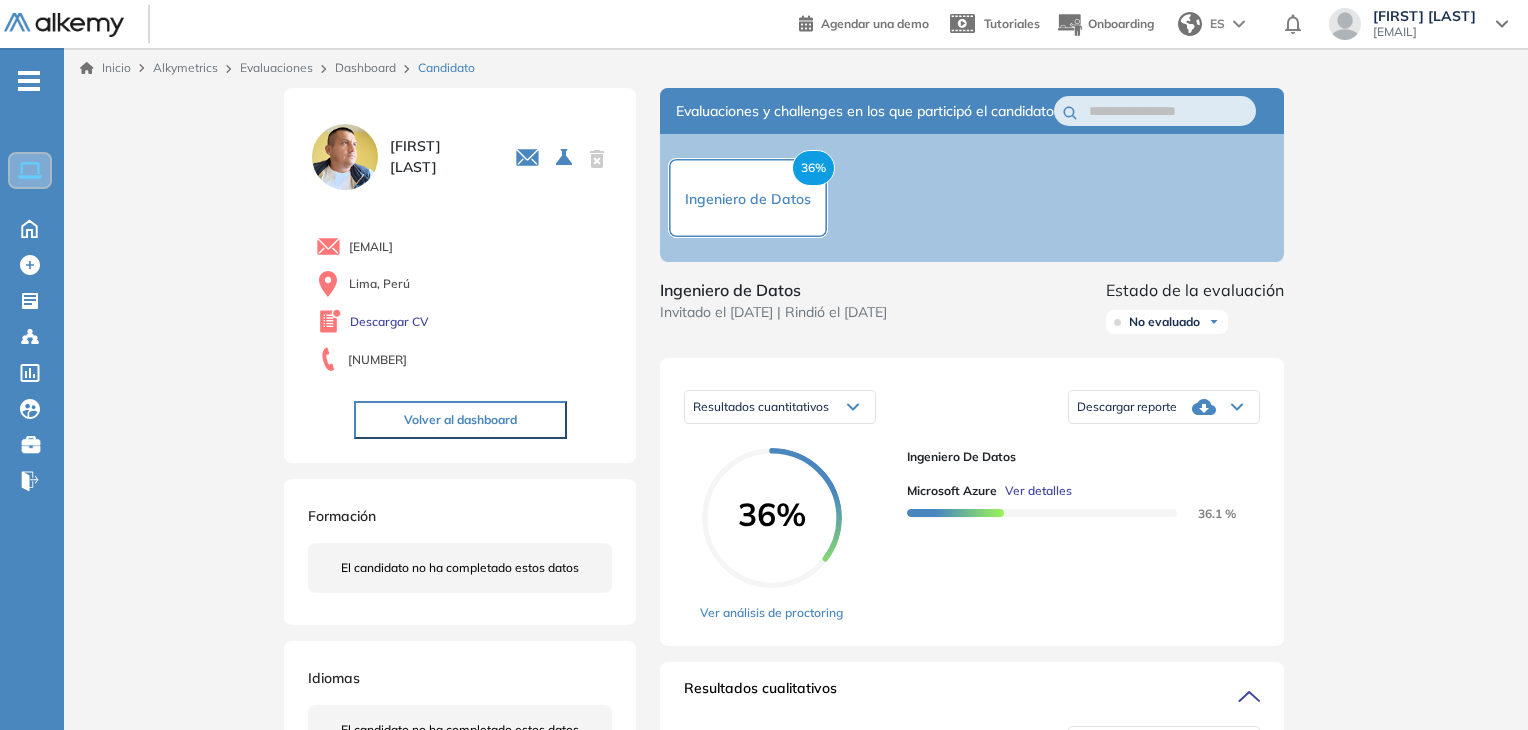 click on "Inicio Alkymetrics Evaluaciones Dashboard Candidato Duración : 00:00:00 Cantidad de preguntas: Correcta Parcialmente correcta Incorrecta Neutra Saltada FÁCIL ¿Qué es una máquina virtual en Azure? 19 s ¿Qué es una máquina virtual en Azure? Respuesta (Correcta) Una herramienta de gestión de bases de datos. Una instancia de un sistema operativo que se ejecuta en un servidor virtualizado. Una máquina física que se utiliza para almacenar datos. Ninguna de las anteriores es correcta. No sabe, no contesta. FÁCIL ¿Cuál es la herramienta recomendada para administrar una máquina virtual en Azure? 27 s ¿Cuál es la herramienta recomendada para administrar una máquina virtual en Azure? Respuesta (Correcta) Visual Studio. PowerShell. Azure Portal. Command Prompt. Todas las anteriores son correctas. No sabe, no contesta. FÁCIL ¿Qué es una cuenta de almacenamiento en Azure? 35 s ¿Qué es una cuenta de almacenamiento en Azure? Respuesta (Incorrecta) No sabe, no contesta." at bounding box center [796, 940] 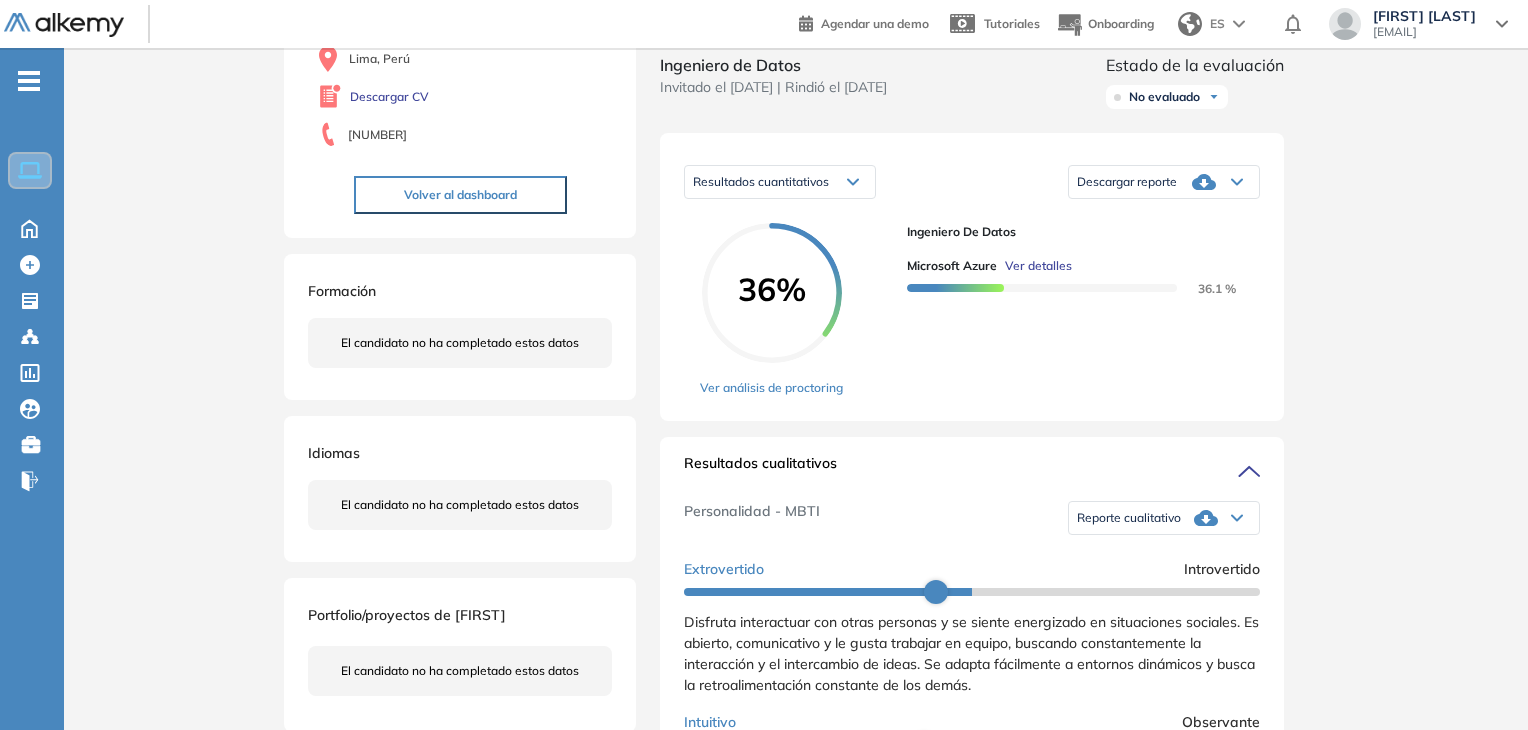 scroll, scrollTop: 0, scrollLeft: 0, axis: both 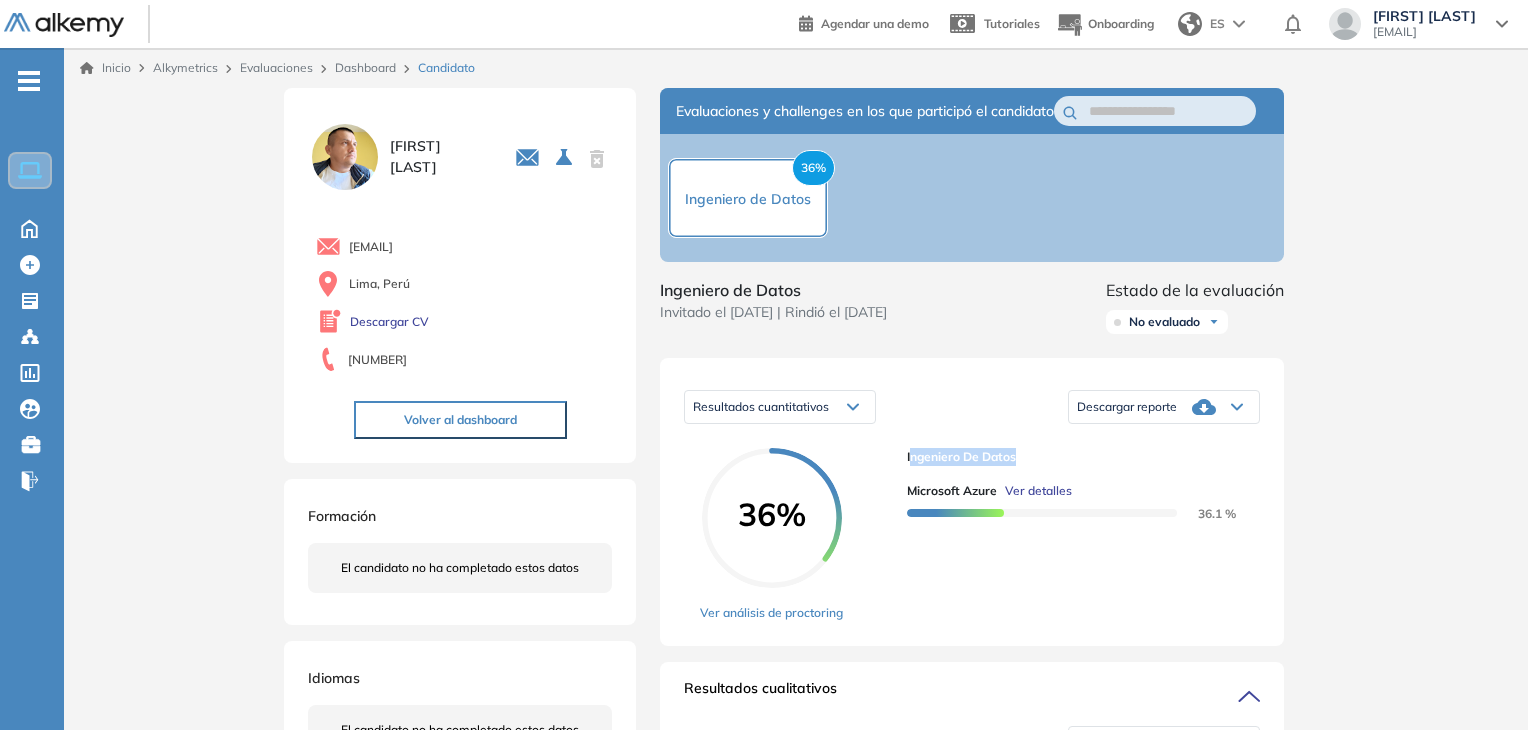 drag, startPoint x: 912, startPoint y: 475, endPoint x: 1023, endPoint y: 475, distance: 111 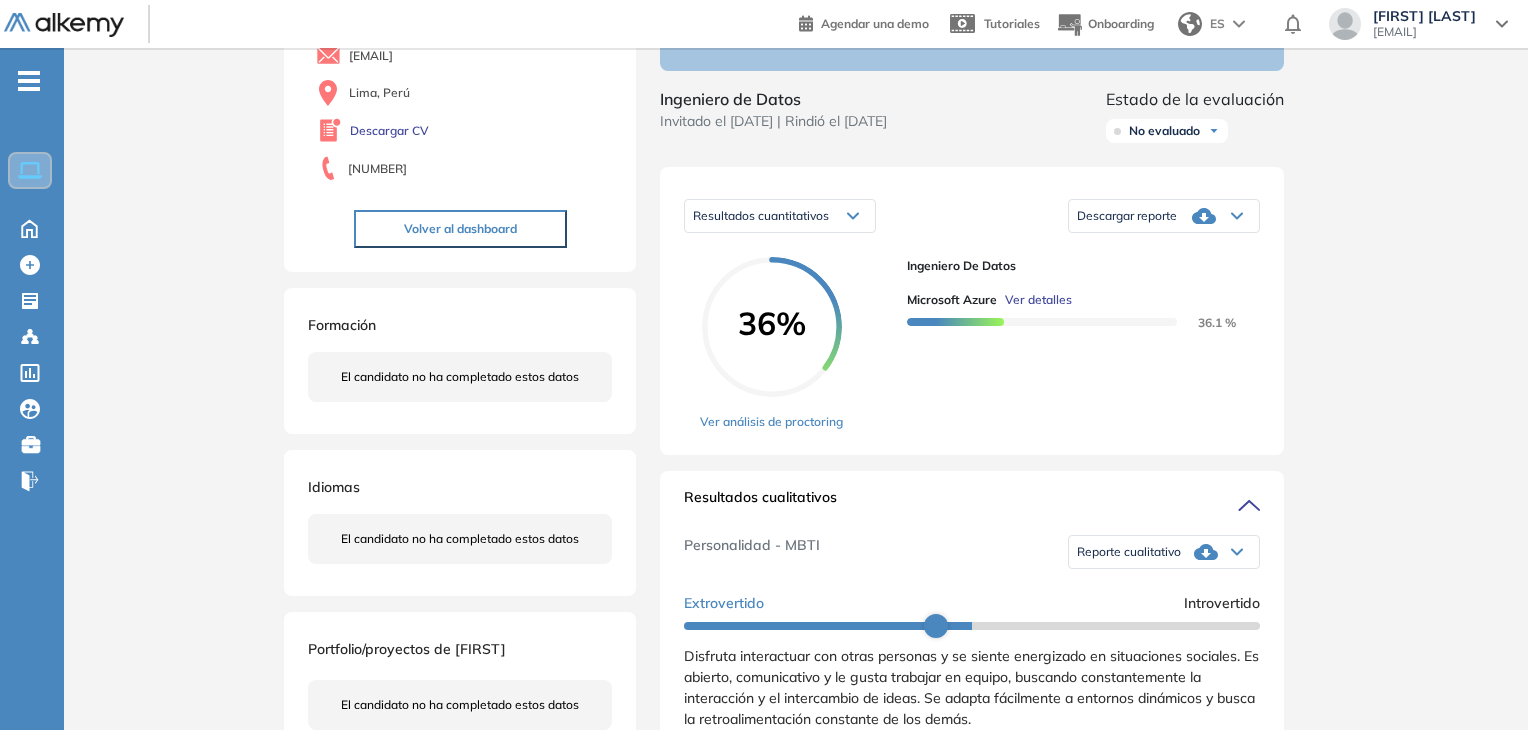 scroll, scrollTop: 0, scrollLeft: 0, axis: both 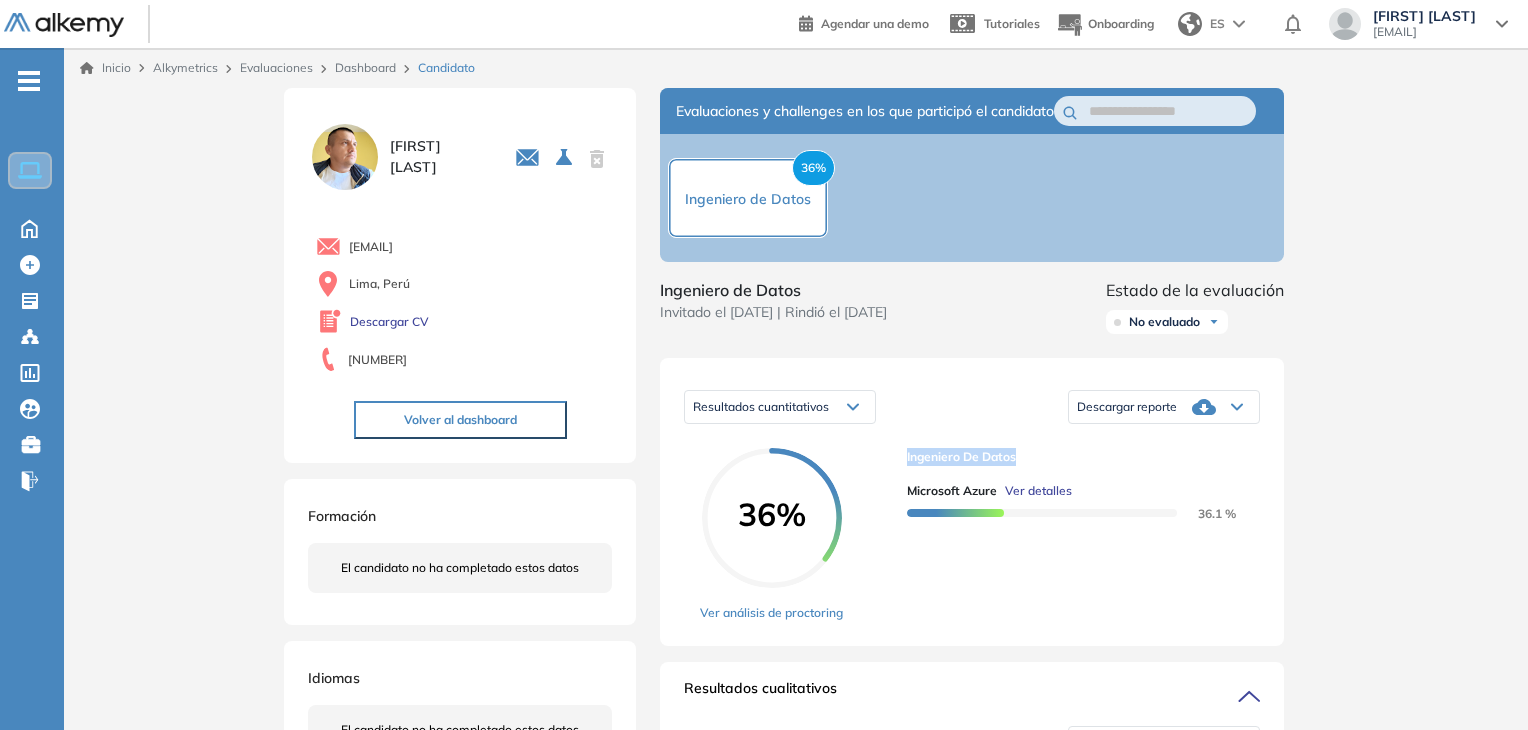 drag, startPoint x: 908, startPoint y: 471, endPoint x: 1012, endPoint y: 471, distance: 104 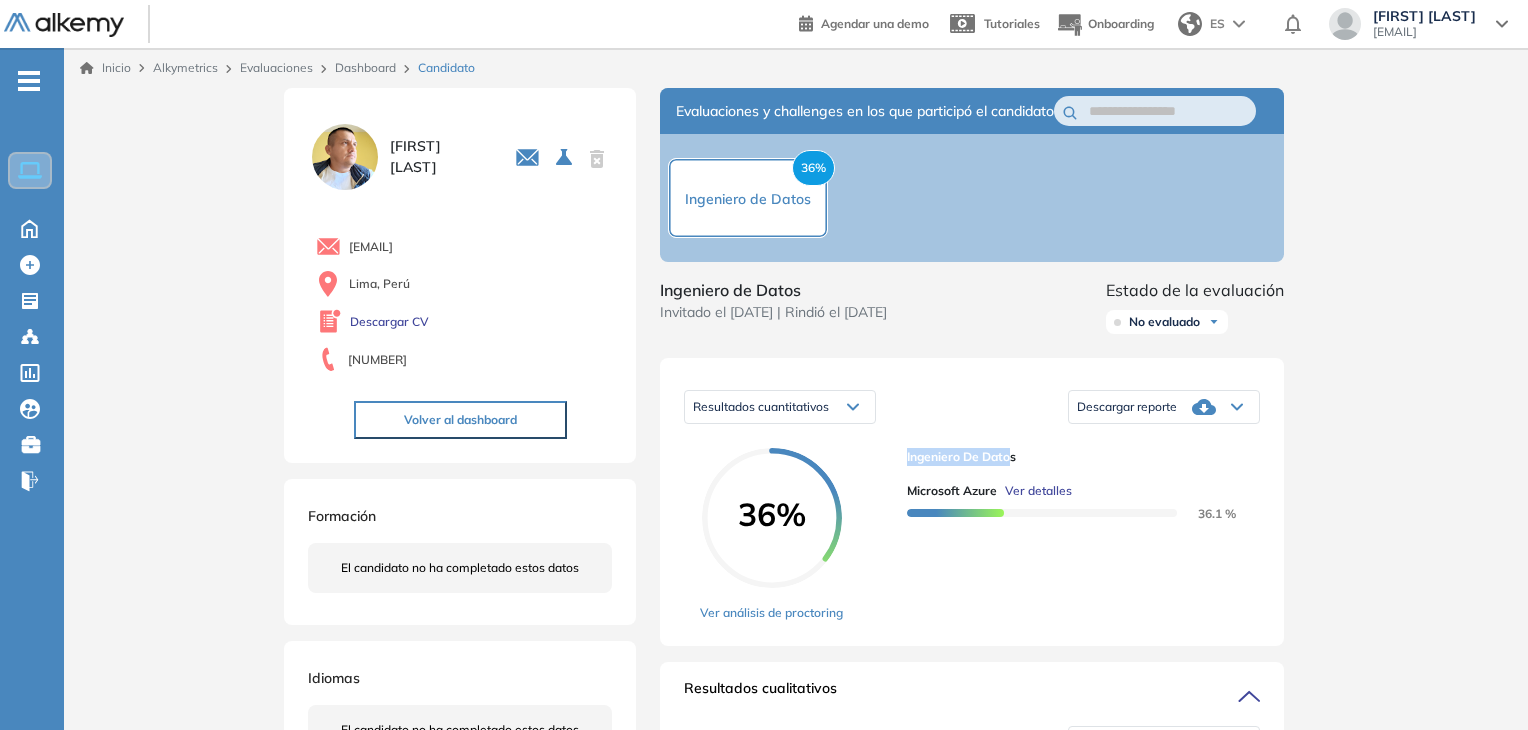 click on "Ingeniero de Datos" at bounding box center (1075, 457) 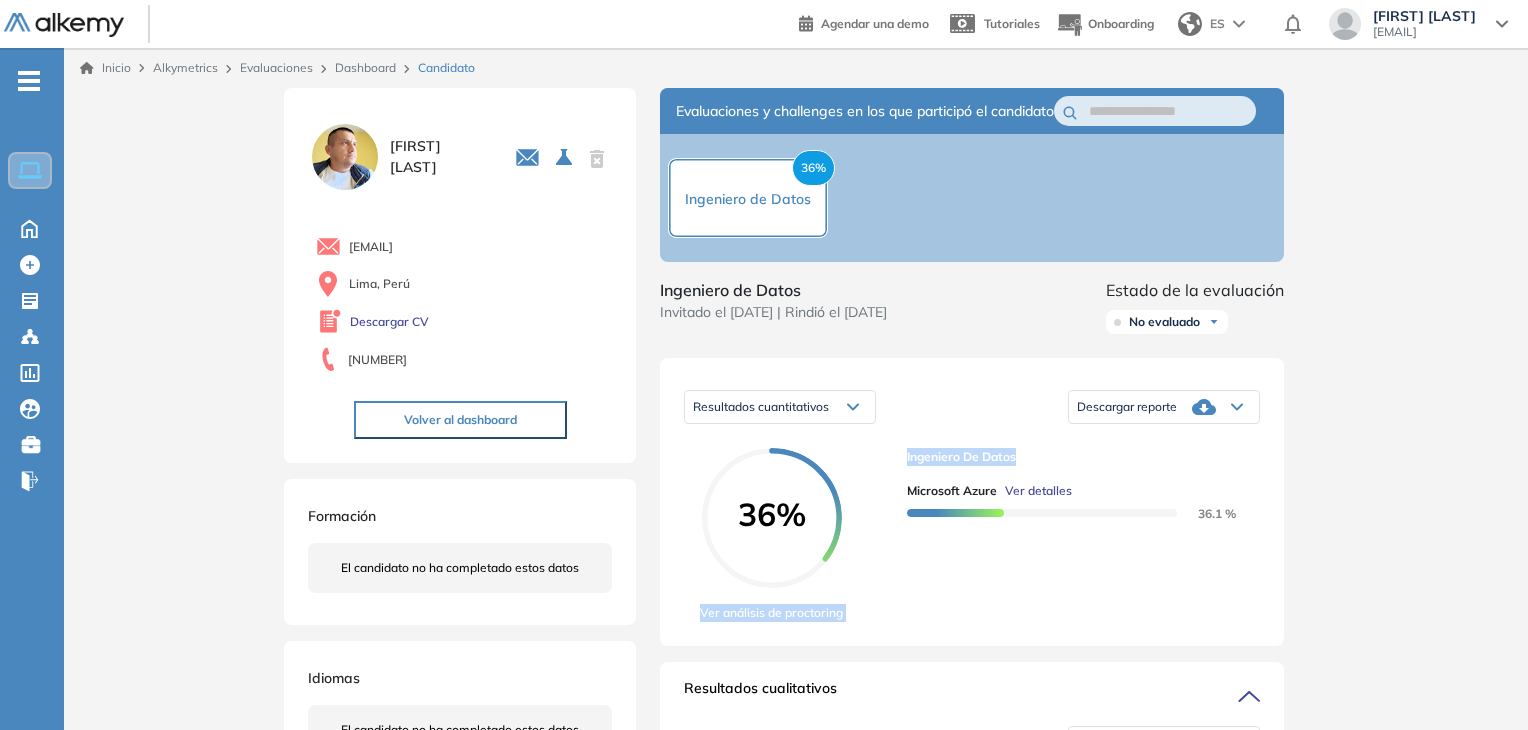 drag, startPoint x: 1016, startPoint y: 473, endPoint x: 876, endPoint y: 475, distance: 140.01428 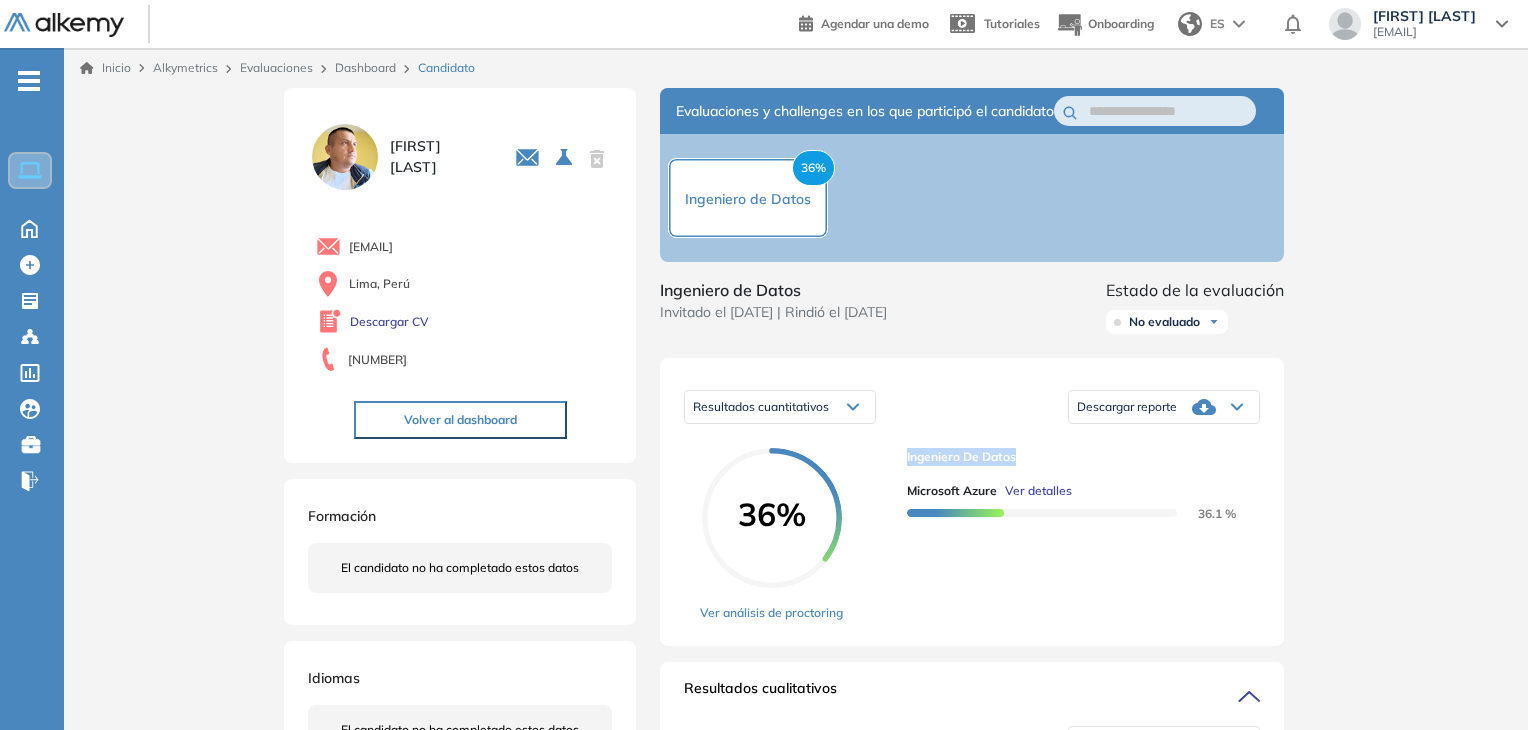 drag, startPoint x: 906, startPoint y: 474, endPoint x: 1007, endPoint y: 470, distance: 101.07918 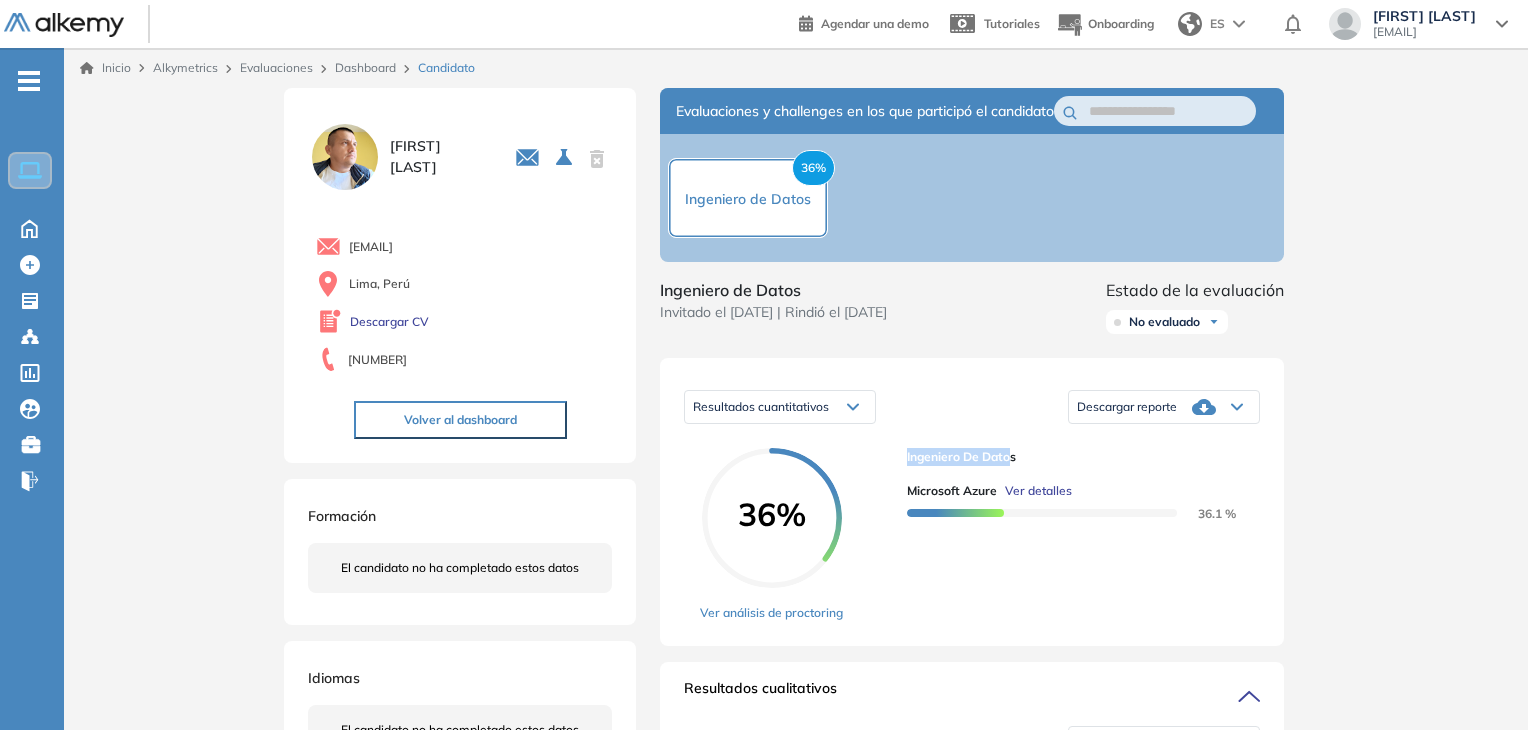 click on "Ingeniero de Datos" at bounding box center [1075, 457] 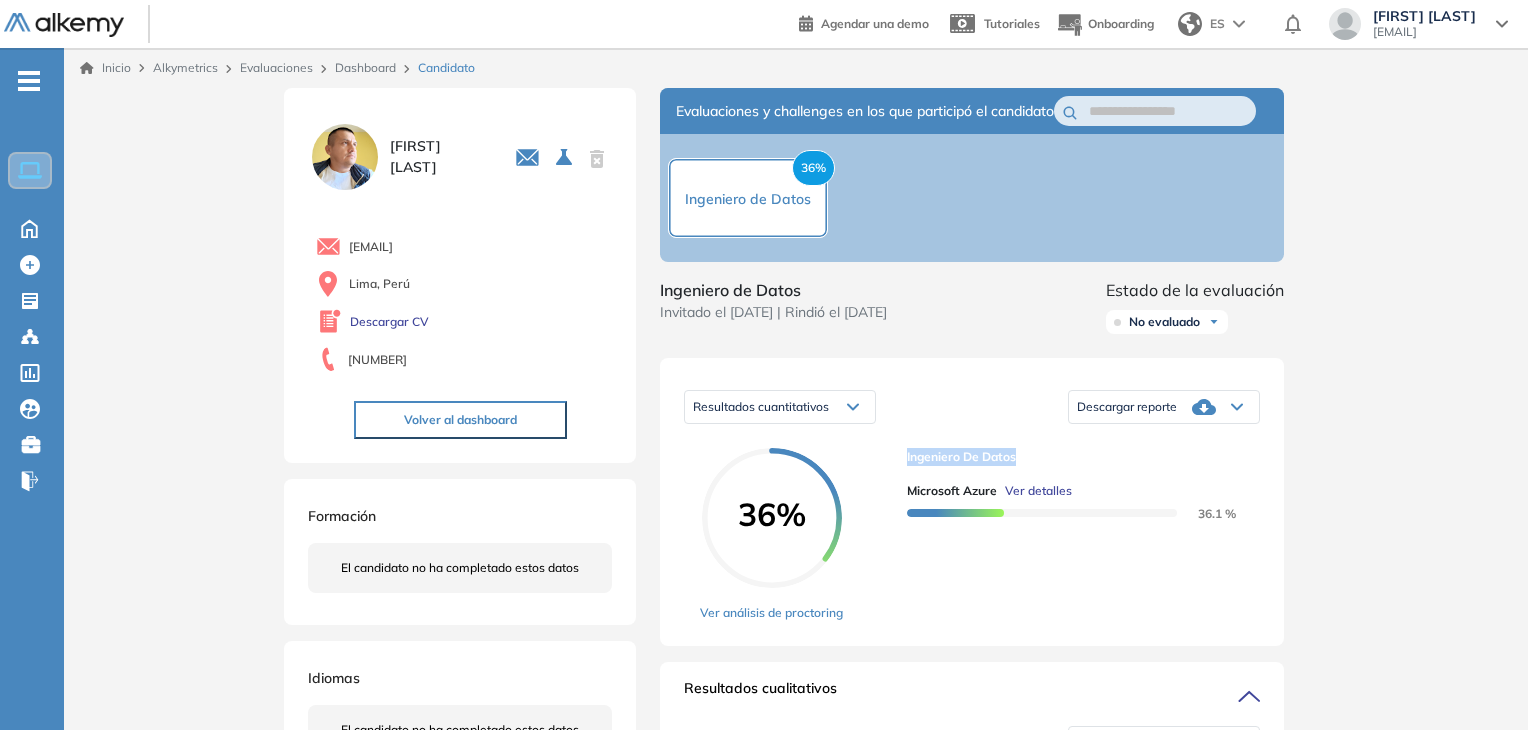 drag, startPoint x: 907, startPoint y: 472, endPoint x: 1020, endPoint y: 477, distance: 113.110565 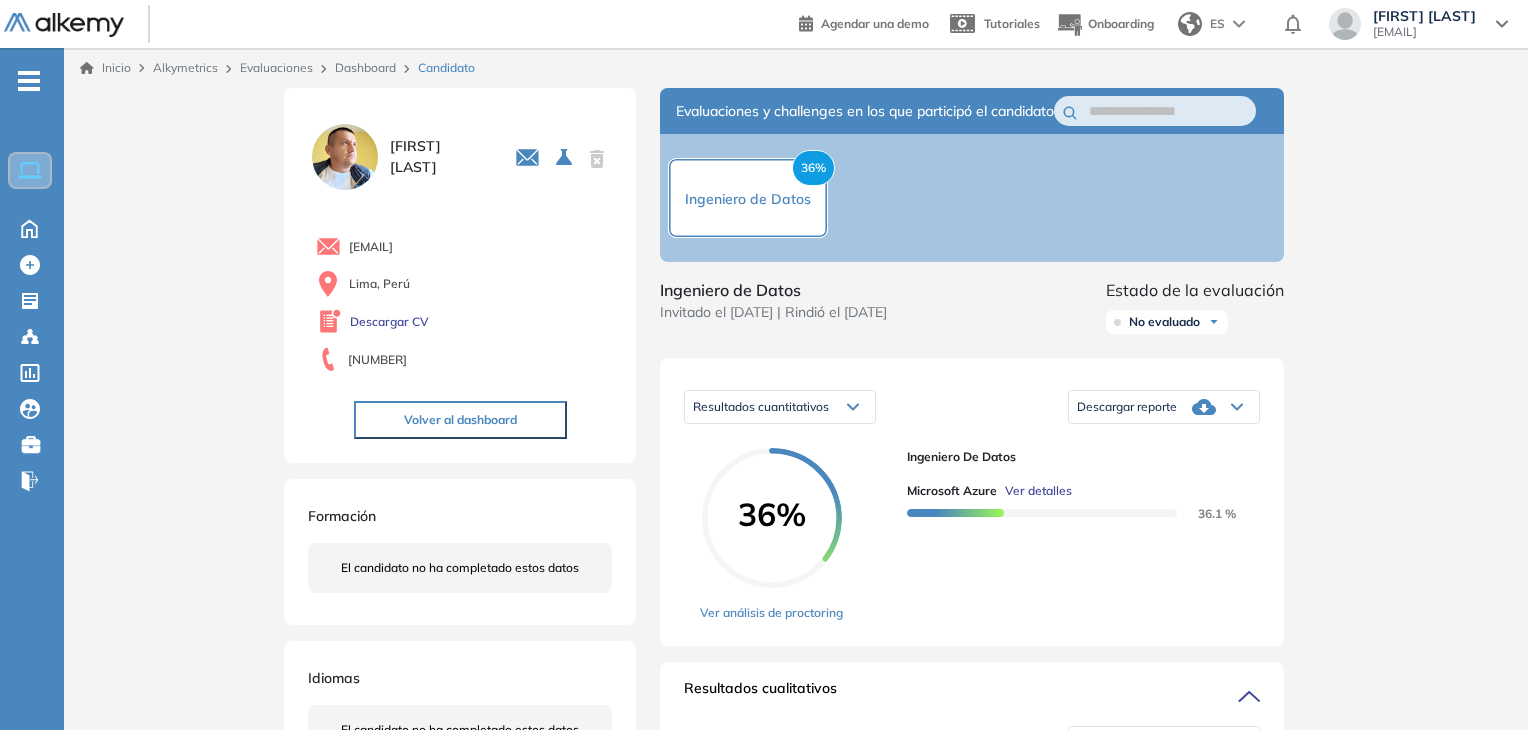 click on "Resultados cuantitativos Resultados cuantitativos Resultados relativos Descargar reporte Descargar informe completo Descargar informe resumido" at bounding box center [972, 407] 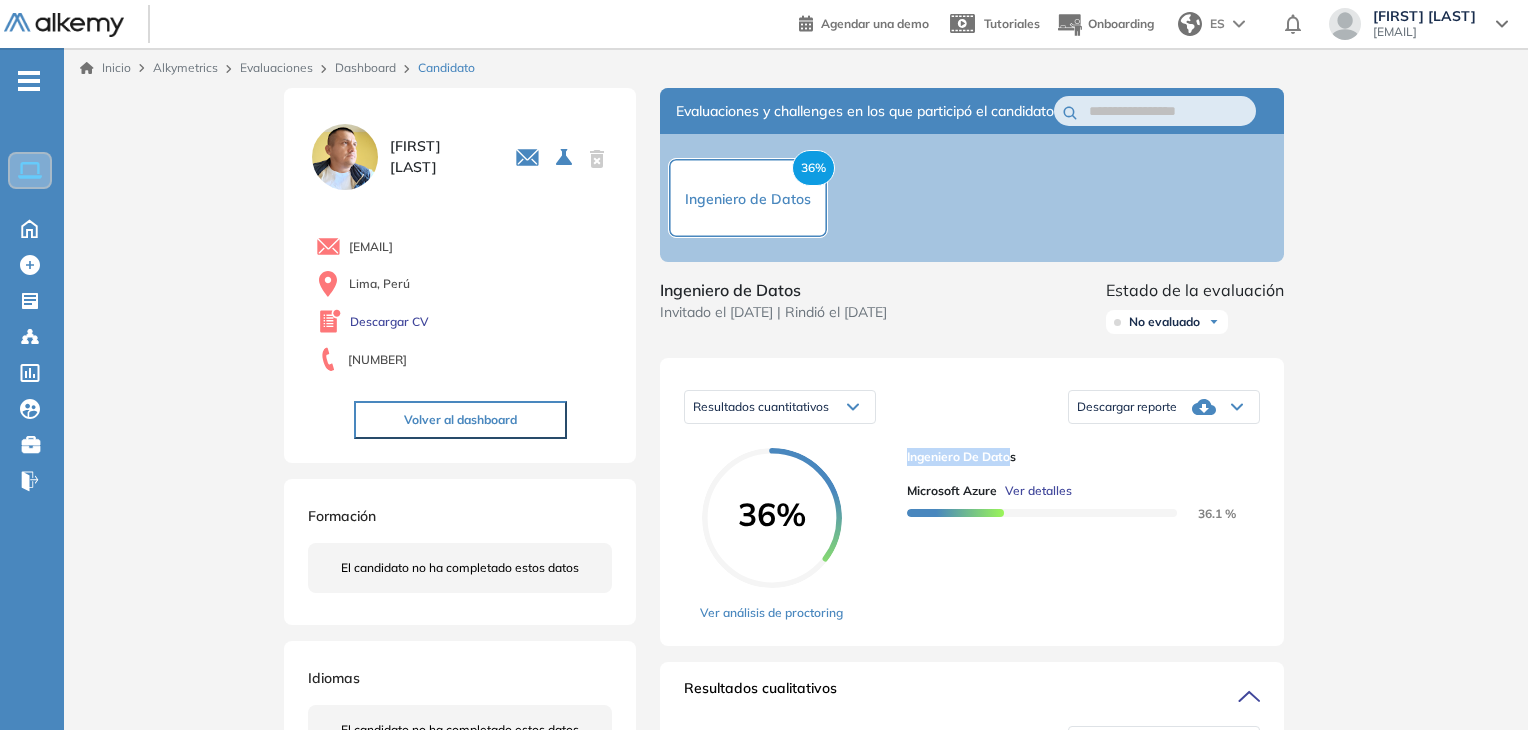 drag, startPoint x: 903, startPoint y: 476, endPoint x: 1012, endPoint y: 477, distance: 109.004585 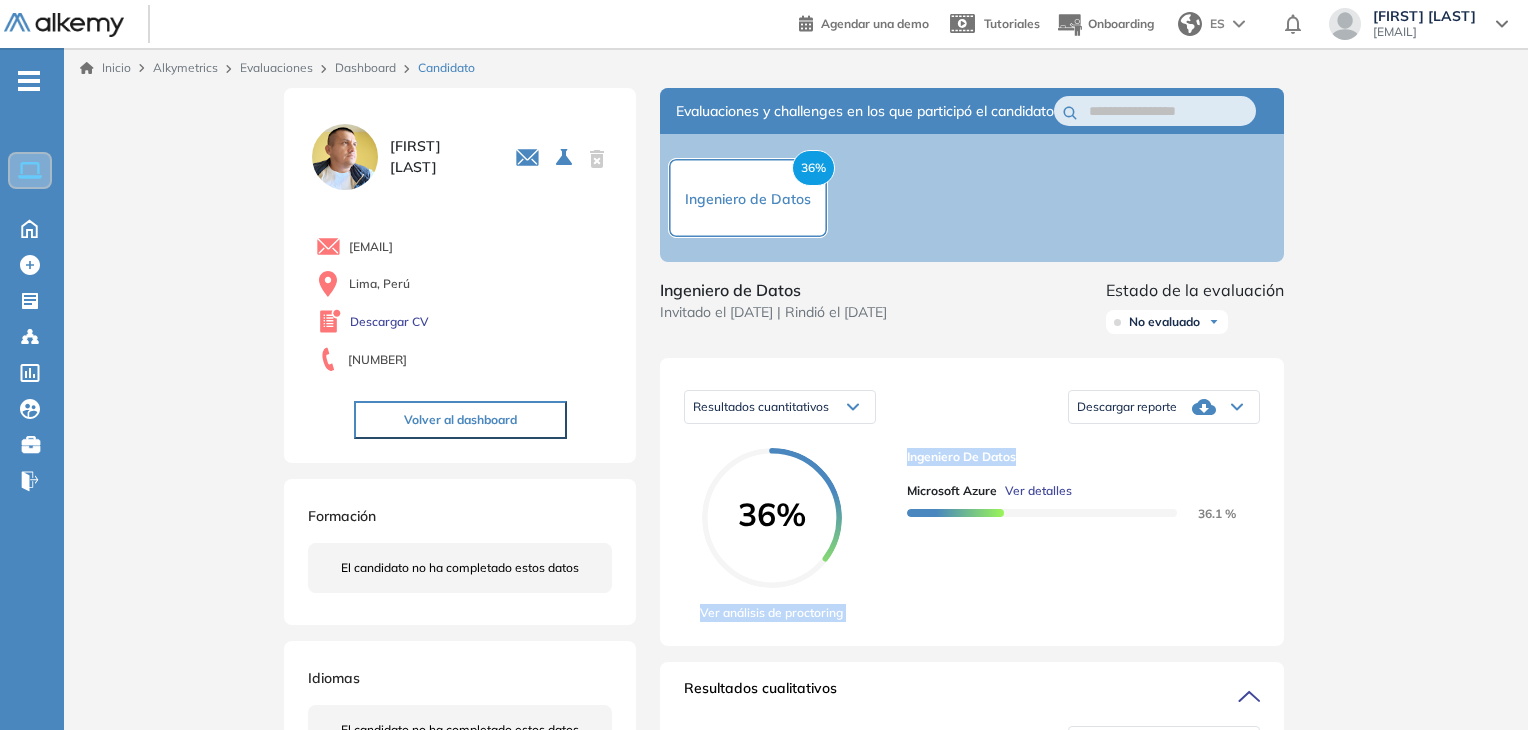 drag, startPoint x: 1035, startPoint y: 474, endPoint x: 896, endPoint y: 469, distance: 139.0899 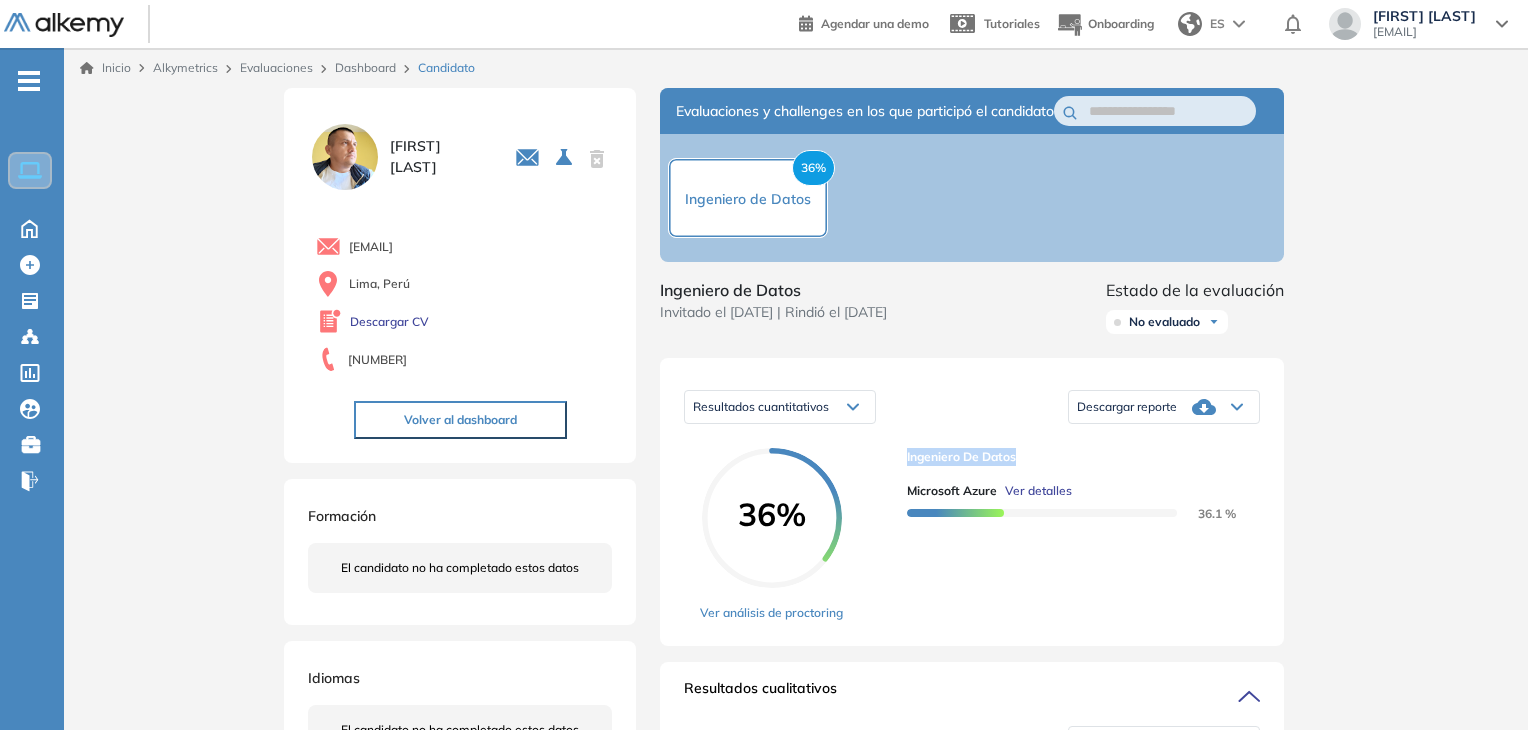 drag, startPoint x: 904, startPoint y: 475, endPoint x: 1018, endPoint y: 473, distance: 114.01754 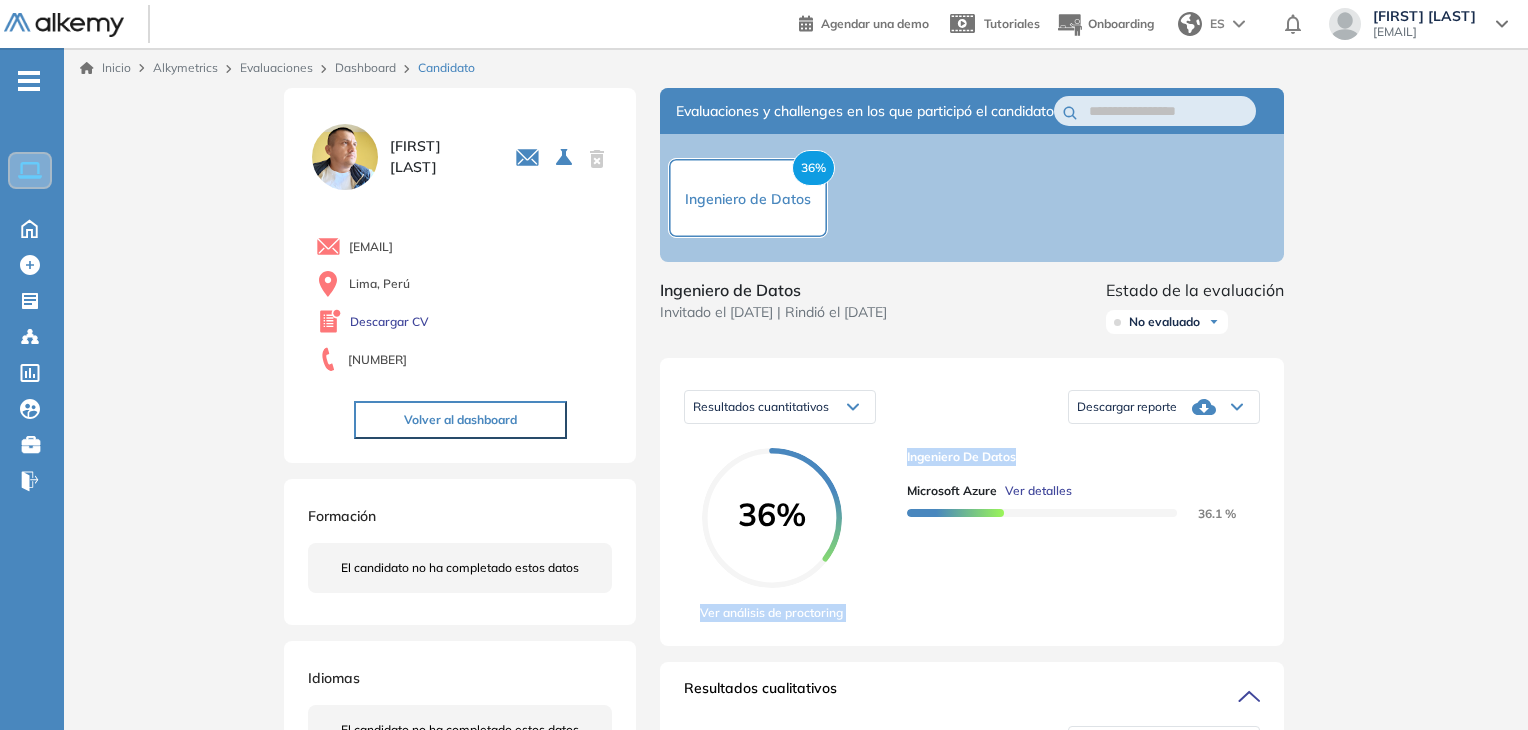 click on "36% Ver análisis de proctoring Ingeniero de Datos  Microsoft Azure Ver detalles 36.1 %" at bounding box center (972, 535) 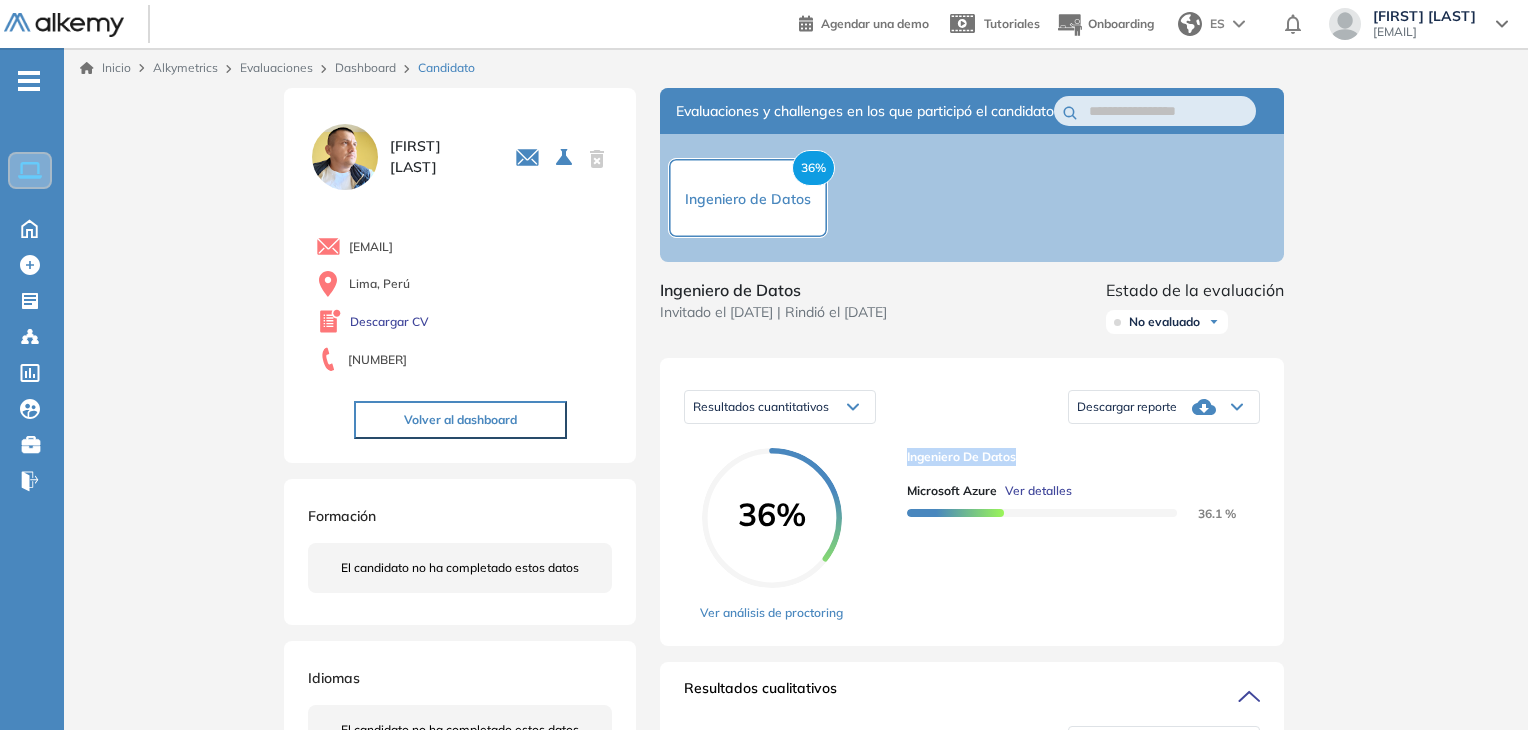 drag, startPoint x: 902, startPoint y: 474, endPoint x: 1030, endPoint y: 469, distance: 128.09763 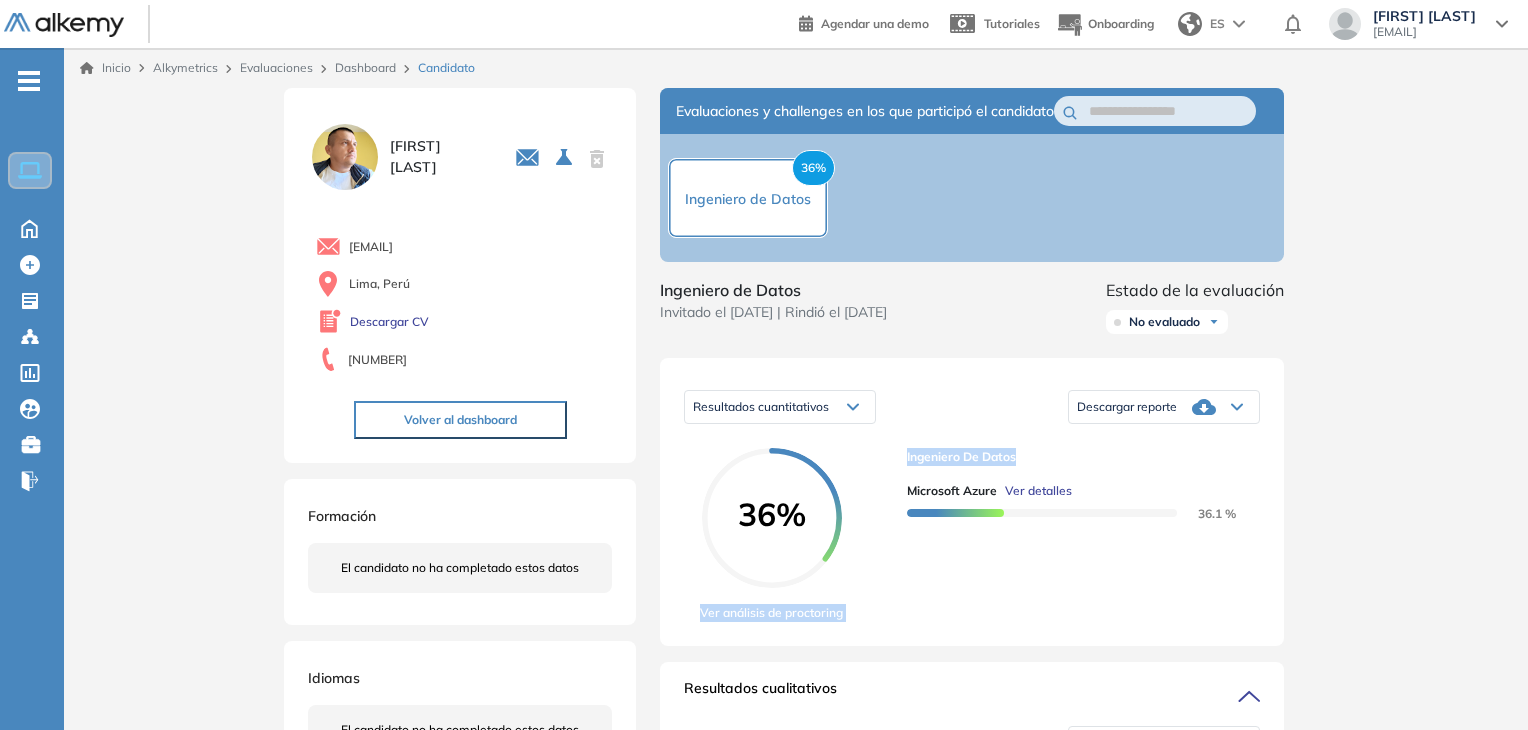 drag, startPoint x: 1030, startPoint y: 469, endPoint x: 898, endPoint y: 469, distance: 132 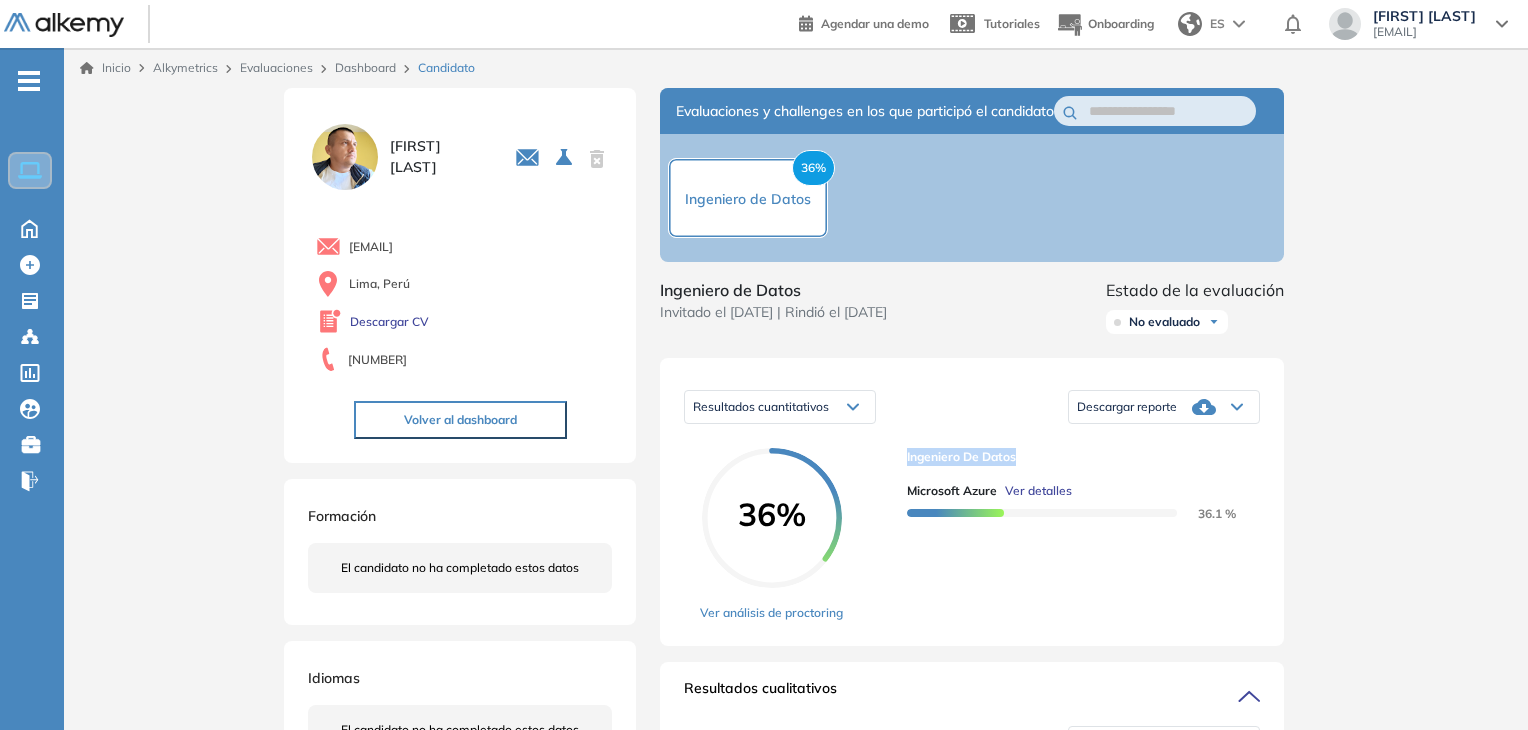 drag, startPoint x: 906, startPoint y: 471, endPoint x: 1030, endPoint y: 469, distance: 124.01613 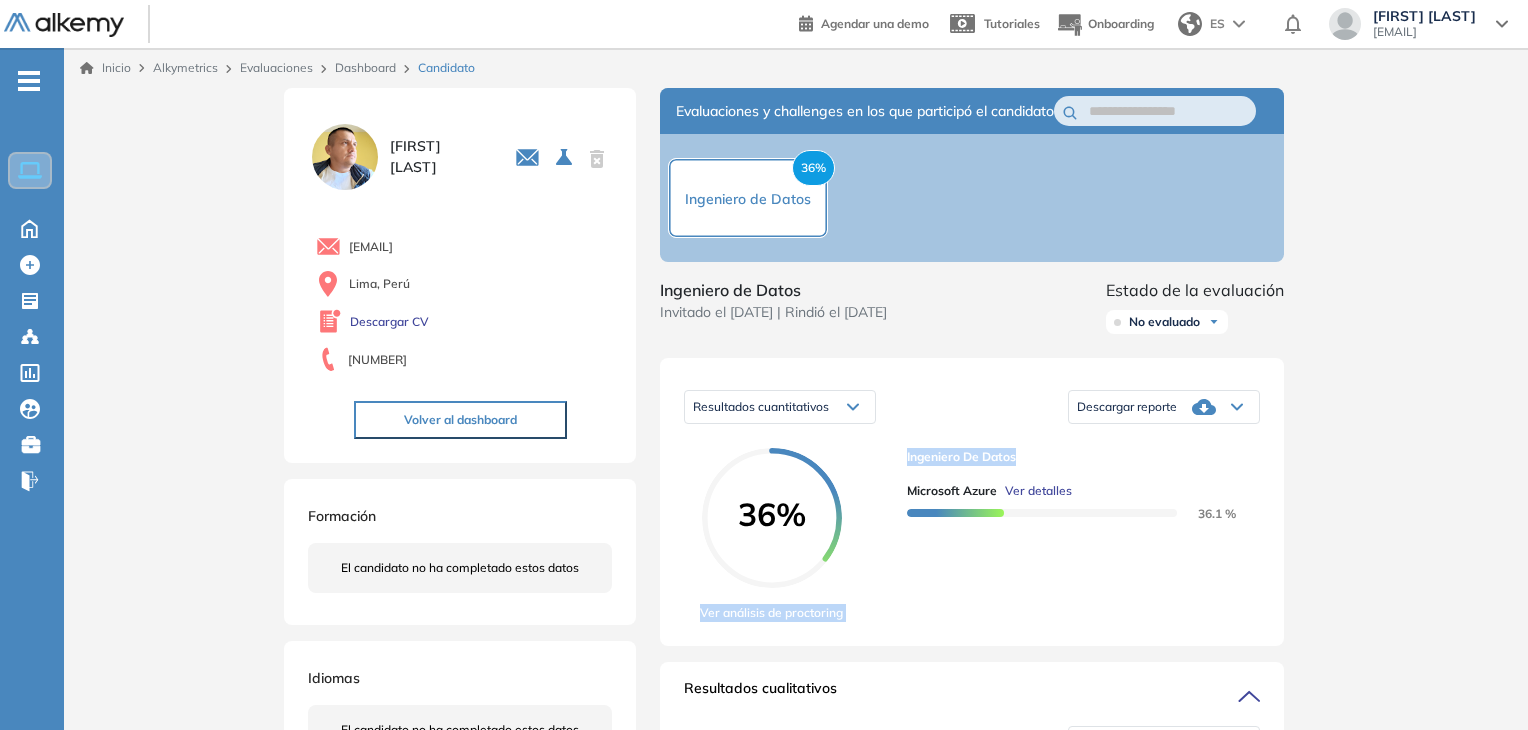 click on "Resultados cuantitativos Resultados cuantitativos Resultados relativos Descargar reporte Descargar informe completo Descargar informe resumido 36% Ver análisis de proctoring Ingeniero de Datos  Microsoft Azure Ver detalles 36.1 %" at bounding box center [972, 502] 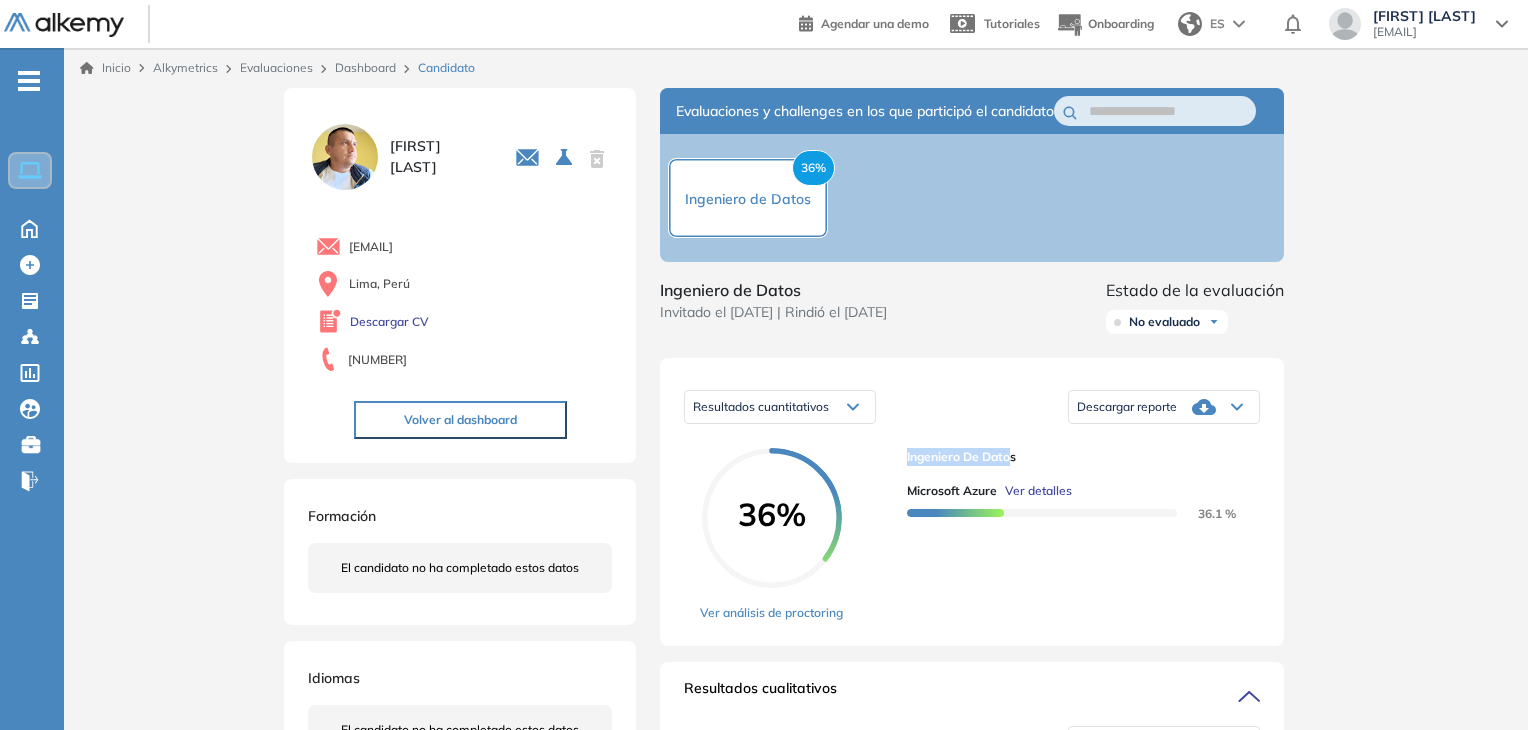 drag, startPoint x: 905, startPoint y: 476, endPoint x: 1009, endPoint y: 472, distance: 104.0769 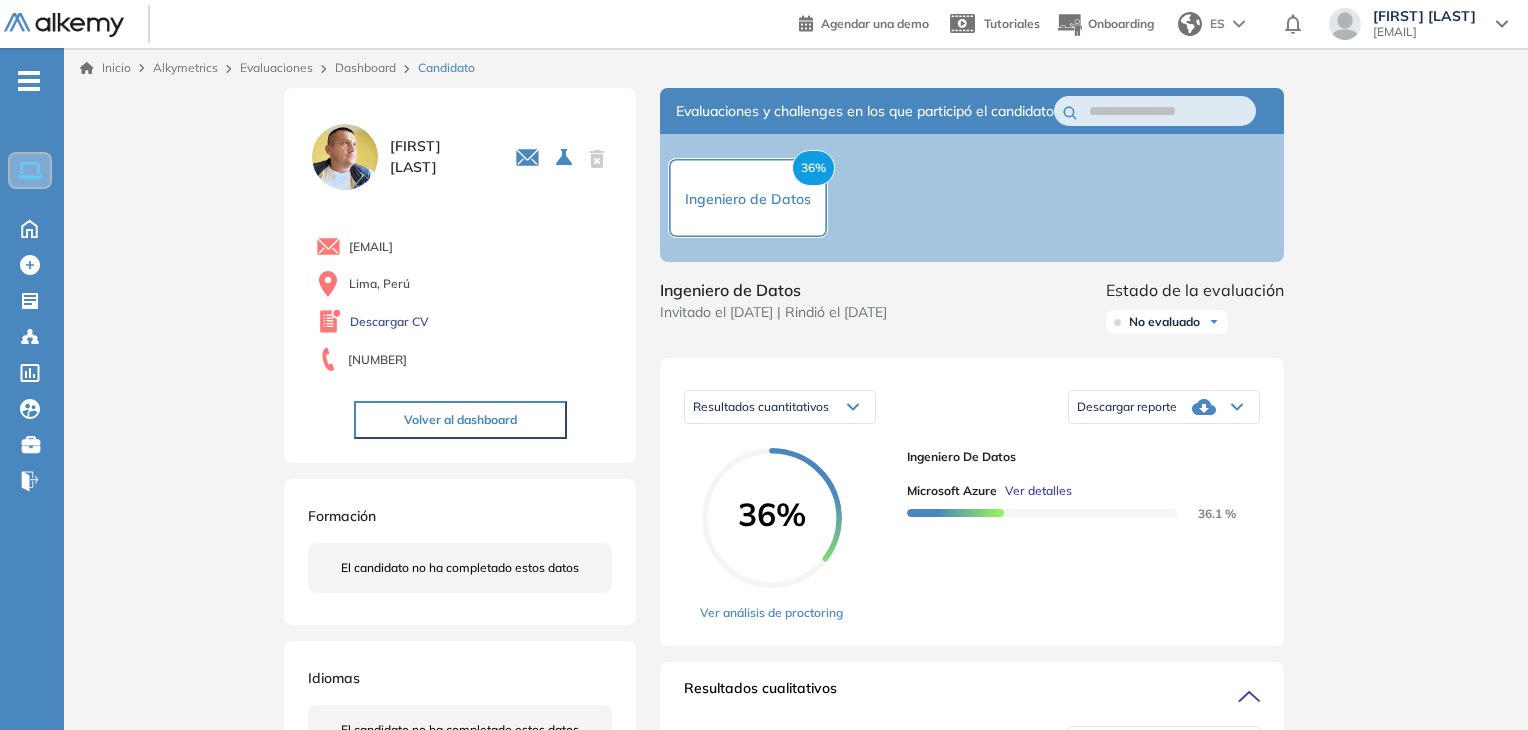 click on "Ingeniero de Datos" at bounding box center [1075, 457] 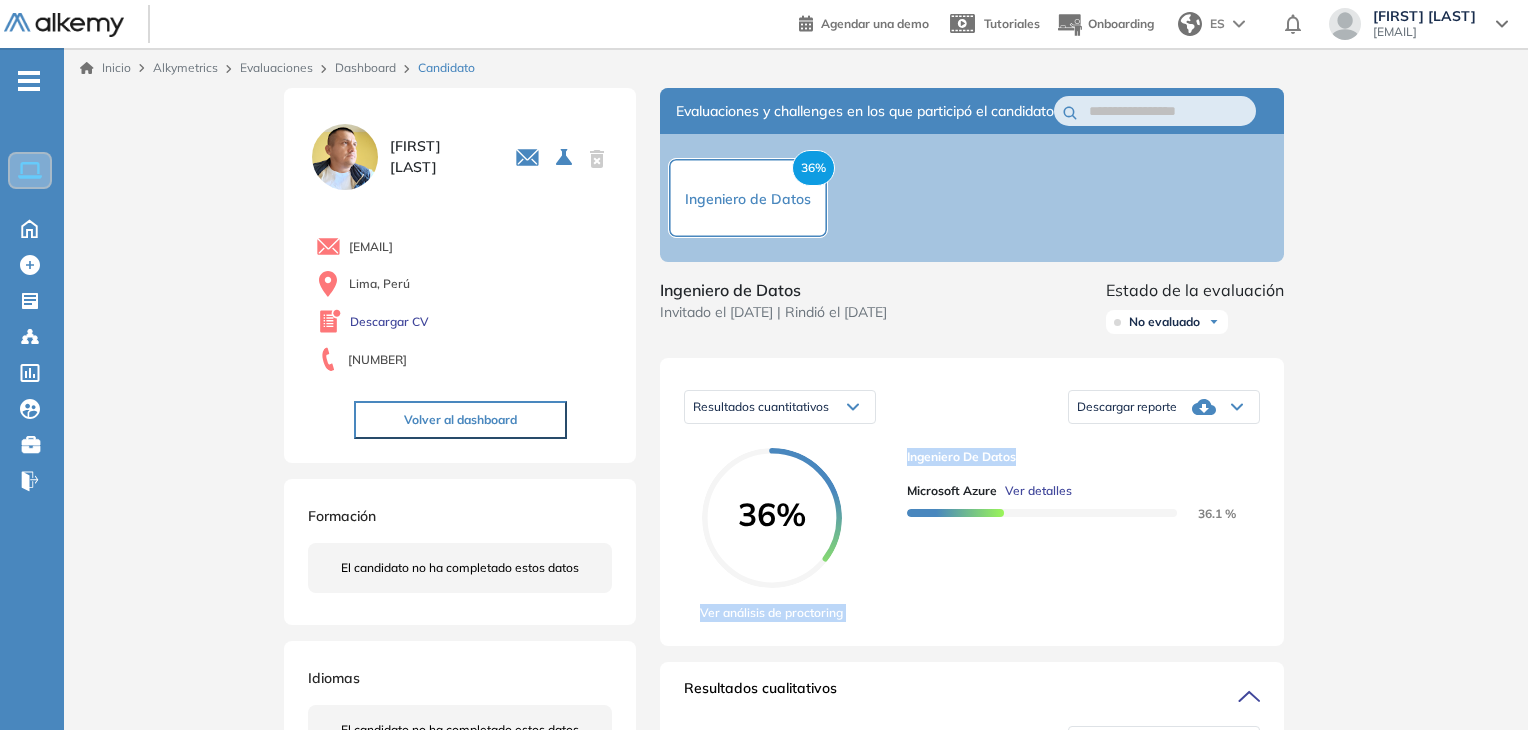 drag, startPoint x: 1024, startPoint y: 476, endPoint x: 900, endPoint y: 471, distance: 124.10077 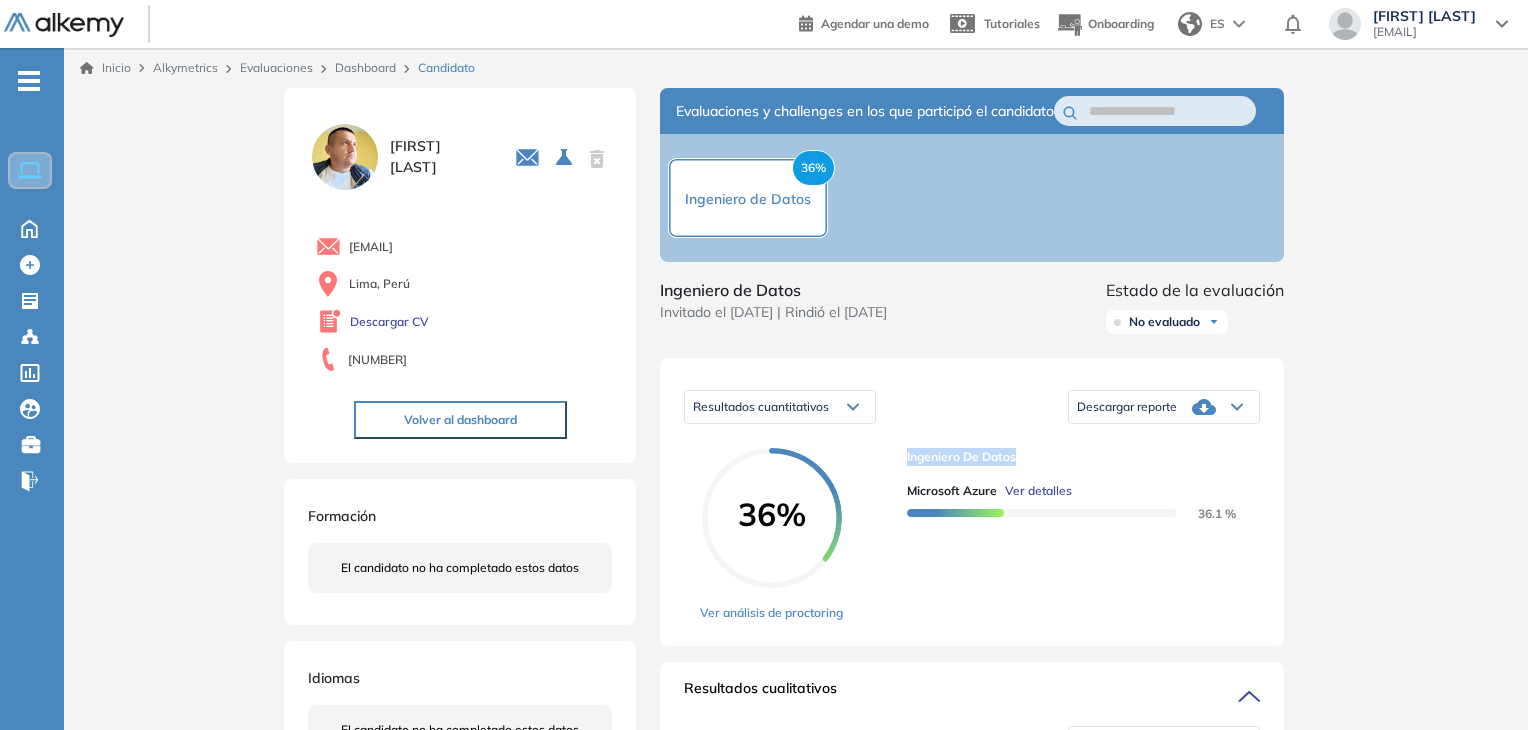 click on "36% Ver análisis de proctoring Ingeniero de Datos  Microsoft Azure Ver detalles 36.1 %" at bounding box center (972, 535) 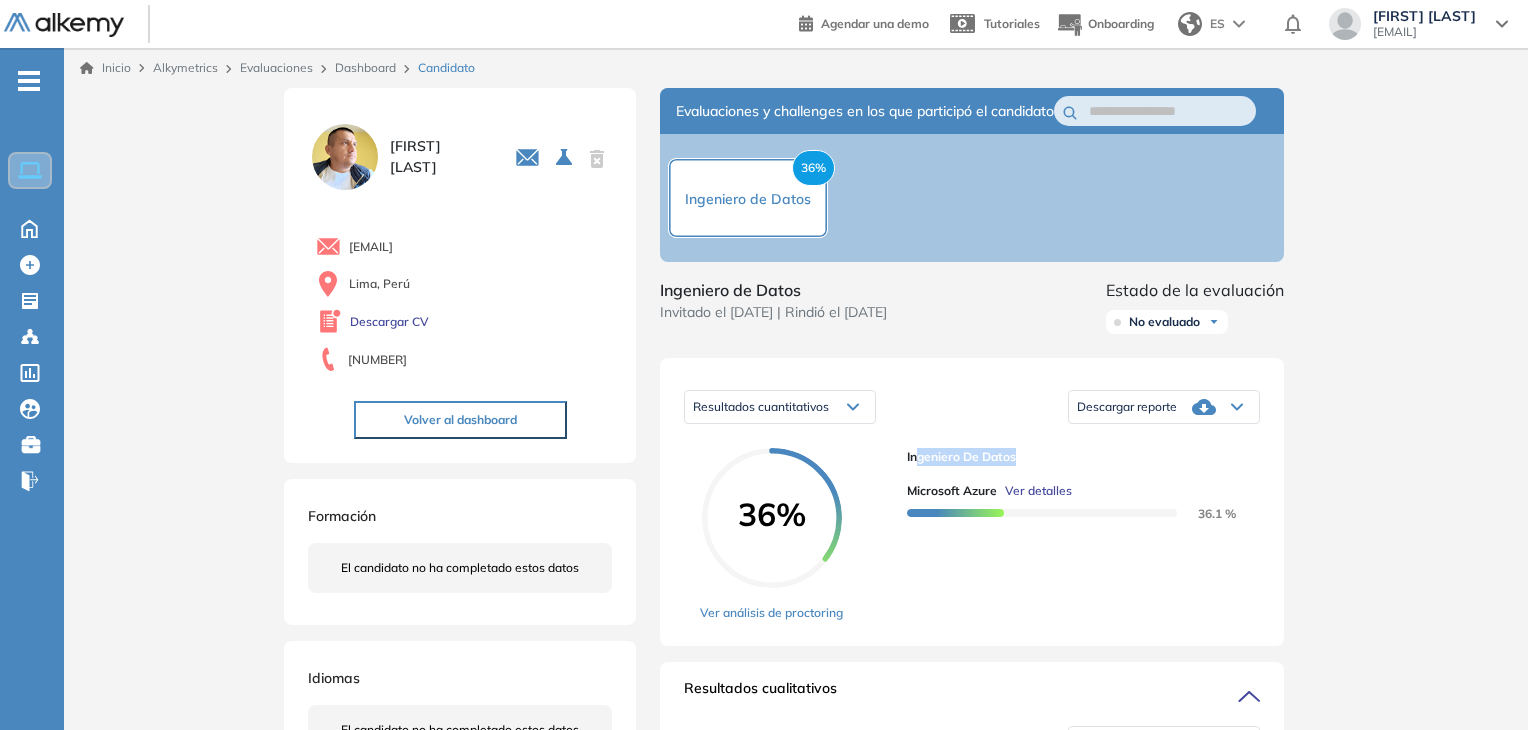 drag, startPoint x: 1027, startPoint y: 483, endPoint x: 914, endPoint y: 478, distance: 113.110565 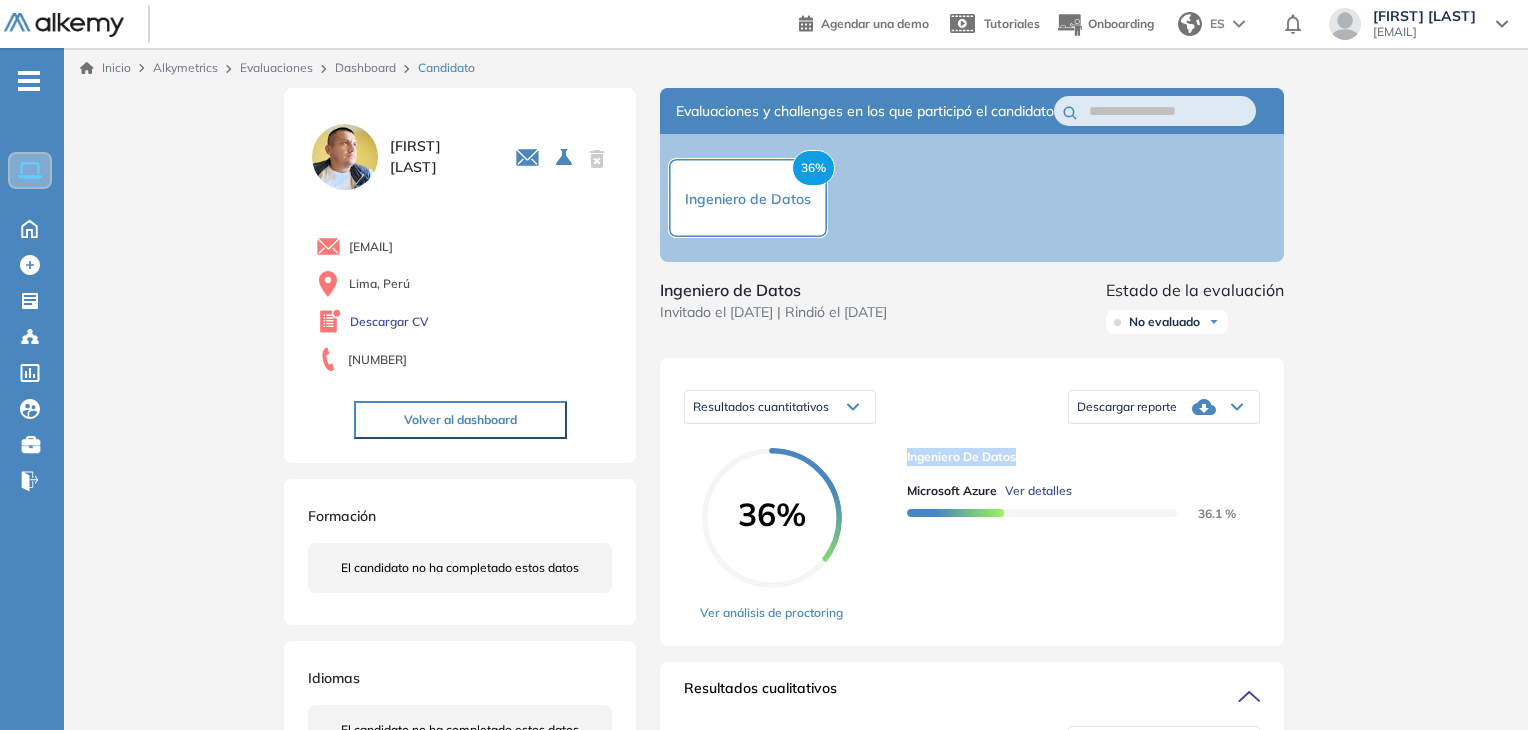 drag, startPoint x: 905, startPoint y: 475, endPoint x: 1040, endPoint y: 473, distance: 135.01482 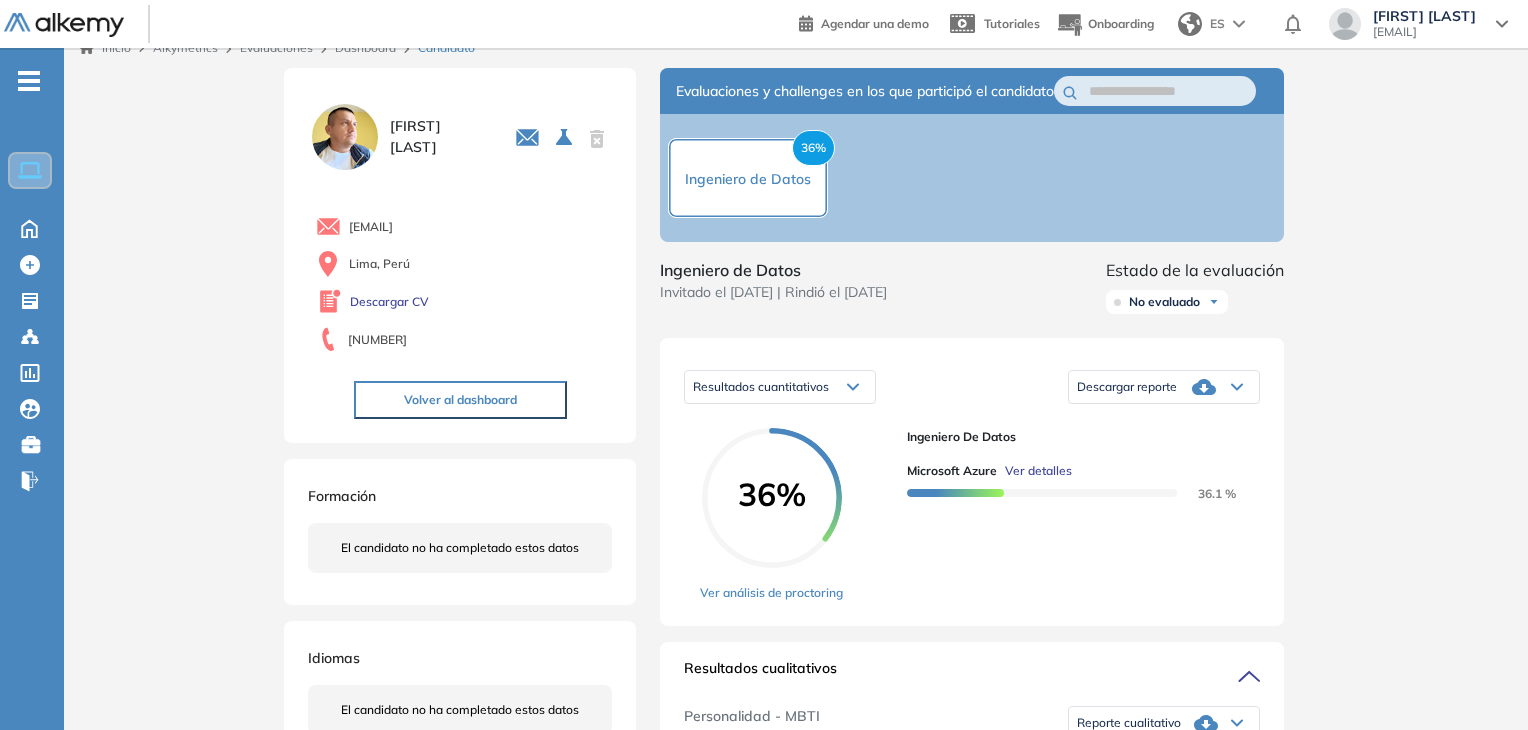 scroll, scrollTop: 0, scrollLeft: 0, axis: both 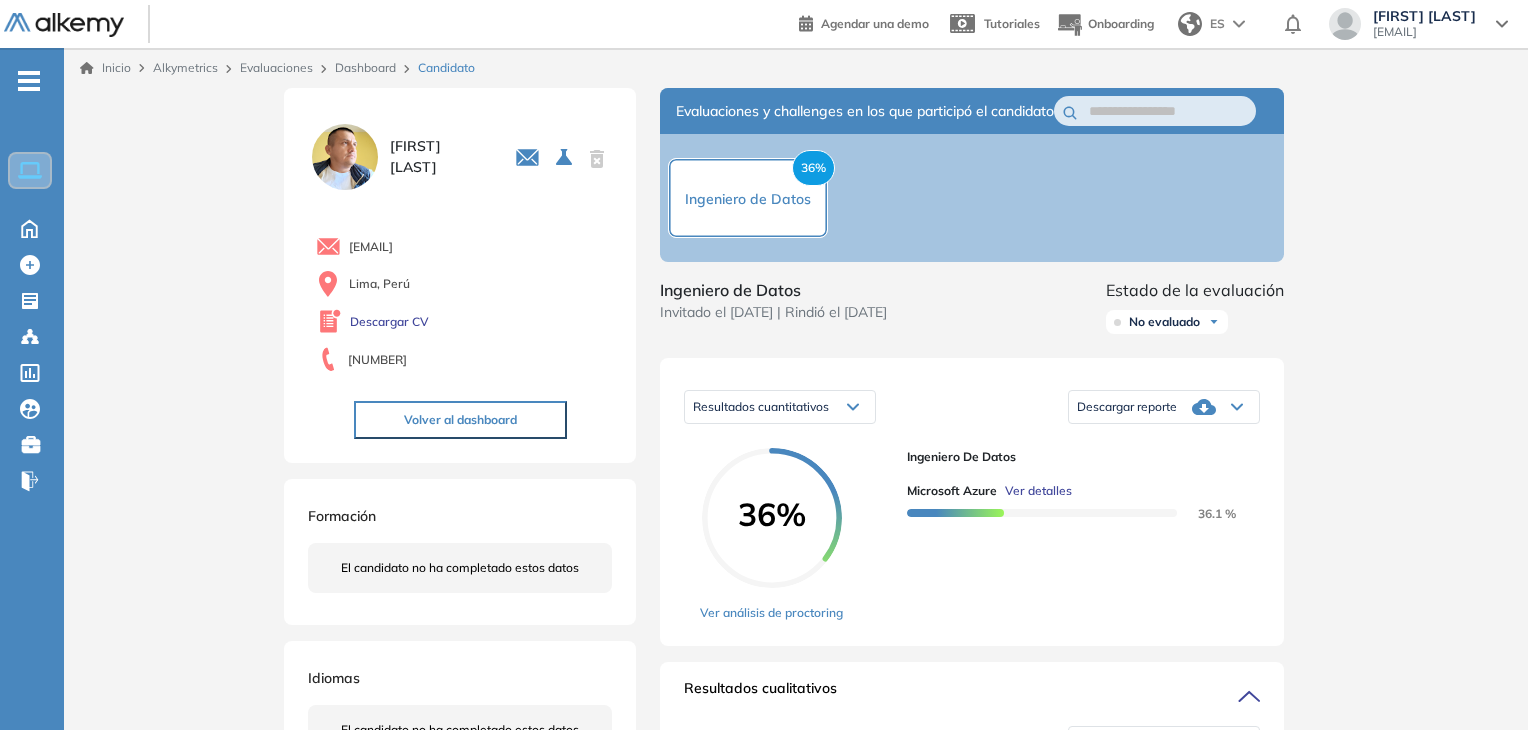 click on "Ingeniero de Datos" at bounding box center [773, 290] 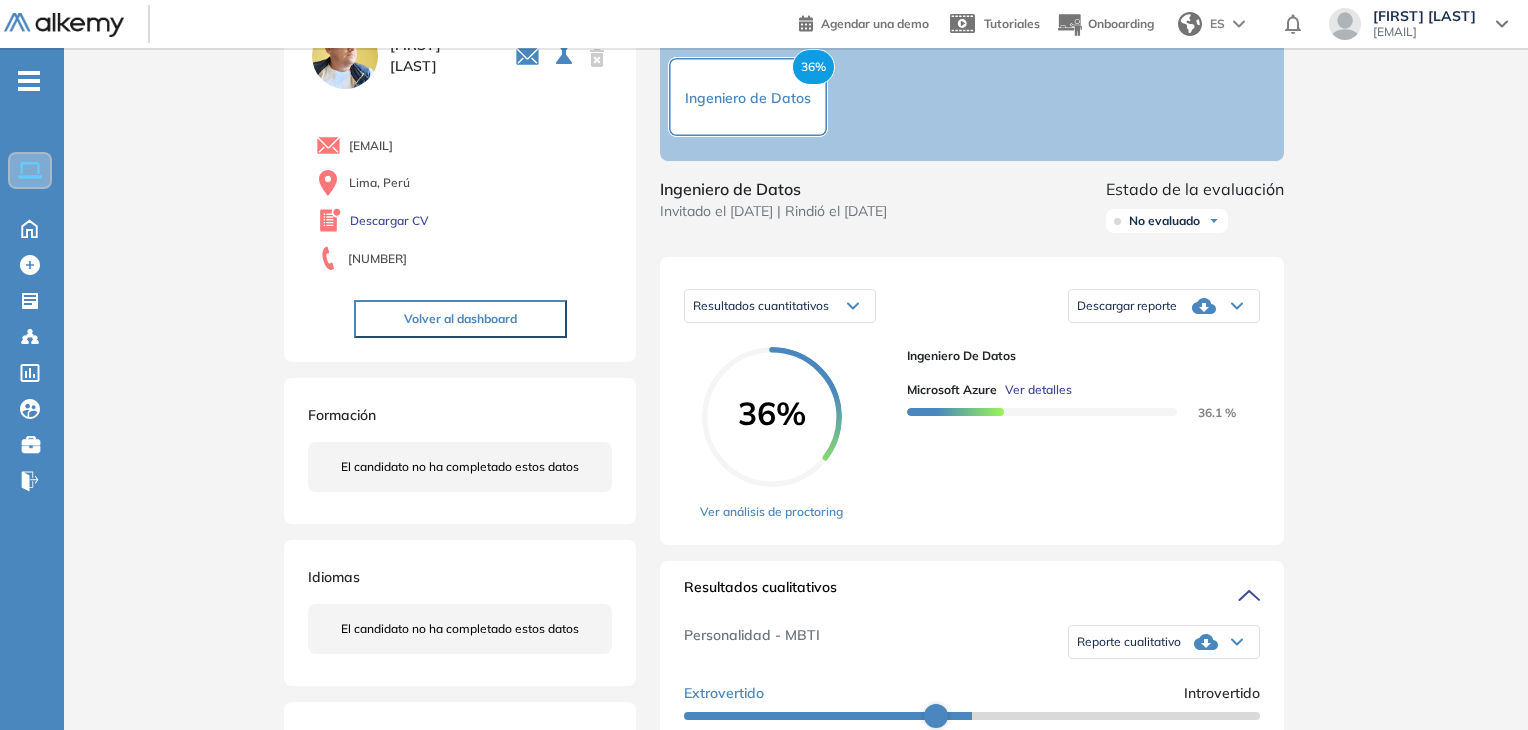 scroll, scrollTop: 87, scrollLeft: 0, axis: vertical 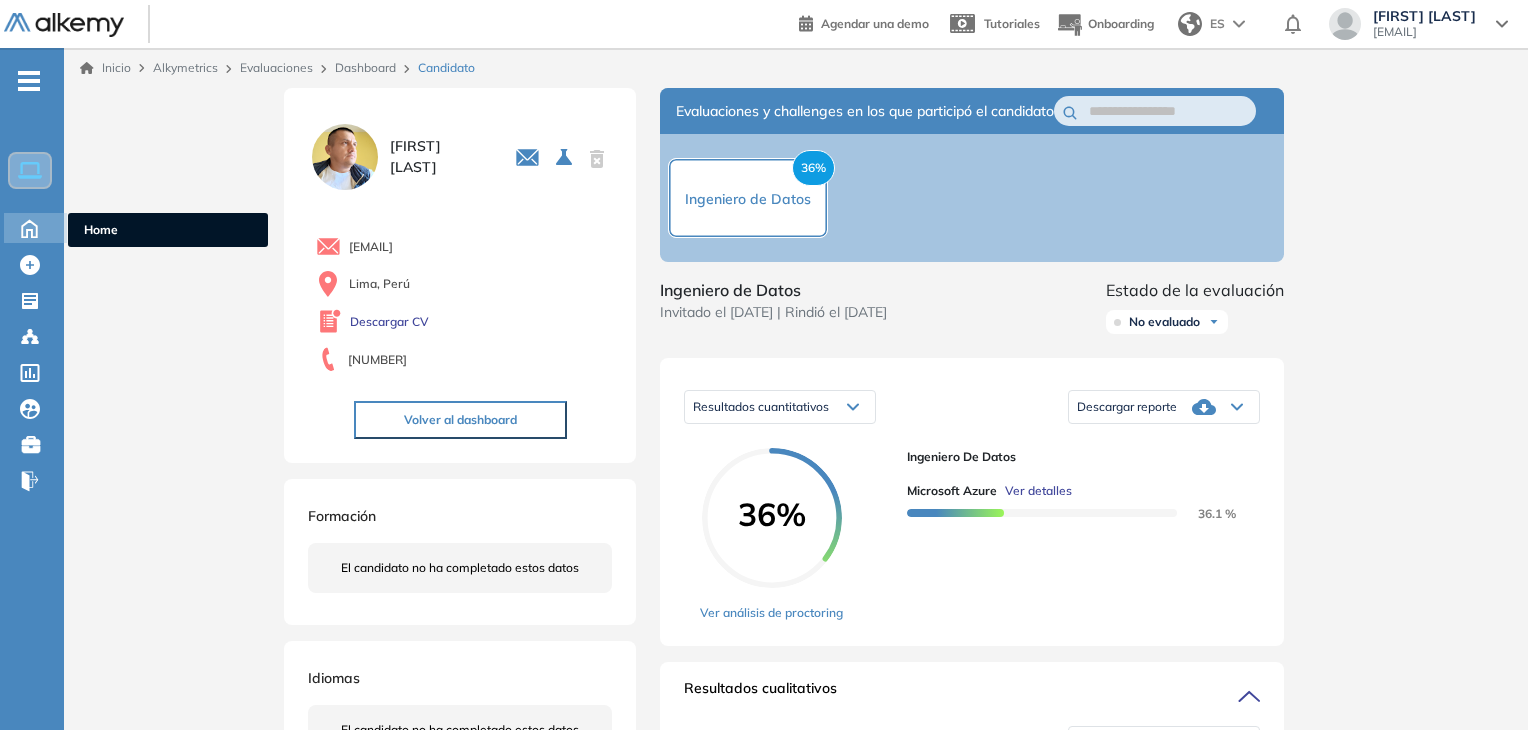 click 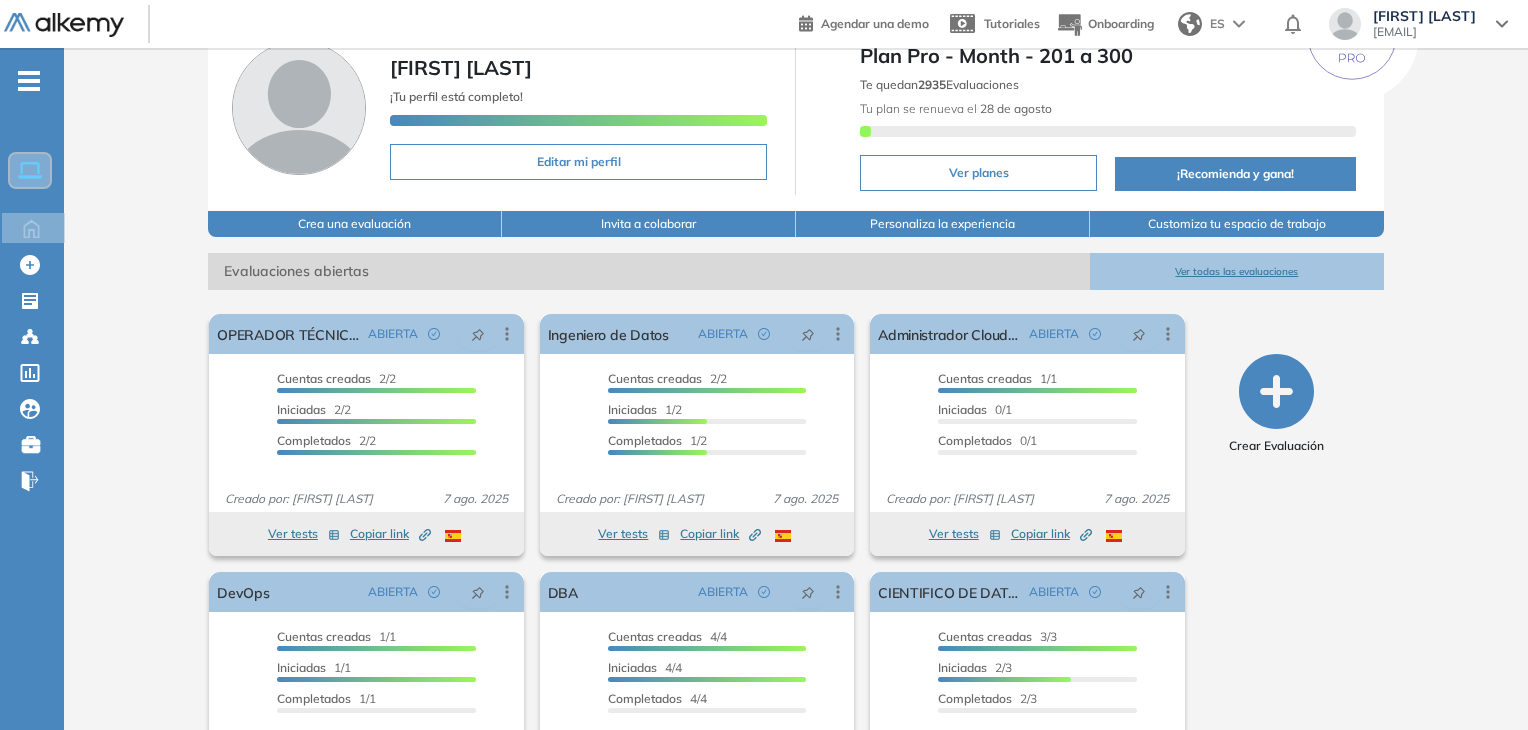scroll, scrollTop: 96, scrollLeft: 0, axis: vertical 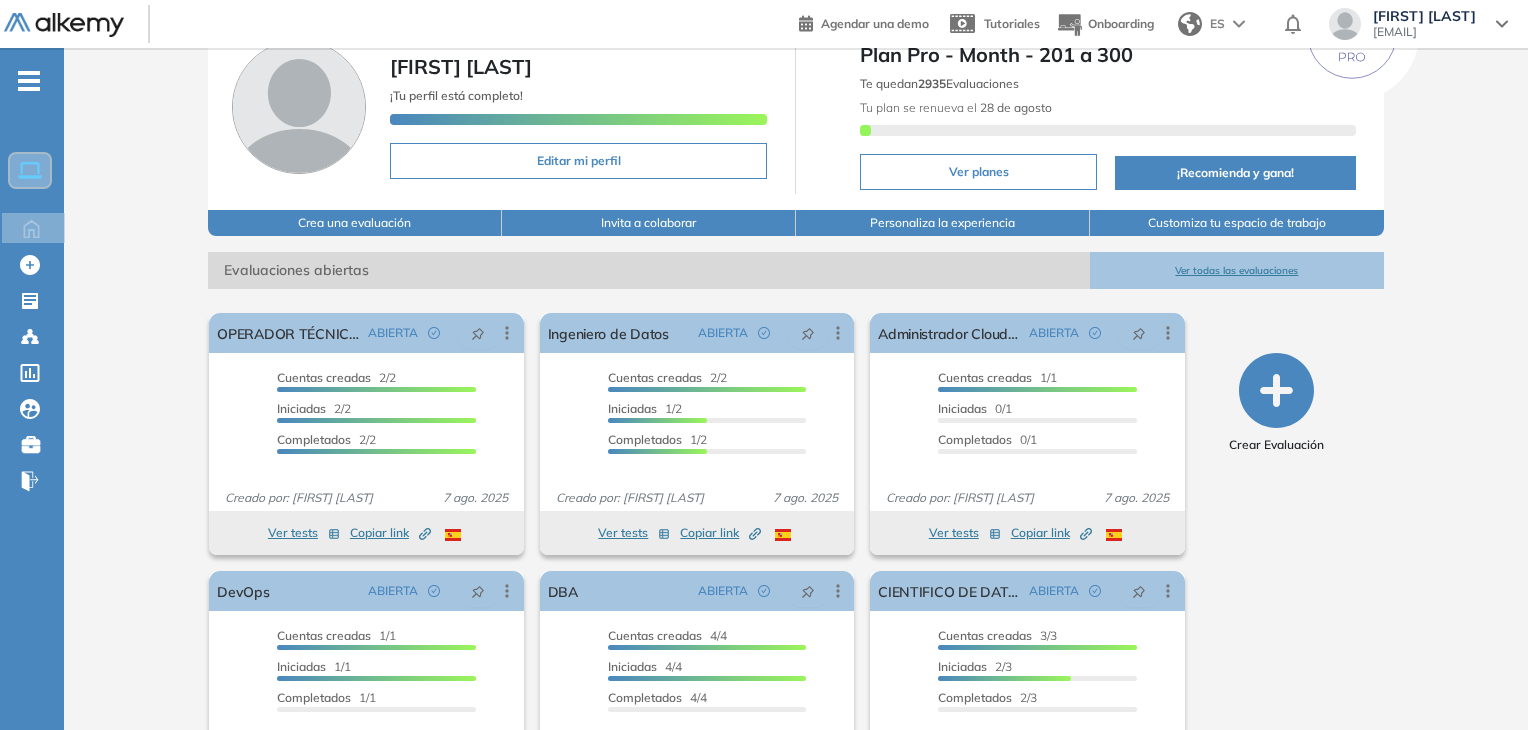 click on "CSTI CORP General Mayra Velasquez ¡Tu perfil está completo! Editar mi perfil Plan Pro - Month - 201 a 300 Te quedan 2935 Evaluaciones Tu plan se renueva el 28 de agosto Ver planes ¡Recomienda y gana! Crea una evaluación Invita a colaborar Personaliza la experiencia Customiza tu espacio de trabajo Evaluaciones abiertas Ver todas las evaluaciones El proctoring será activado ¡Importante!: Los usuarios que ya realizaron la evaluación no tendrán registros del proctoring Cancelar operación Activar OPERADOR TÉCNICO ABIERTA Editar Los siguientes tests ya no están disponibles o tienen una nueva versión Revisa en el catálogo otras opciones o su detalle. Entendido Duplicar Reabrir Eliminar Ver candidatos Ver estadísticas Desactivar Proctoring Finalizar evaluación Mover de workspace Created by potrace 1.16, written by Peter Selinger 2001-2019 Copiar ID Publico Cuentas creadas 2/2 Prefiltrados 0/2 Iniciadas 2/2 Completados 2/2 Invitaciones enviadas 2 Invitados Evaluación completada 2 veces Ver tests" at bounding box center [796, 394] 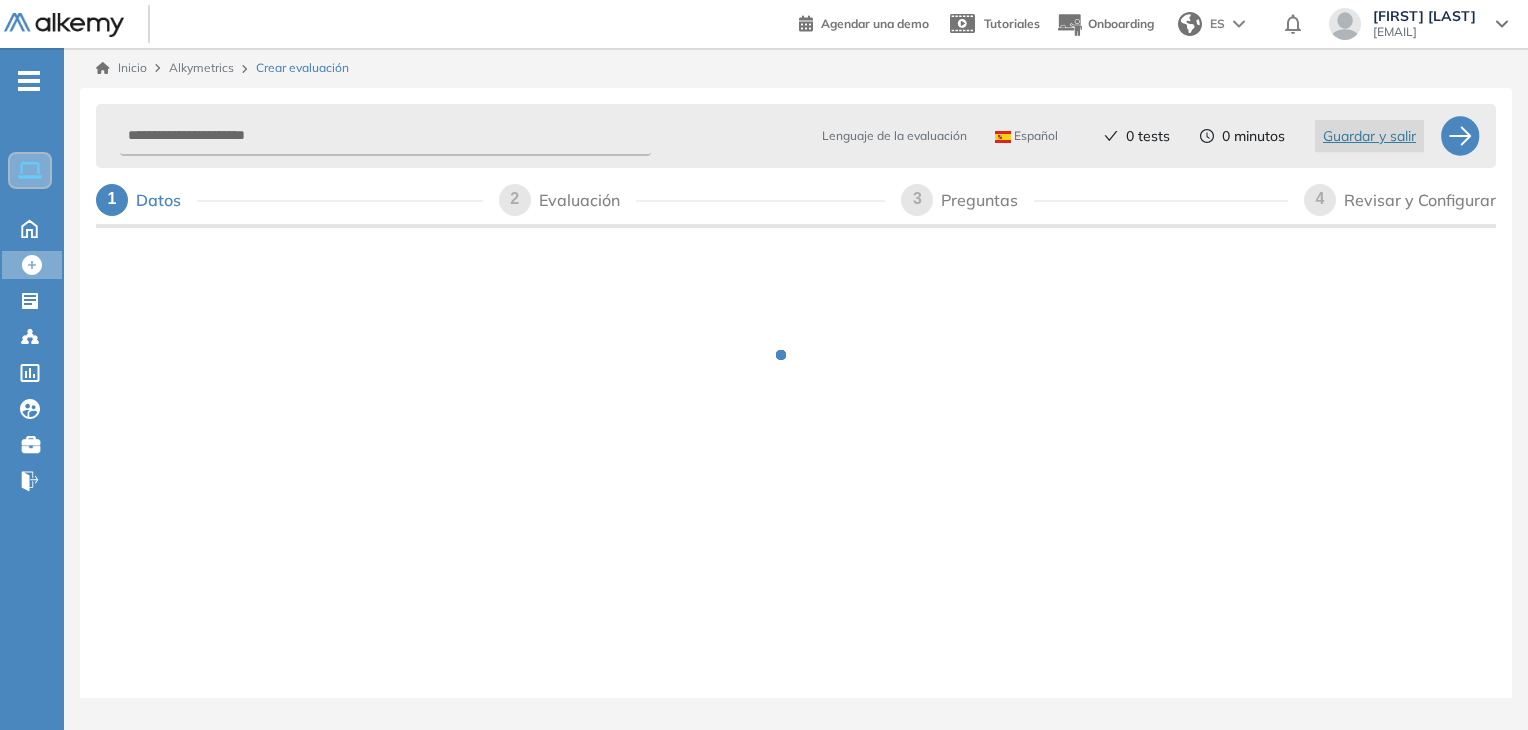 scroll, scrollTop: 0, scrollLeft: 0, axis: both 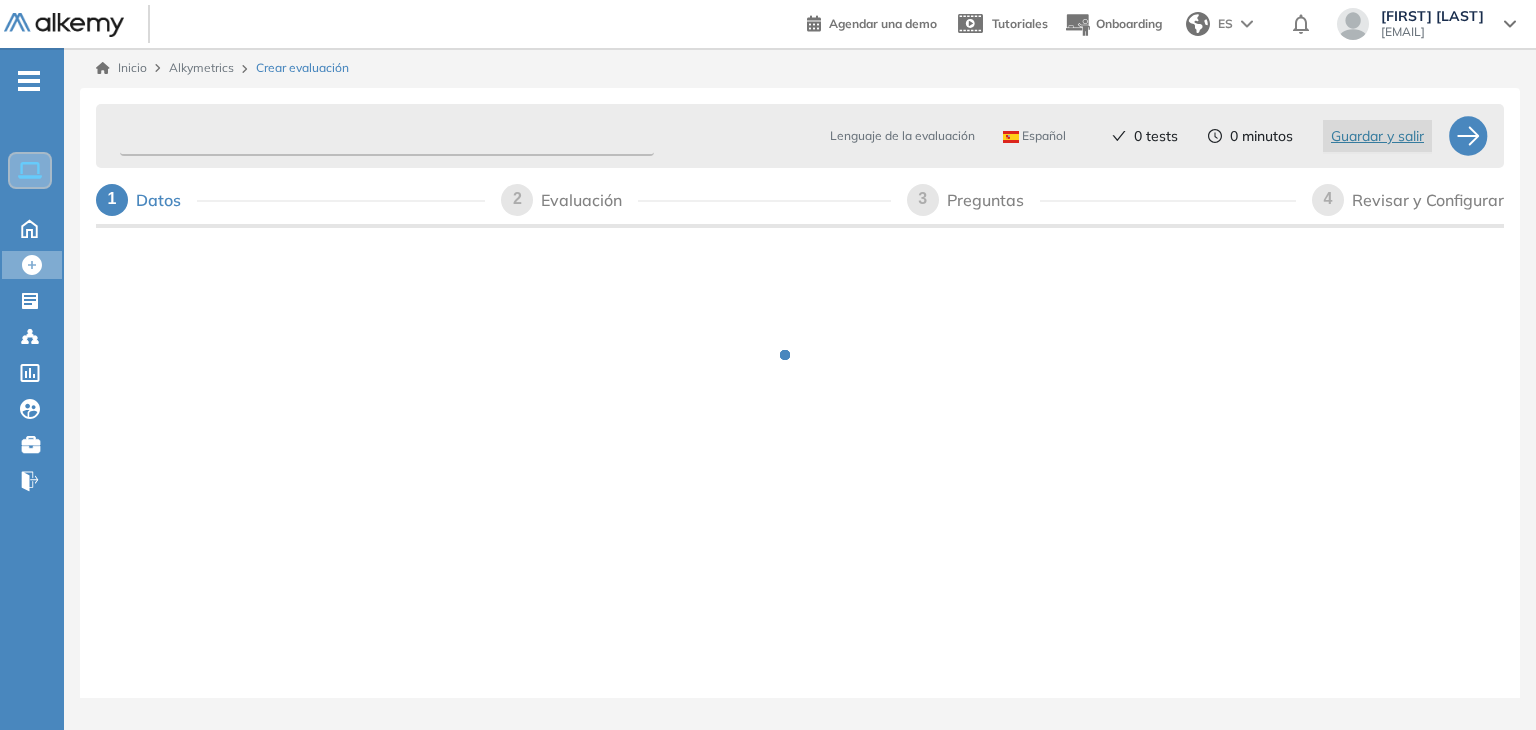 click at bounding box center (387, 136) 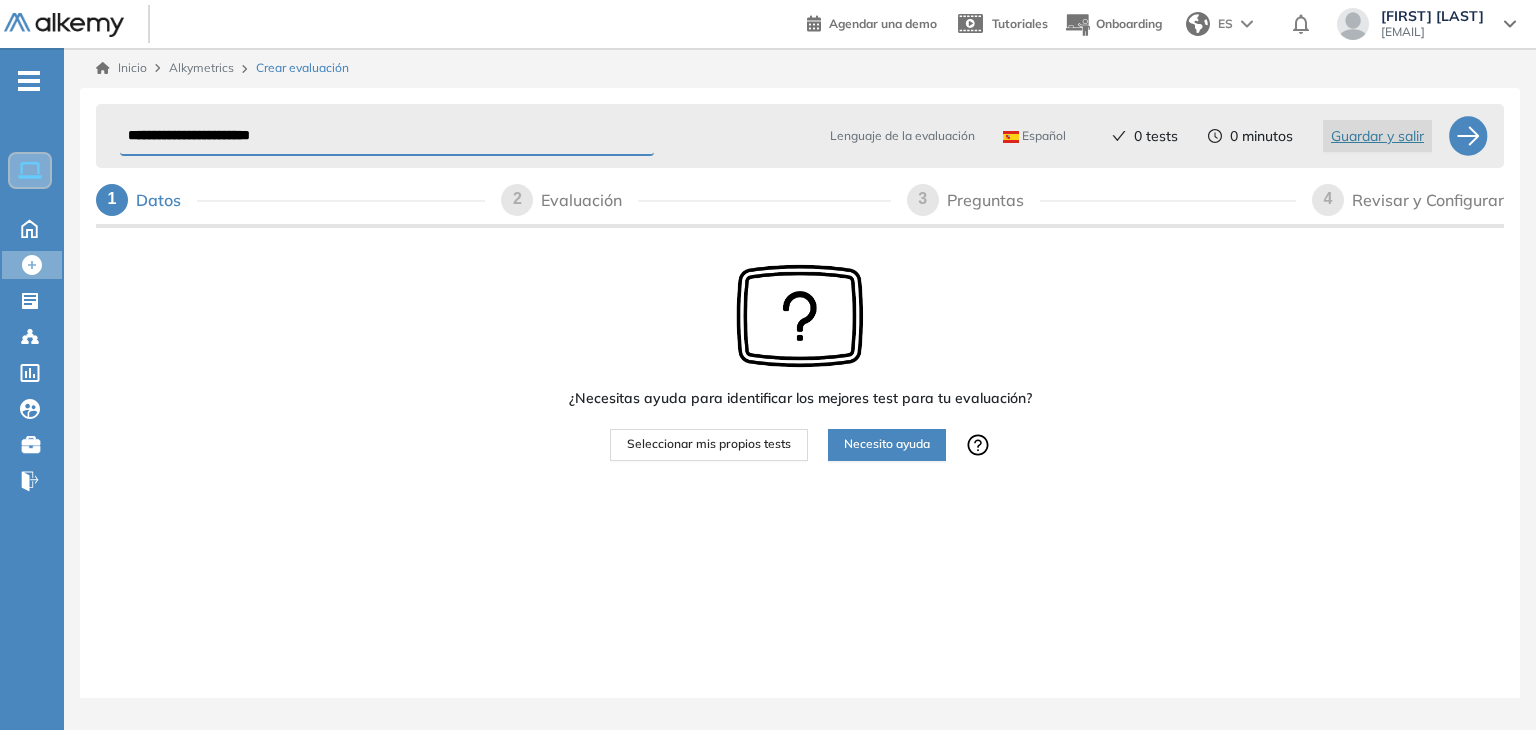 type on "**********" 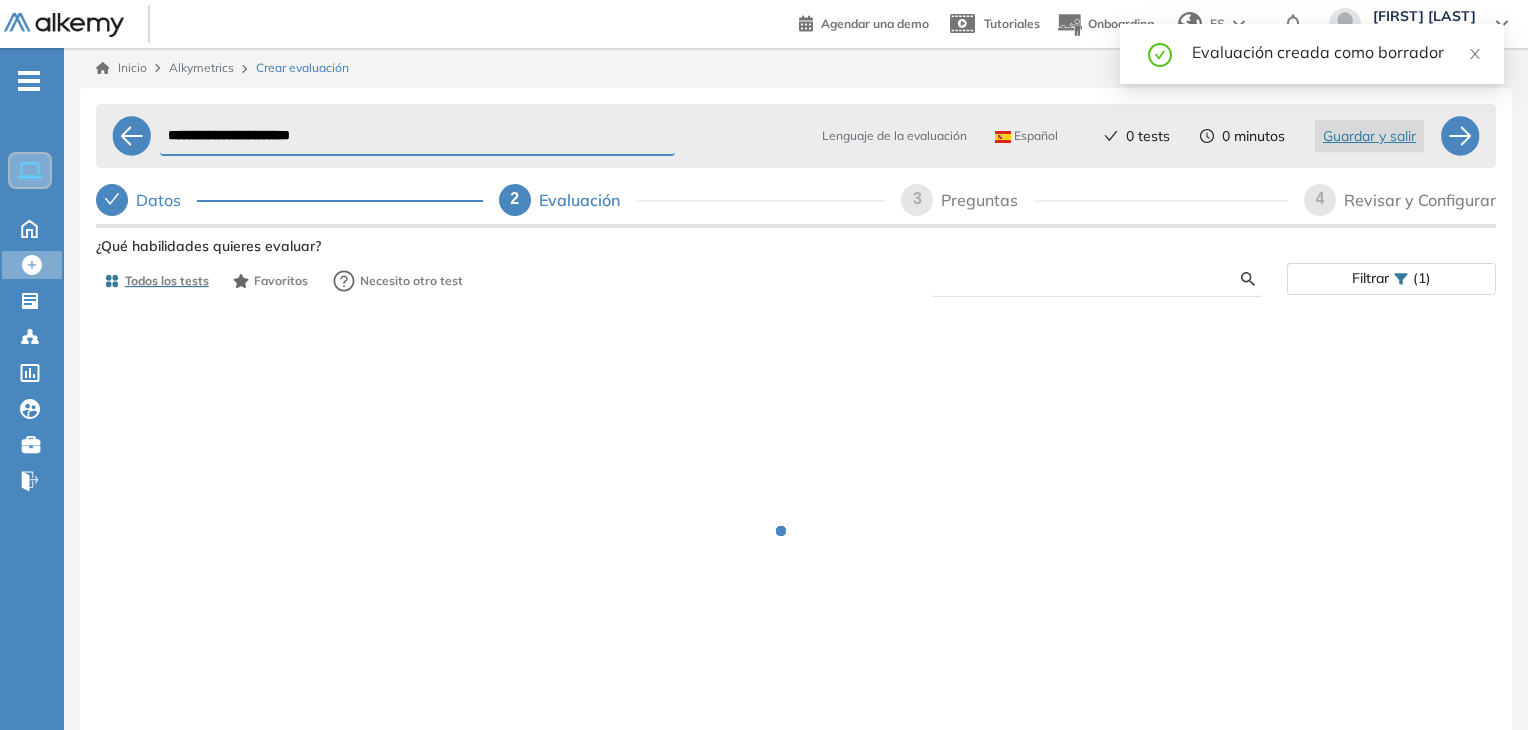 click at bounding box center [1094, 279] 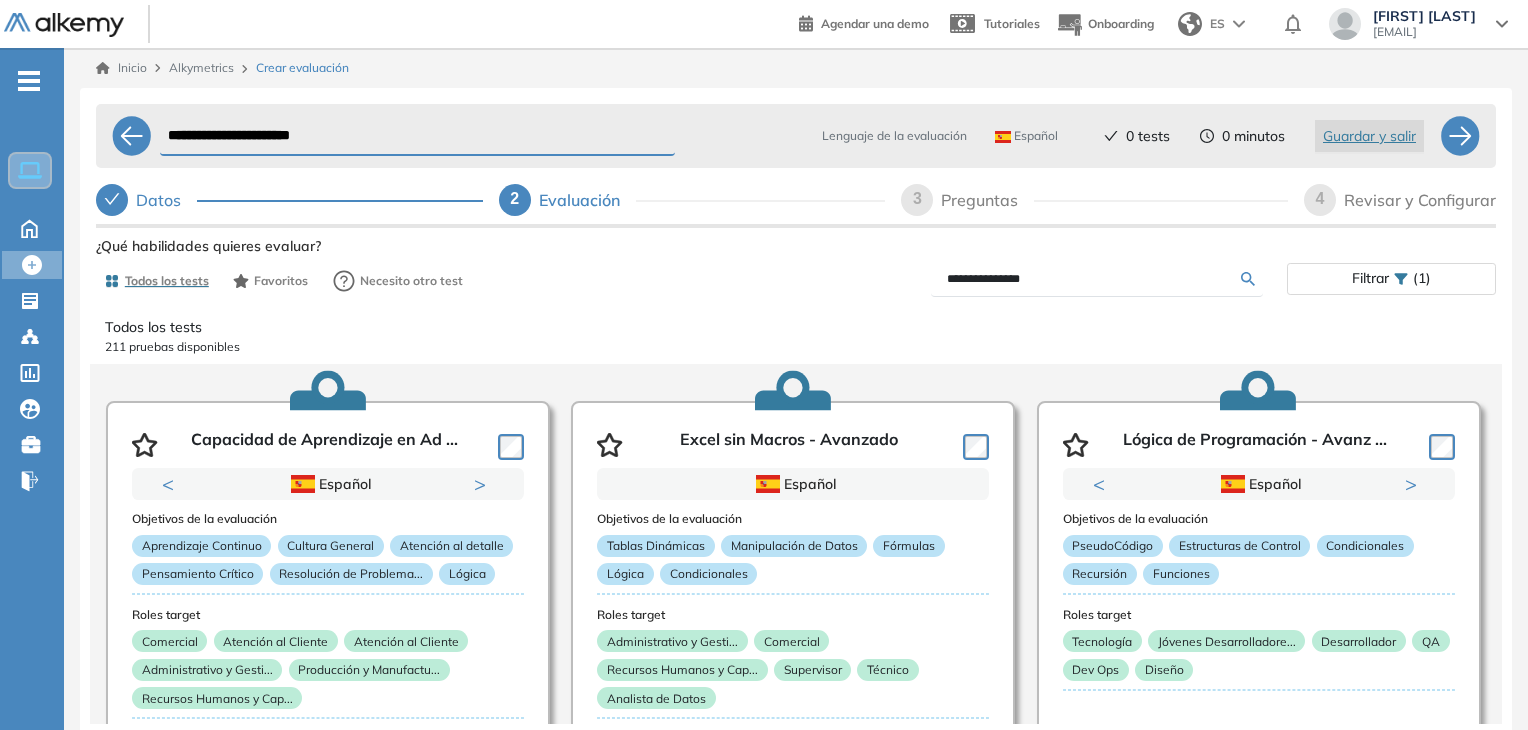 type on "**********" 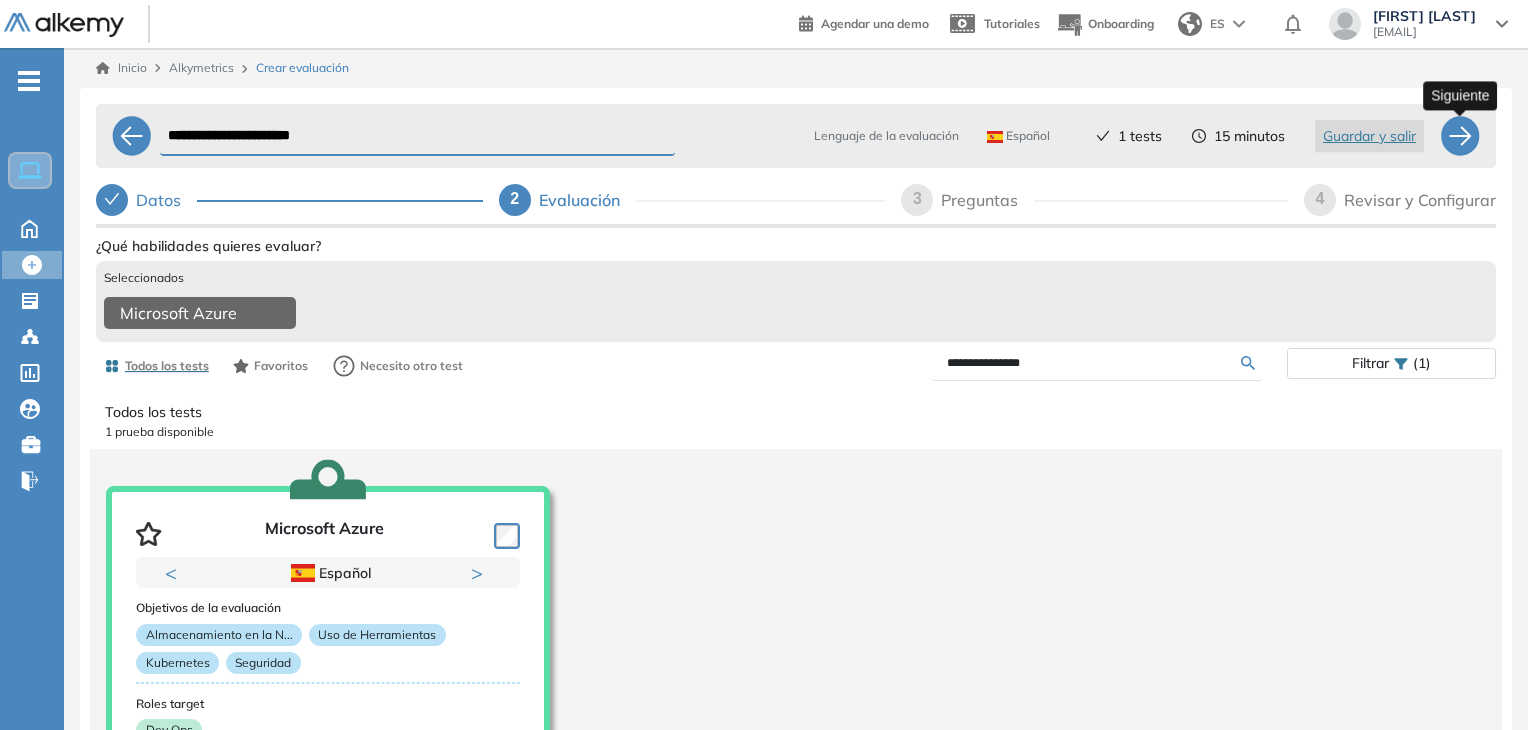 click at bounding box center [1460, 136] 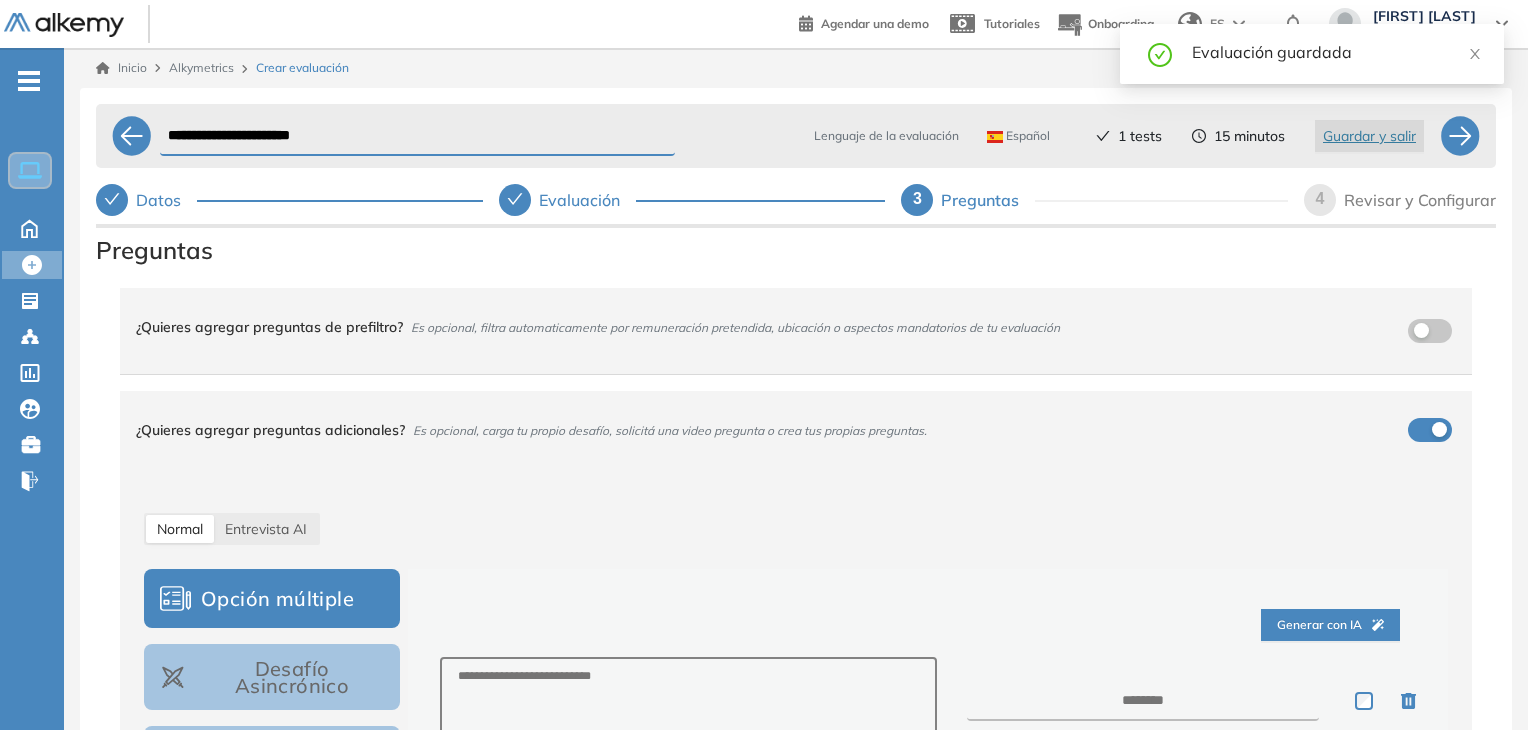 click on "¿Quieres agregar preguntas adicionales? Es opcional, carga tu propio desafío, solicitá una video pregunta o crea tus propias preguntas." at bounding box center [784, 430] 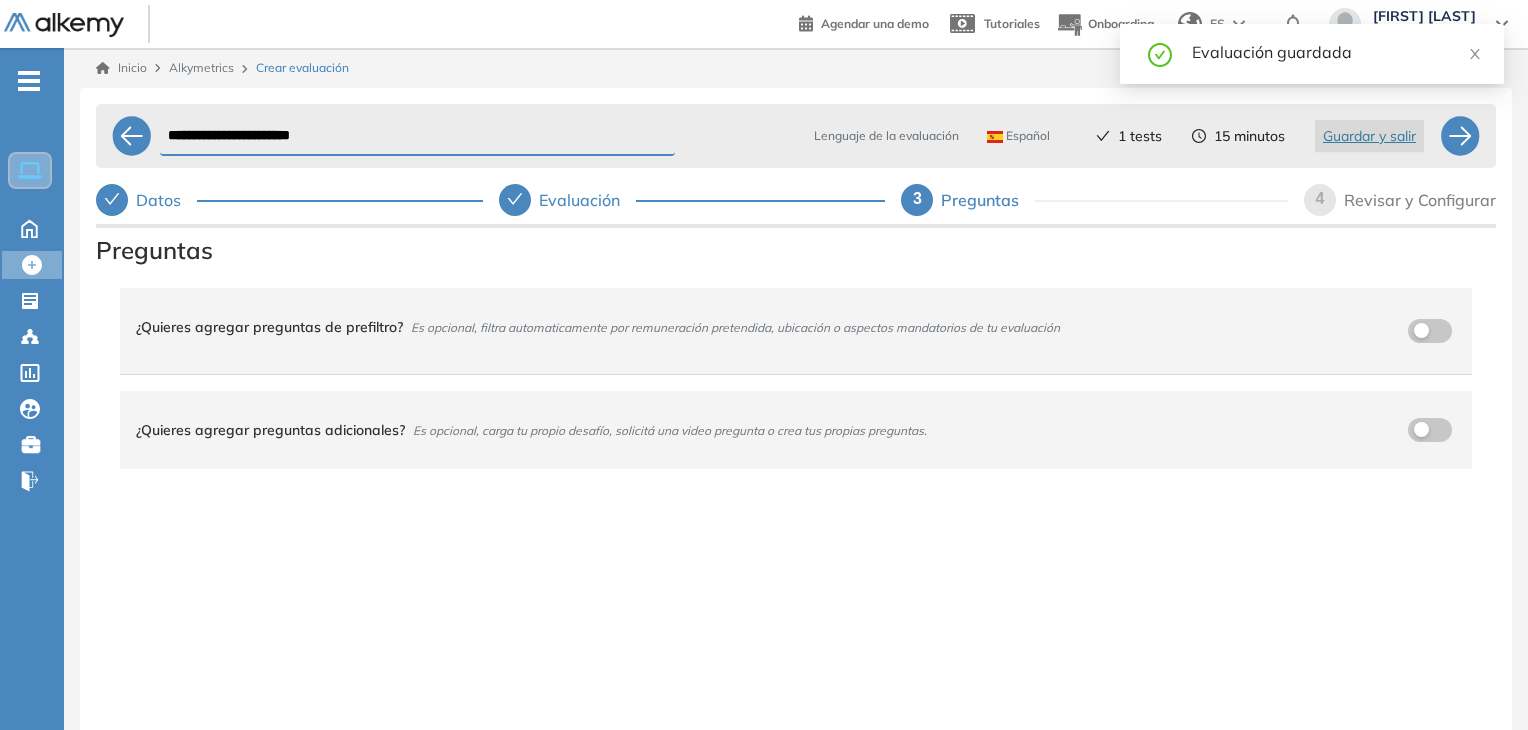 scroll, scrollTop: 14, scrollLeft: 0, axis: vertical 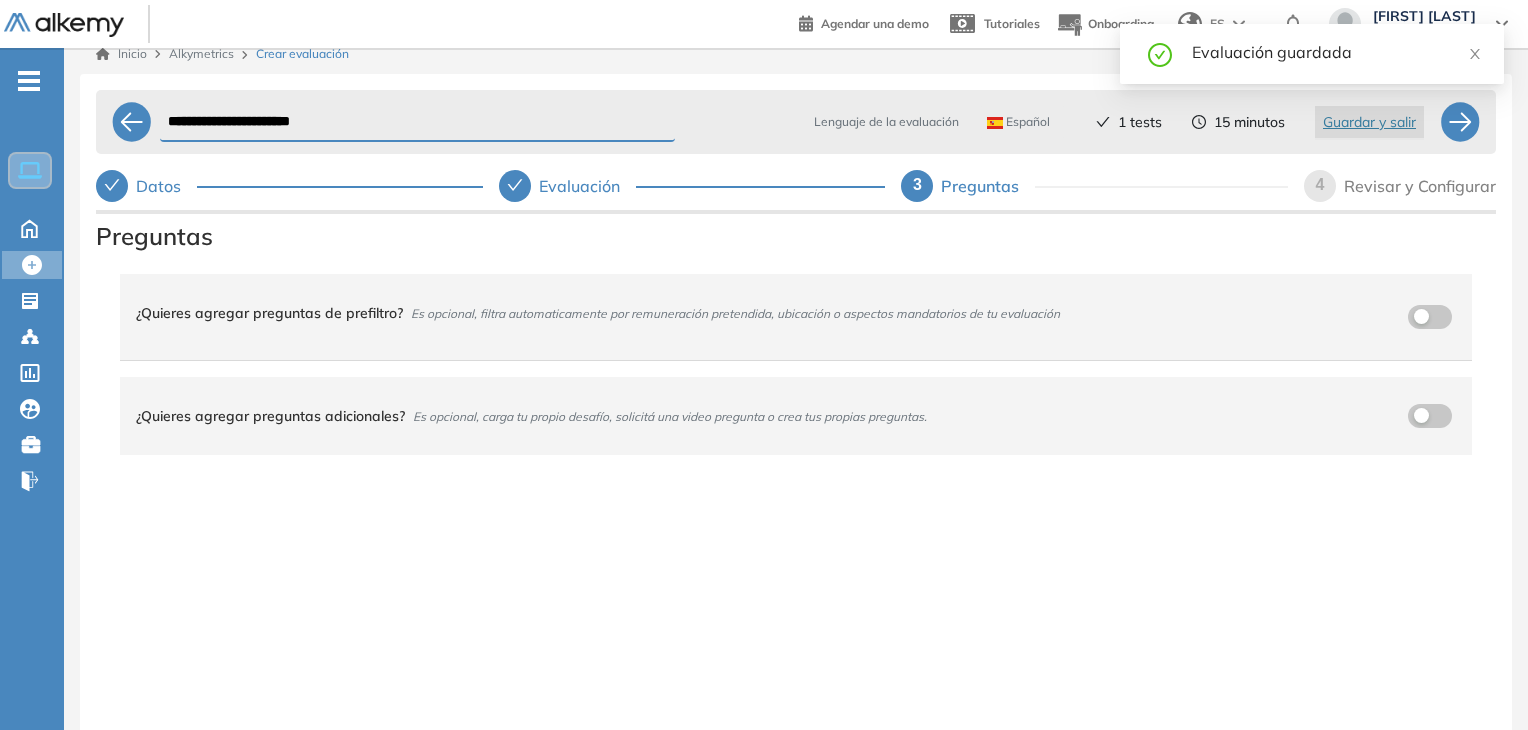 click on "Revisar y Configurar" at bounding box center [1420, 186] 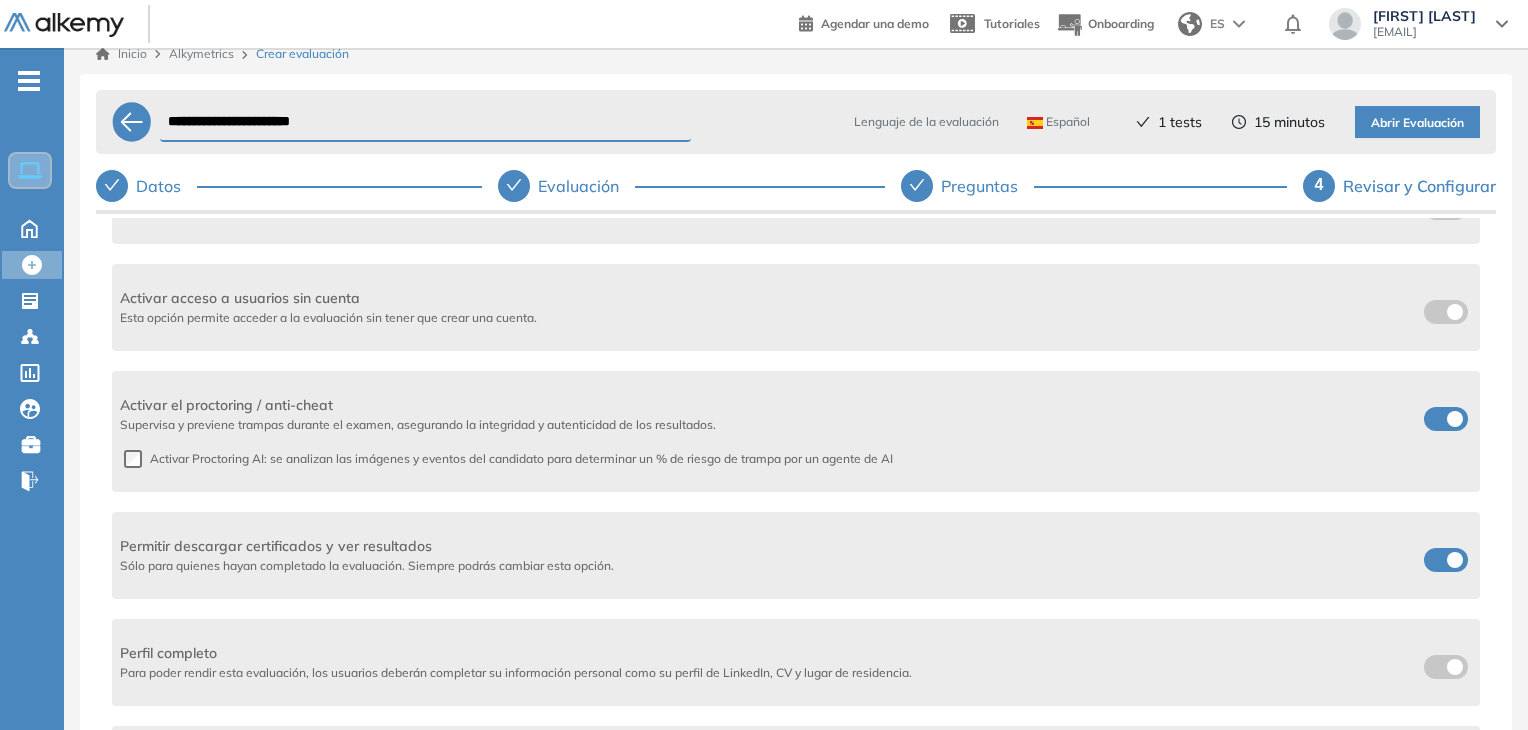 scroll, scrollTop: 398, scrollLeft: 0, axis: vertical 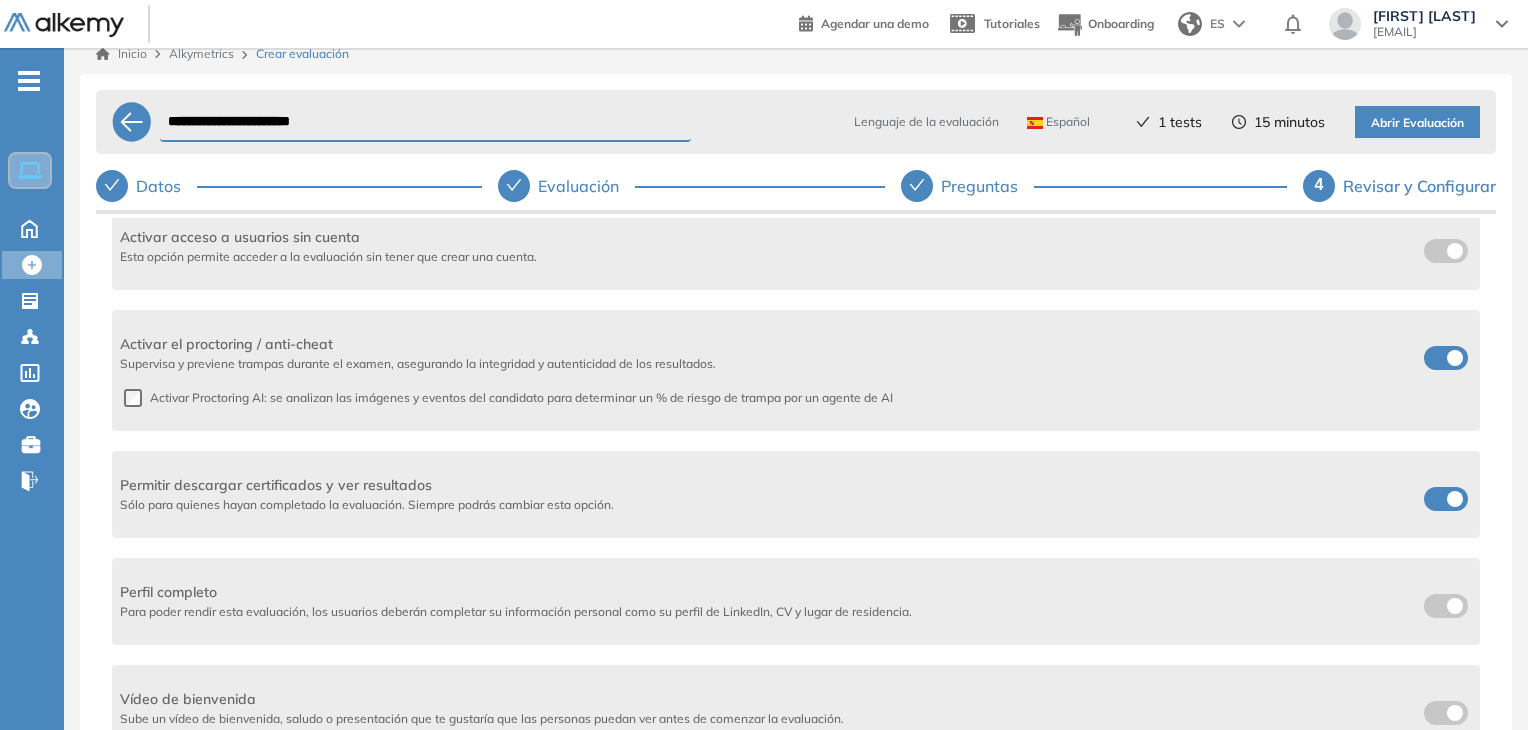 click at bounding box center (1432, 495) 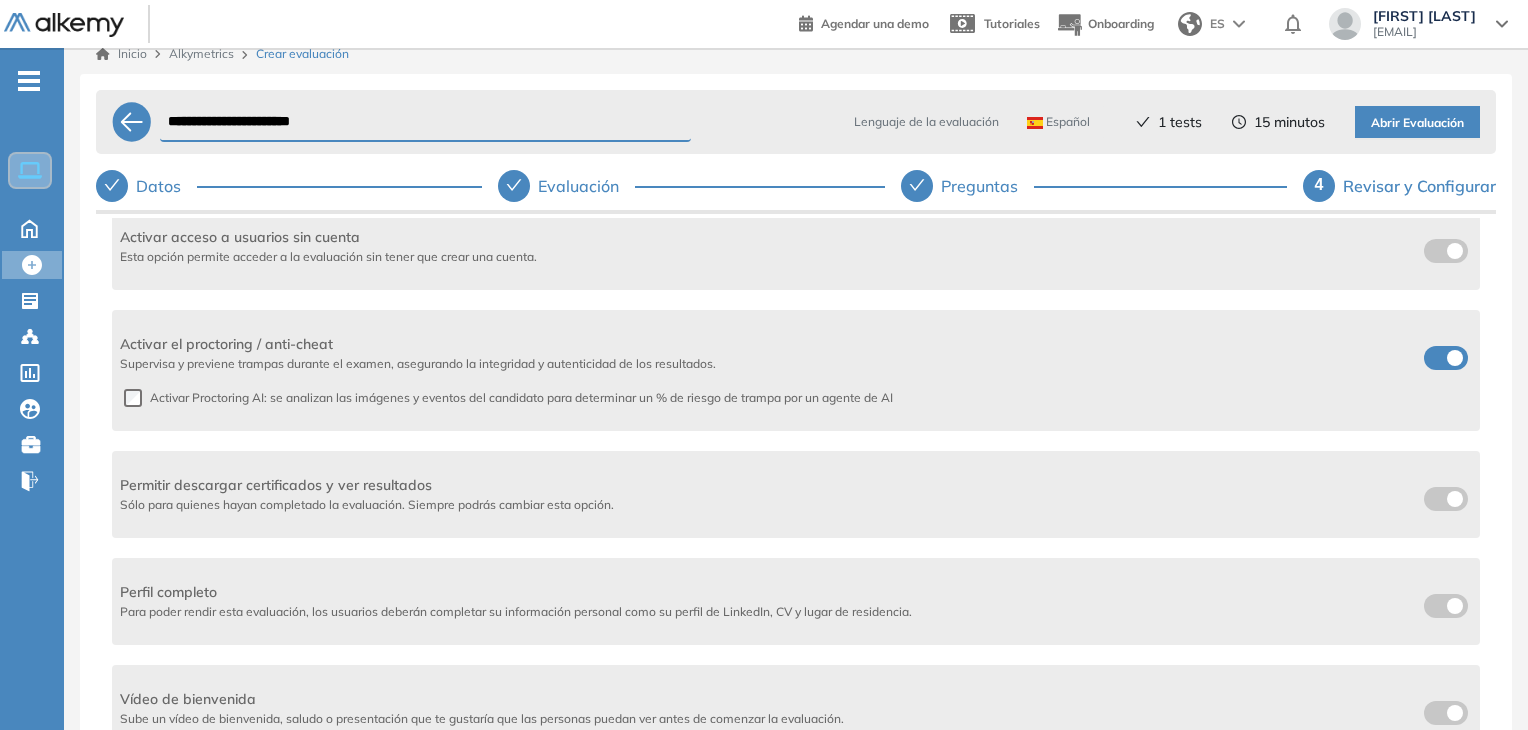 click on "Abrir Evaluación" at bounding box center [1417, 123] 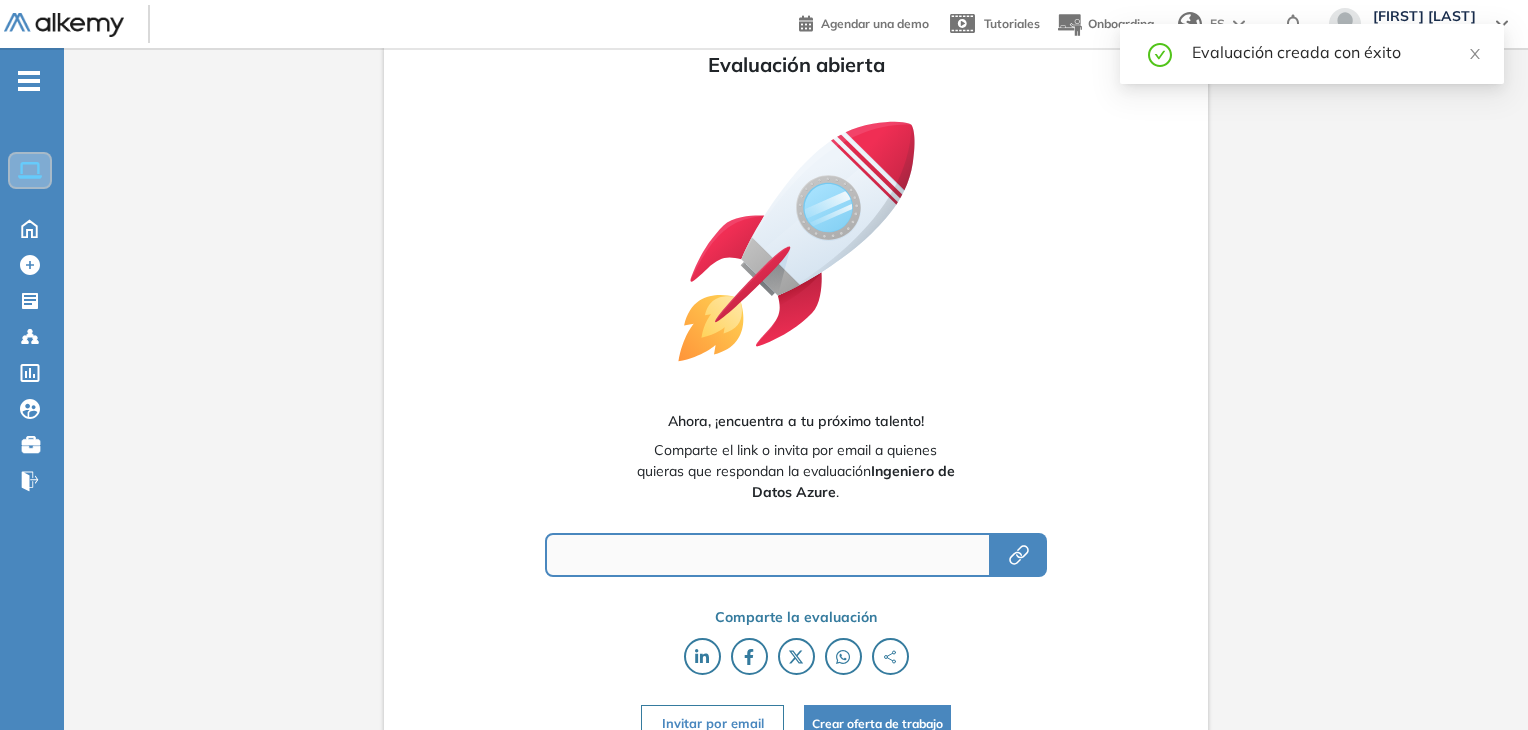 type on "**********" 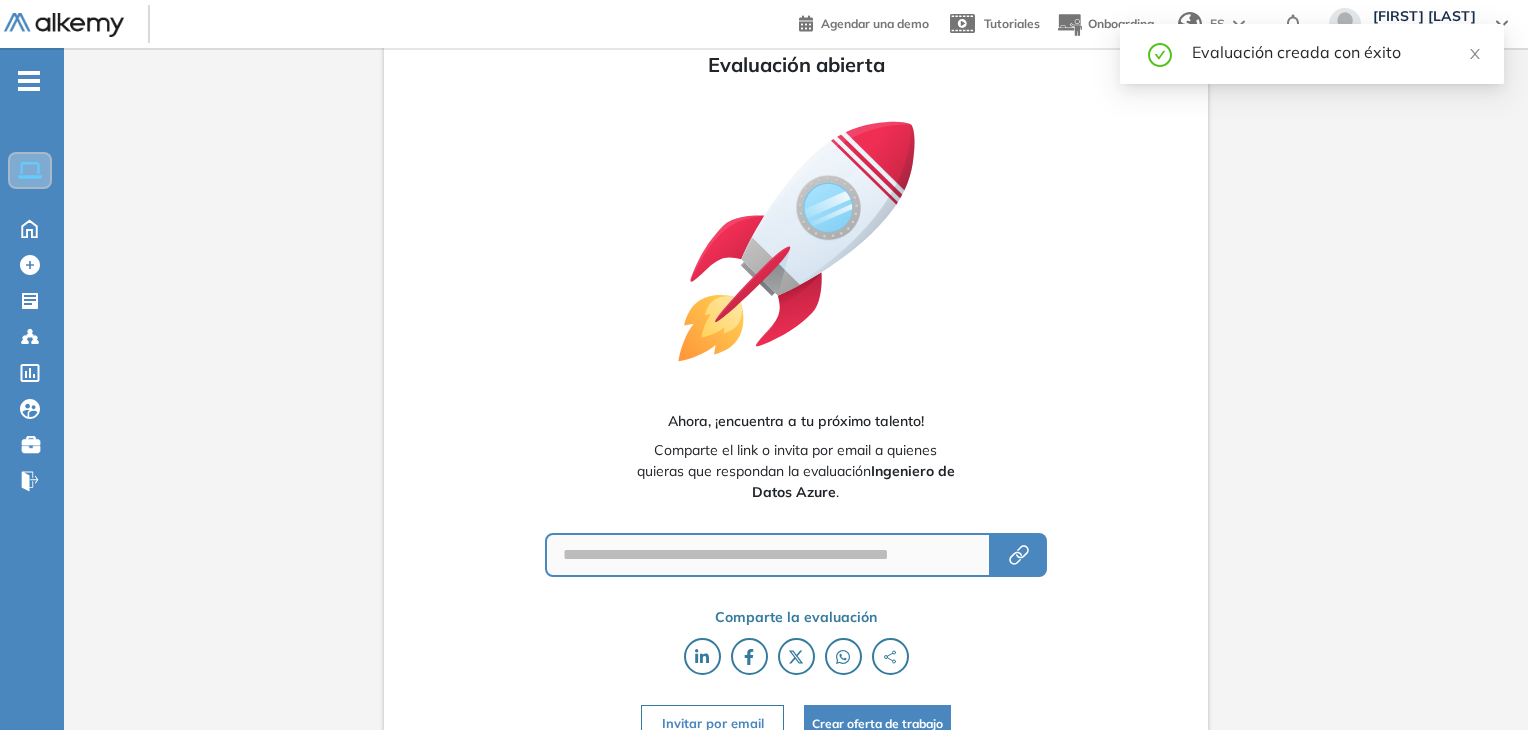 scroll, scrollTop: 41, scrollLeft: 0, axis: vertical 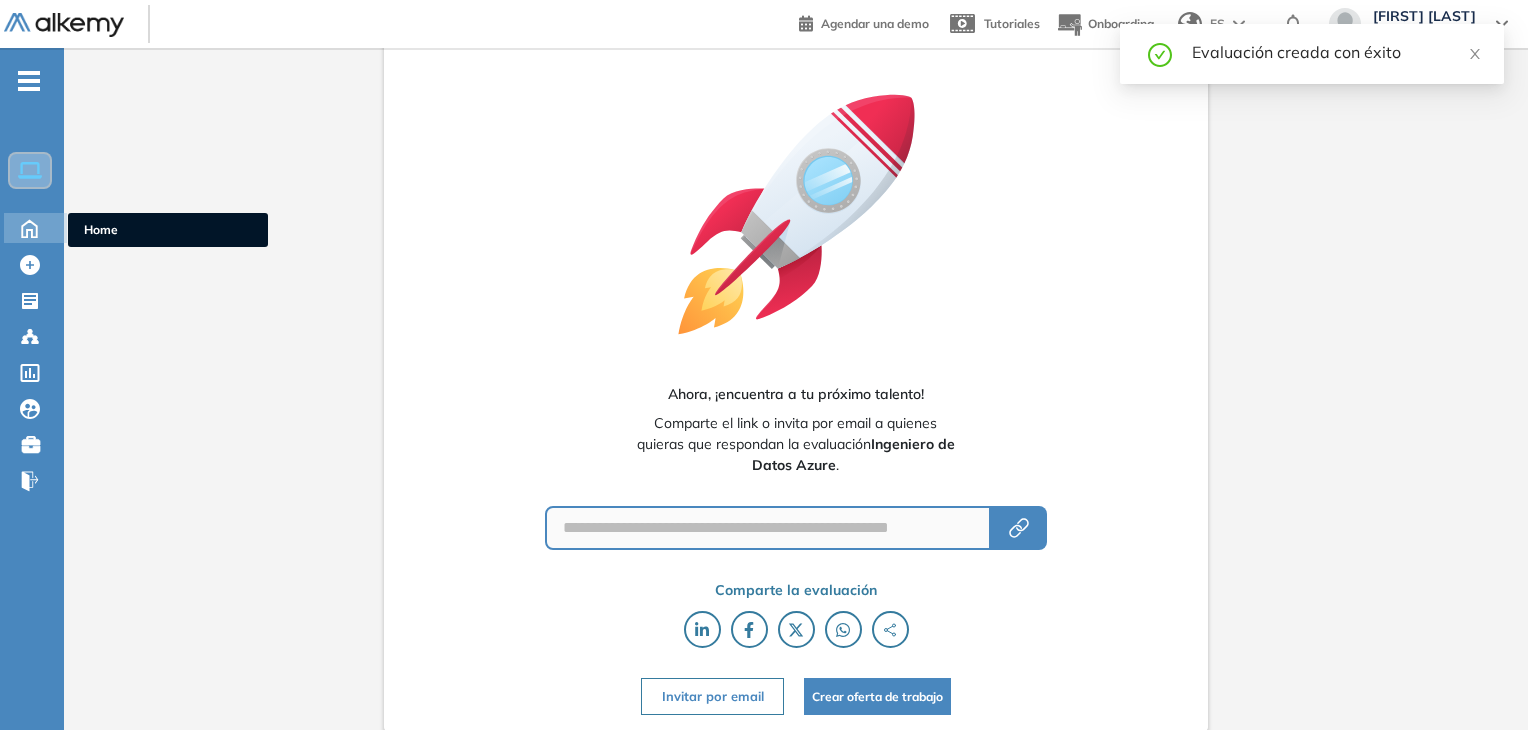 click 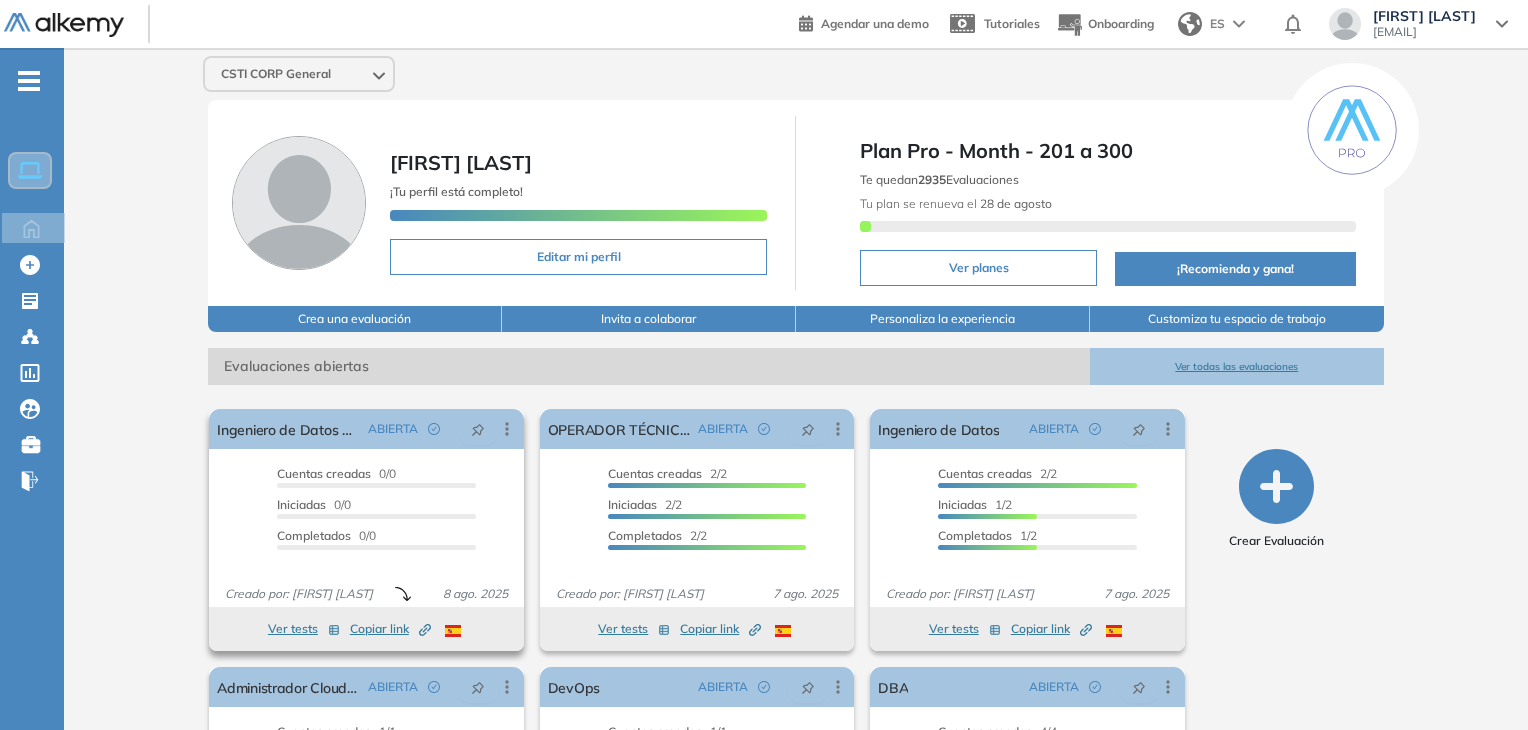click on "Copiar link Created by potrace 1.16, written by Peter Selinger 2001-2019" at bounding box center [390, 629] 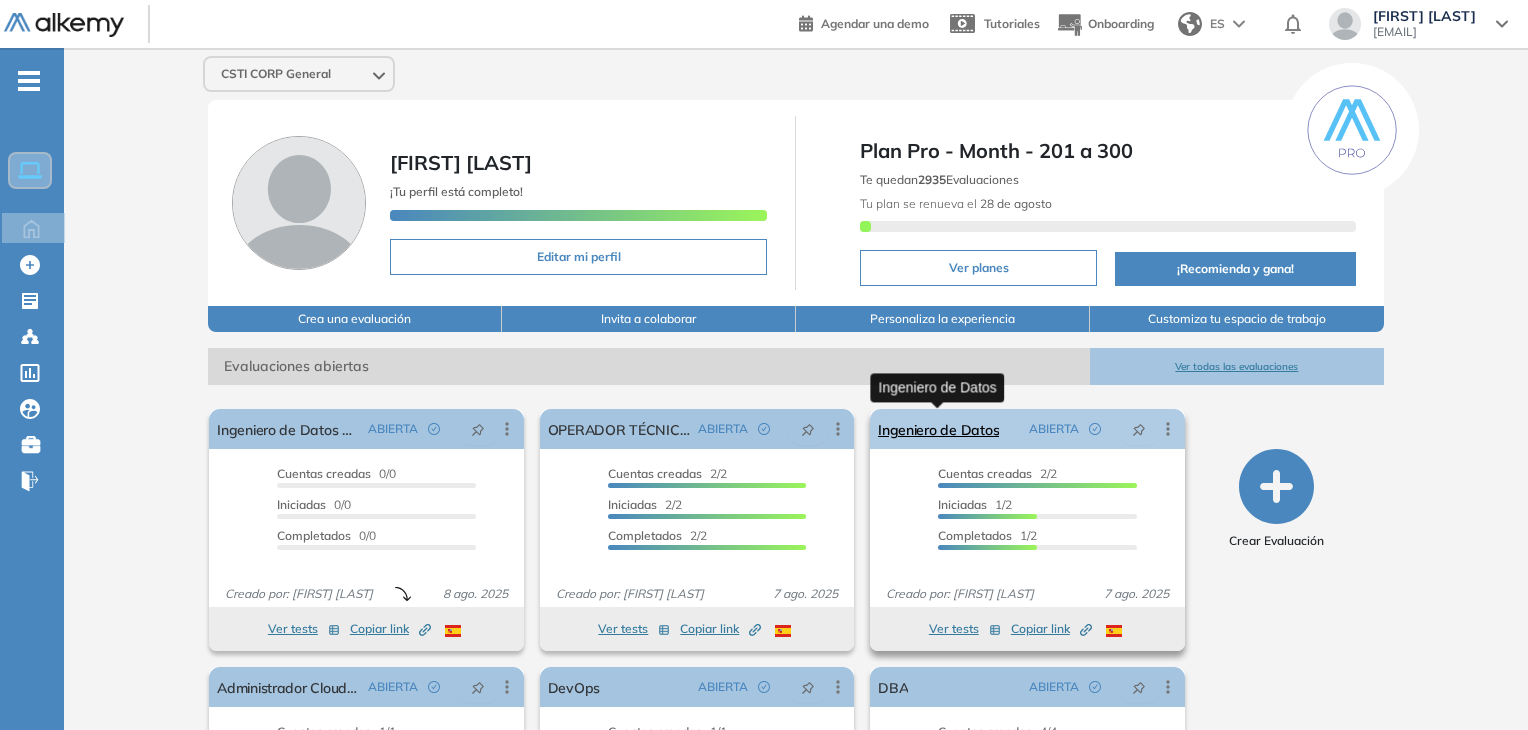 click on "Ingeniero de Datos" at bounding box center [938, 429] 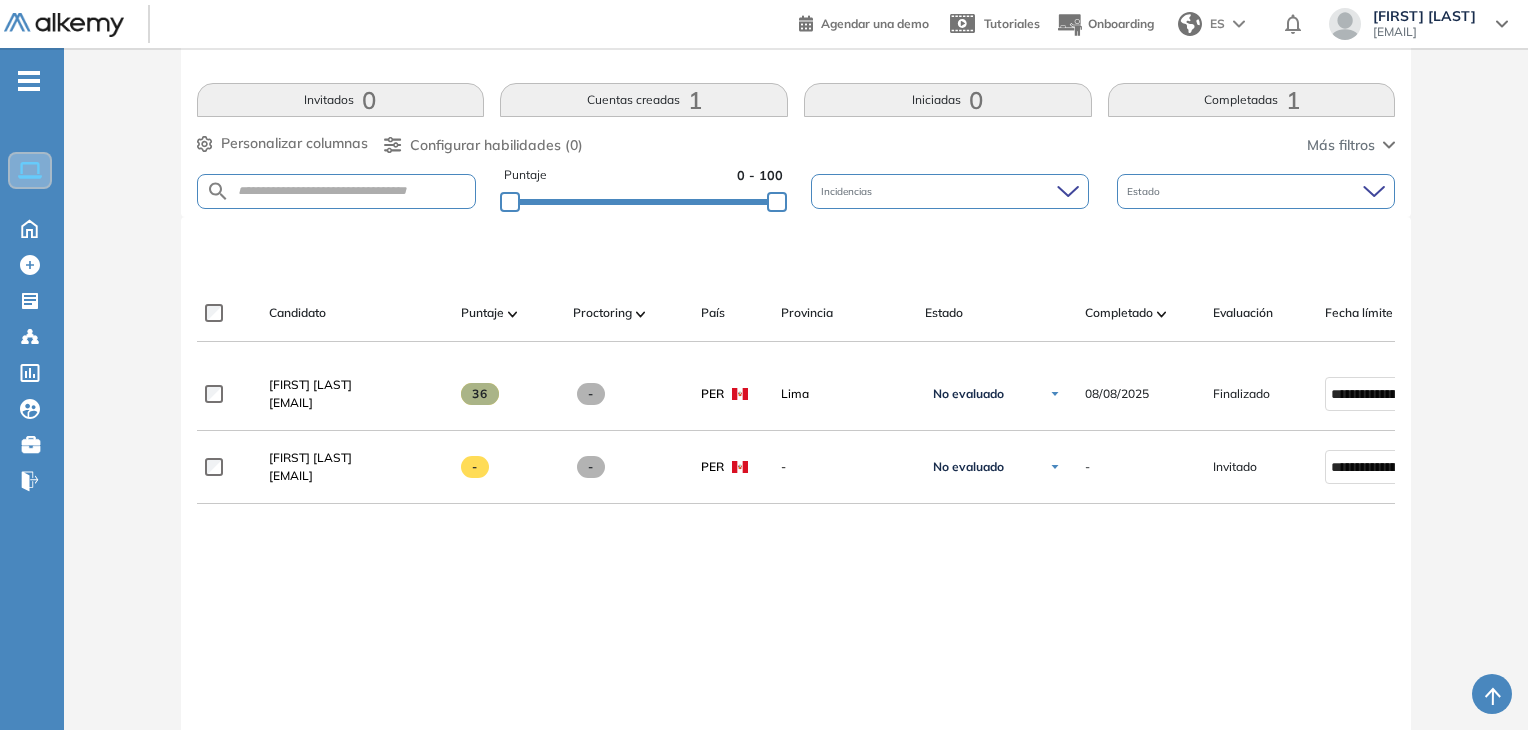 scroll, scrollTop: 110, scrollLeft: 0, axis: vertical 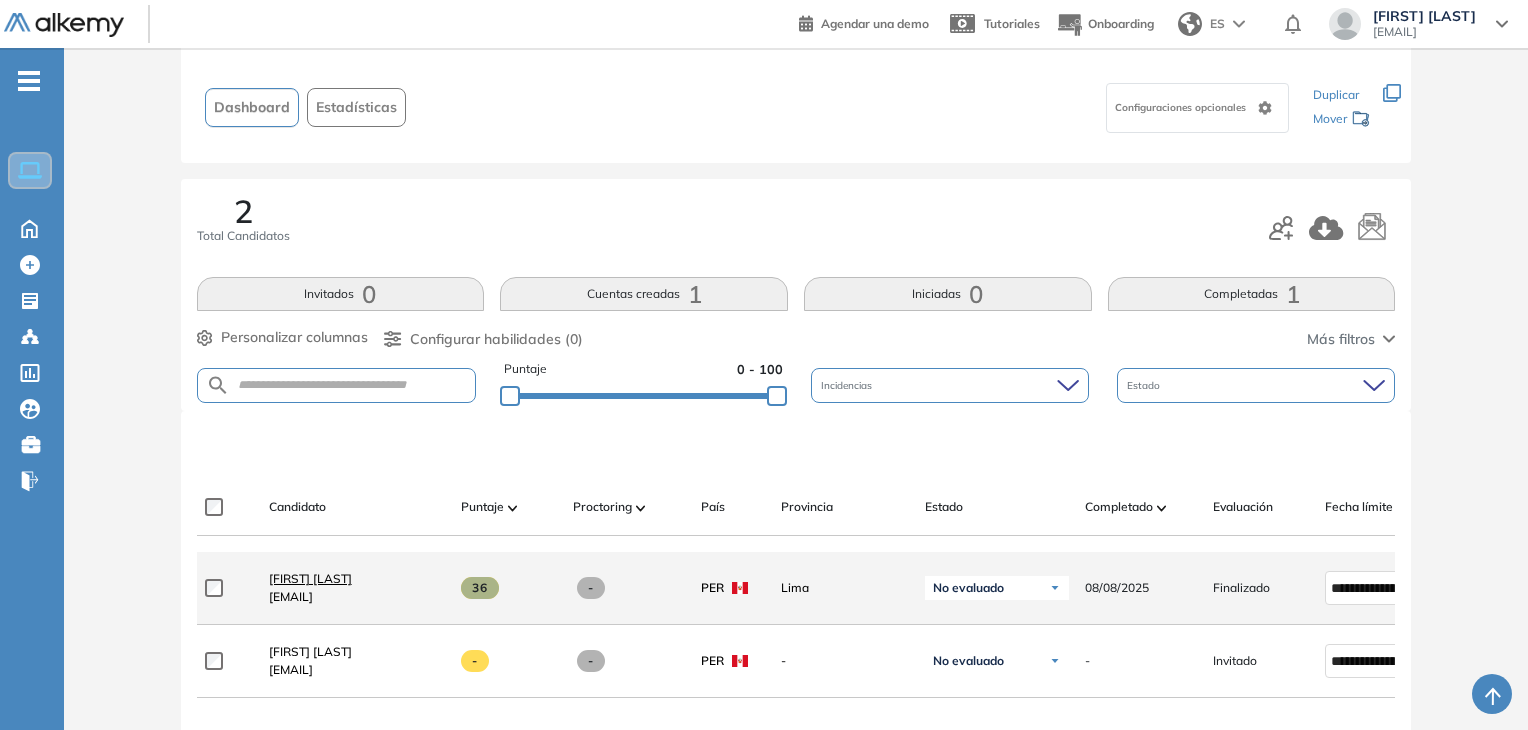 click on "[FIRST] [LAST]" at bounding box center [310, 578] 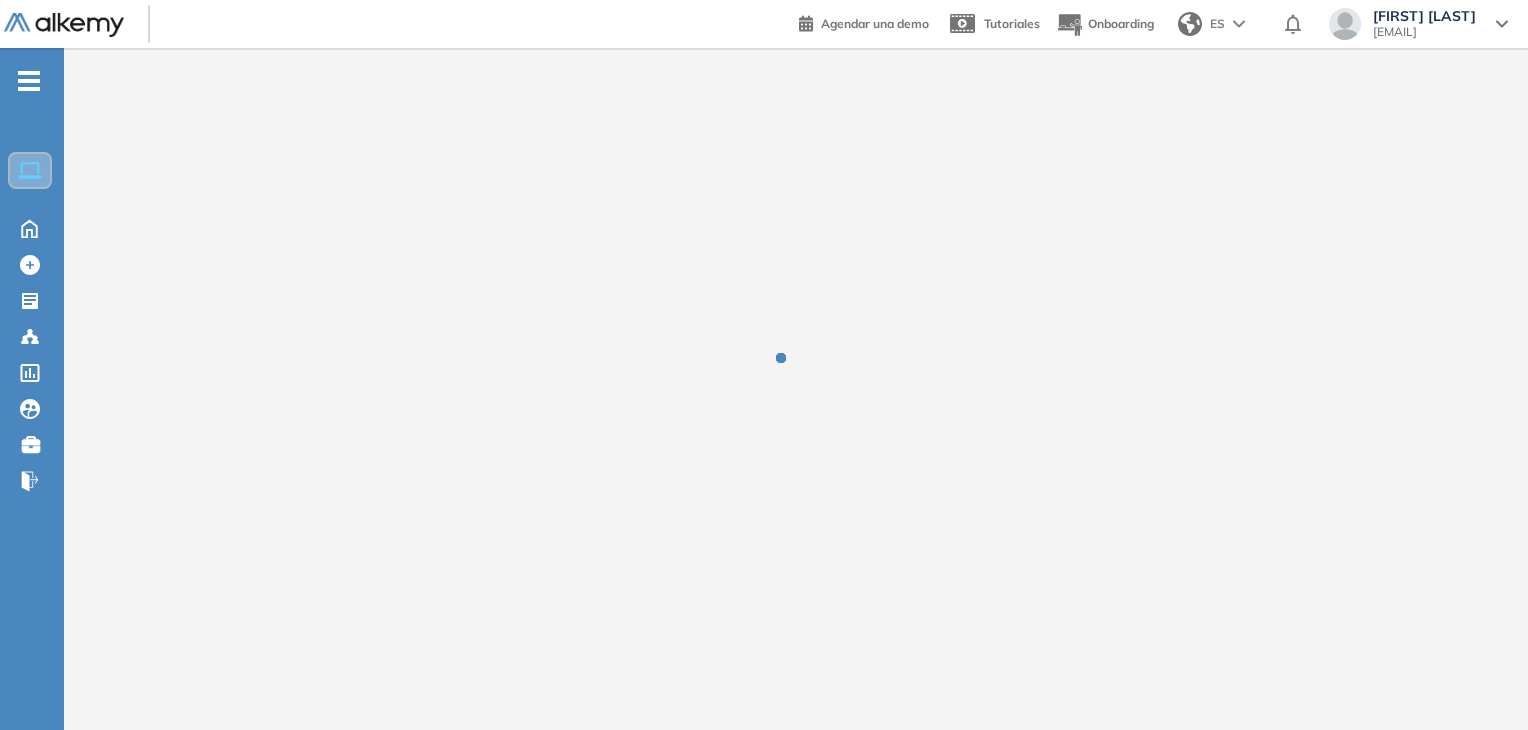 scroll, scrollTop: 0, scrollLeft: 0, axis: both 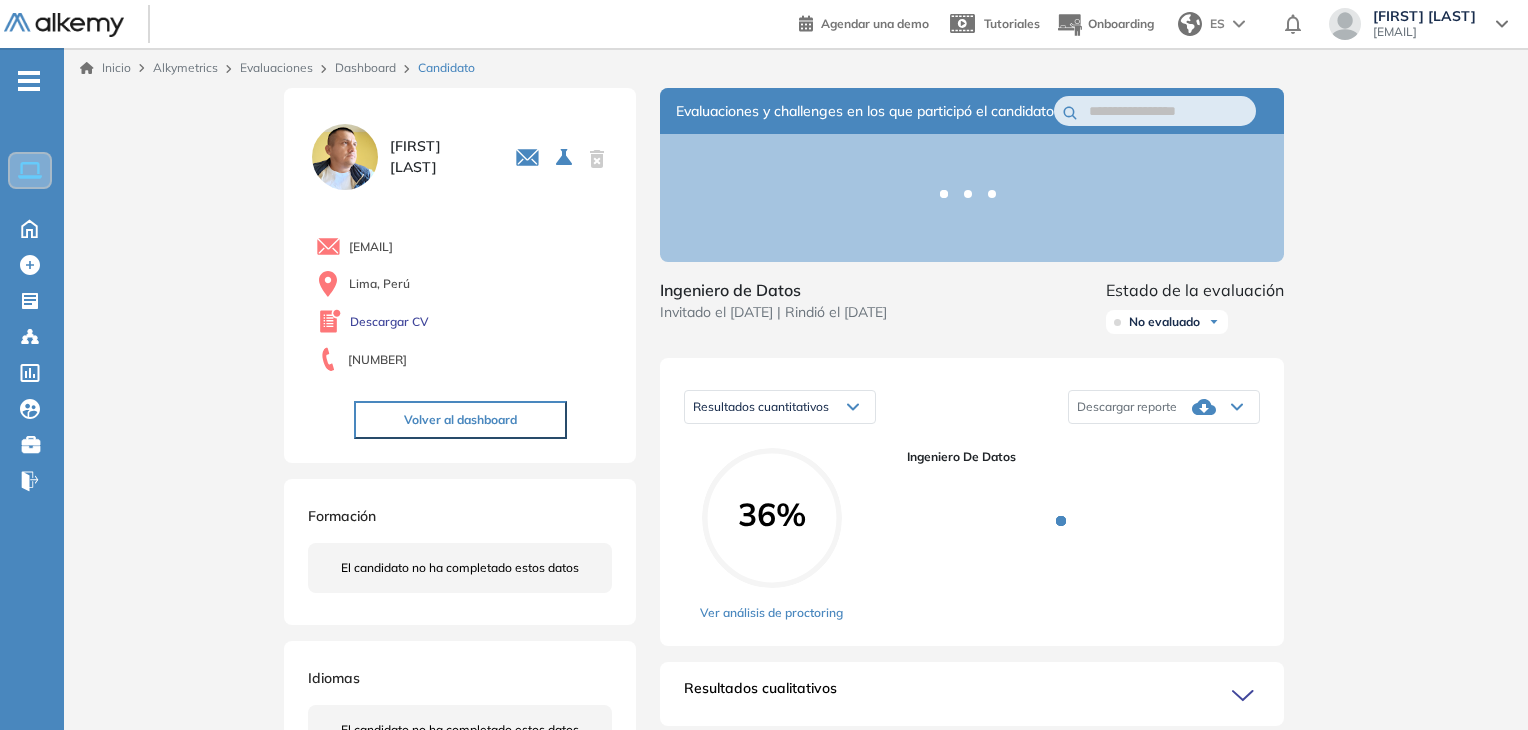 click on "OPERADOR TÉCNICO Inicio Alkymetrics Evaluaciones Dashboard Candidato Duración : 00:00:00 Cantidad de preguntas: Correcta Parcialmente correcta Incorrecta Neutra Saltada Cerrar ¿Eliminar talento? Si lo haces, no podrás recuperar sus datos. Podrás volver a invitarlo por email, no por link. Entendido GusTavo Lopez No tienes evaluaciones activas, crea una para poder evaluar al candidato! Crear evaluación tavolop2010@gmail.com Lima, Perú Descargar CV 976188037 Volver al dashboard Formación El candidato no ha completado estos datos Idiomas El candidato no ha completado estos datos Portfolio/proyectos de GusTavo El candidato no ha completado estos datos Evaluaciones y challenges en los que participó el candidato Ingeniero de Datos Invitado el 08/08/2025 | Rindió el 08/08/2025 Estado de la evaluación No evaluado No evaluado Evaluado A entrevistar Entrevistado Finalista Oferta enviada Oferta rechazada Sin respuesta Rechazado Contratado Resultados cuantitativos Resultados cuantitativos Resultados relativos 36% Notas" at bounding box center [796, 676] 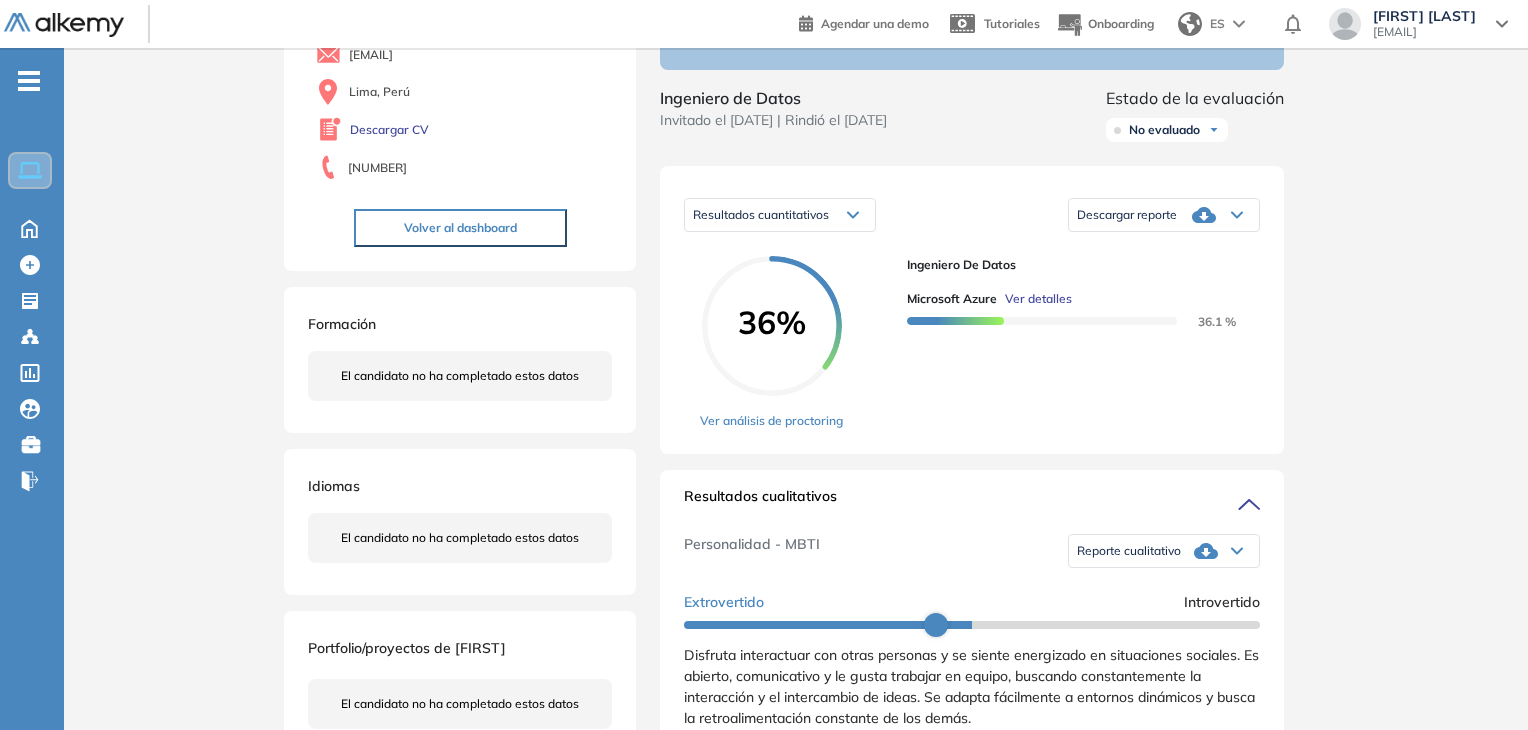 scroll, scrollTop: 209, scrollLeft: 0, axis: vertical 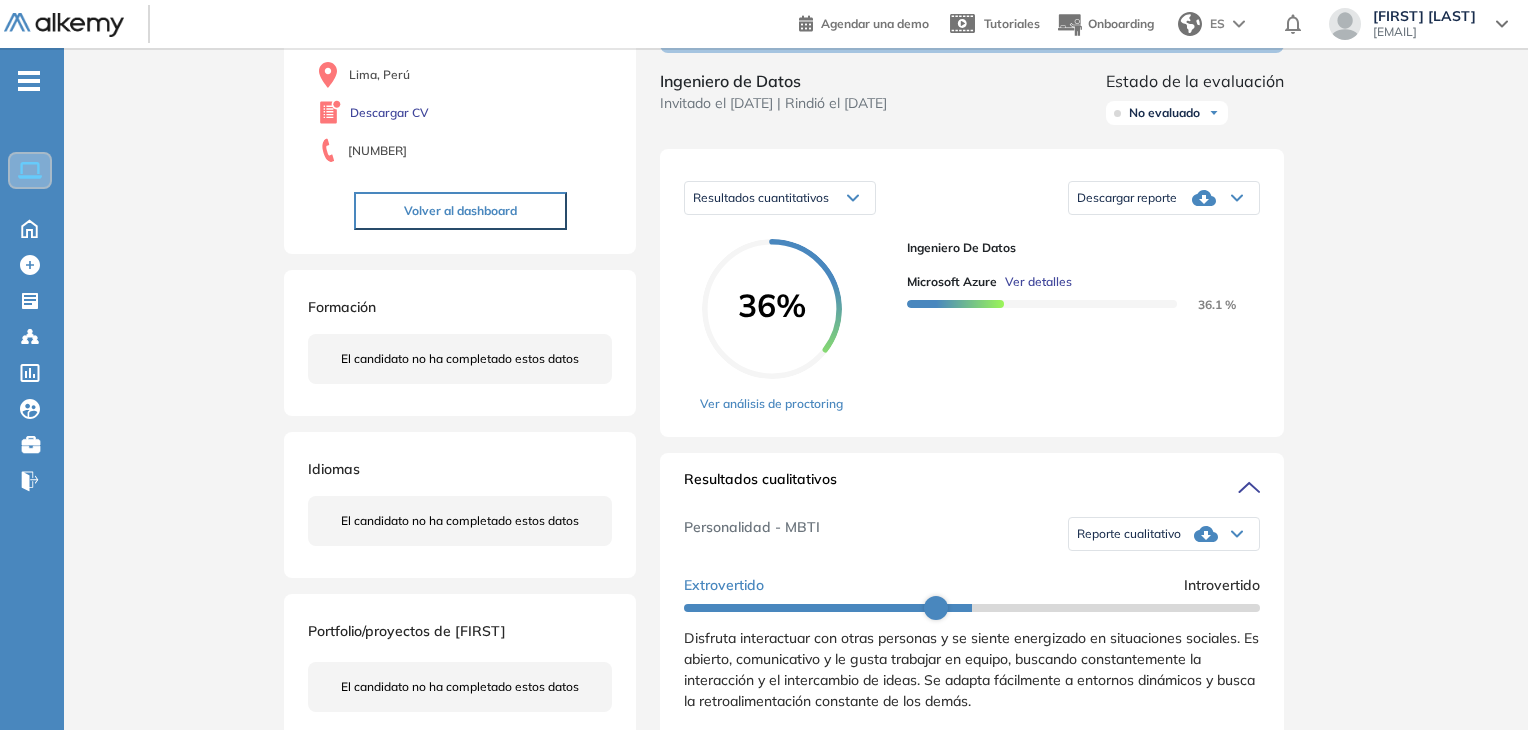 click on "Ver detalles" at bounding box center (1038, 282) 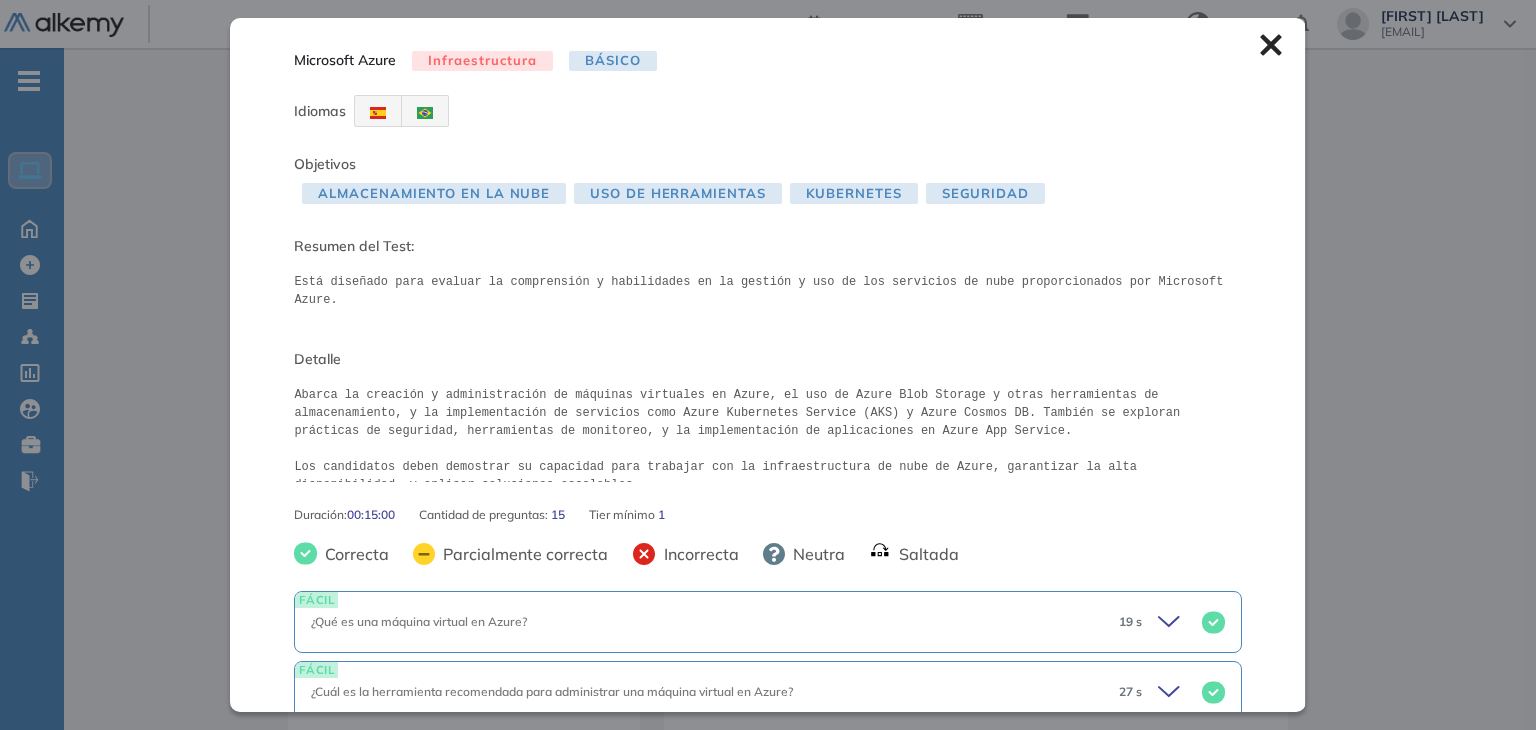 click 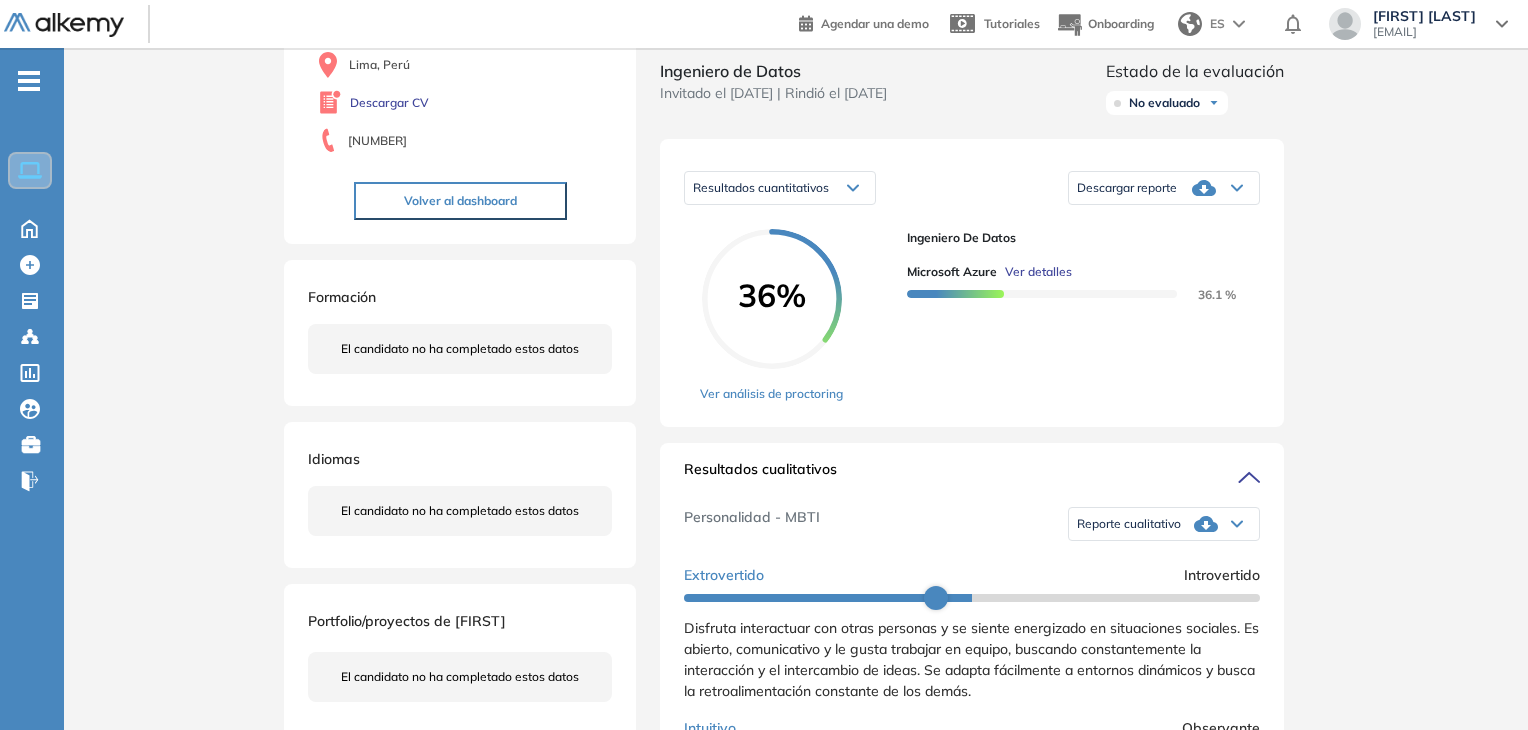 scroll, scrollTop: 200, scrollLeft: 0, axis: vertical 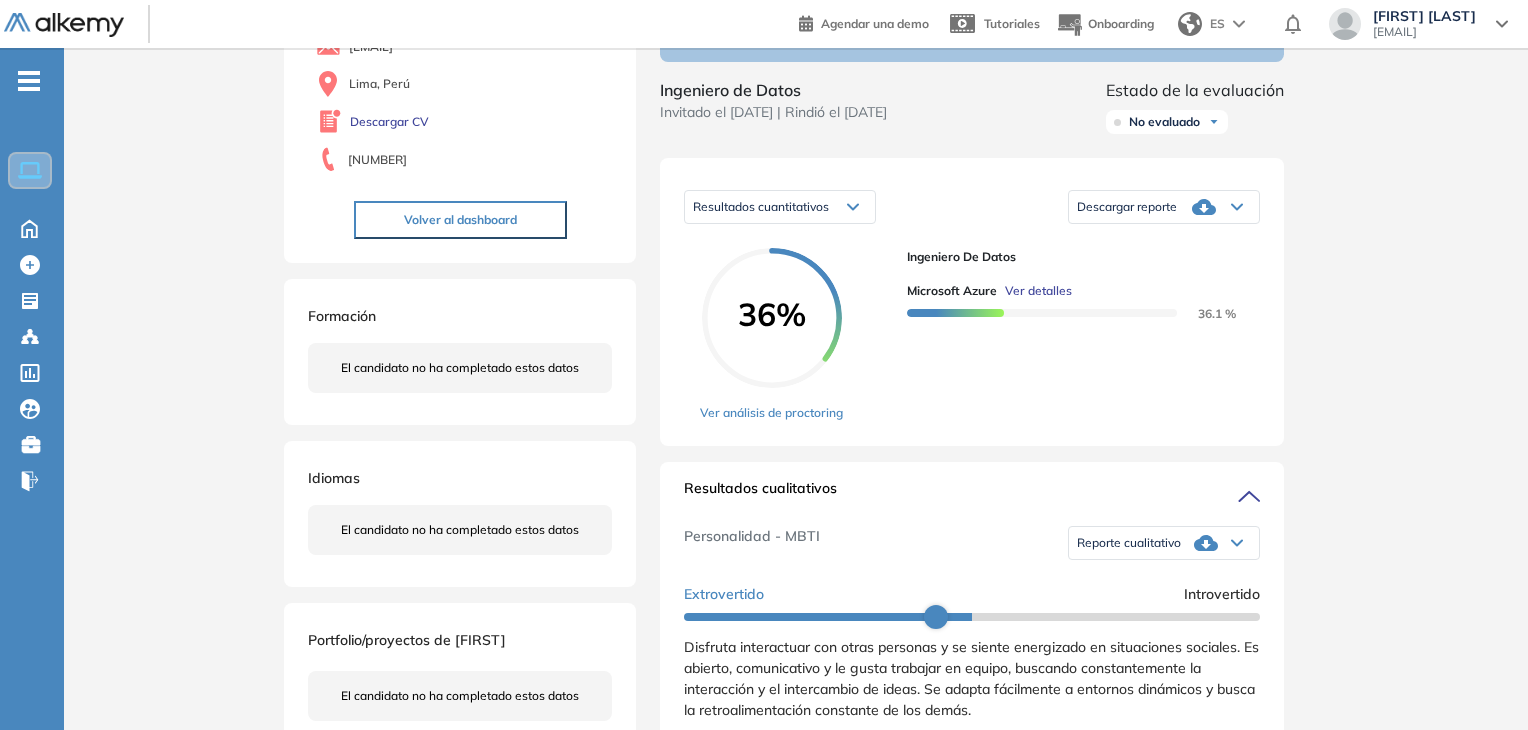 click on "Ver detalles" at bounding box center (1038, 291) 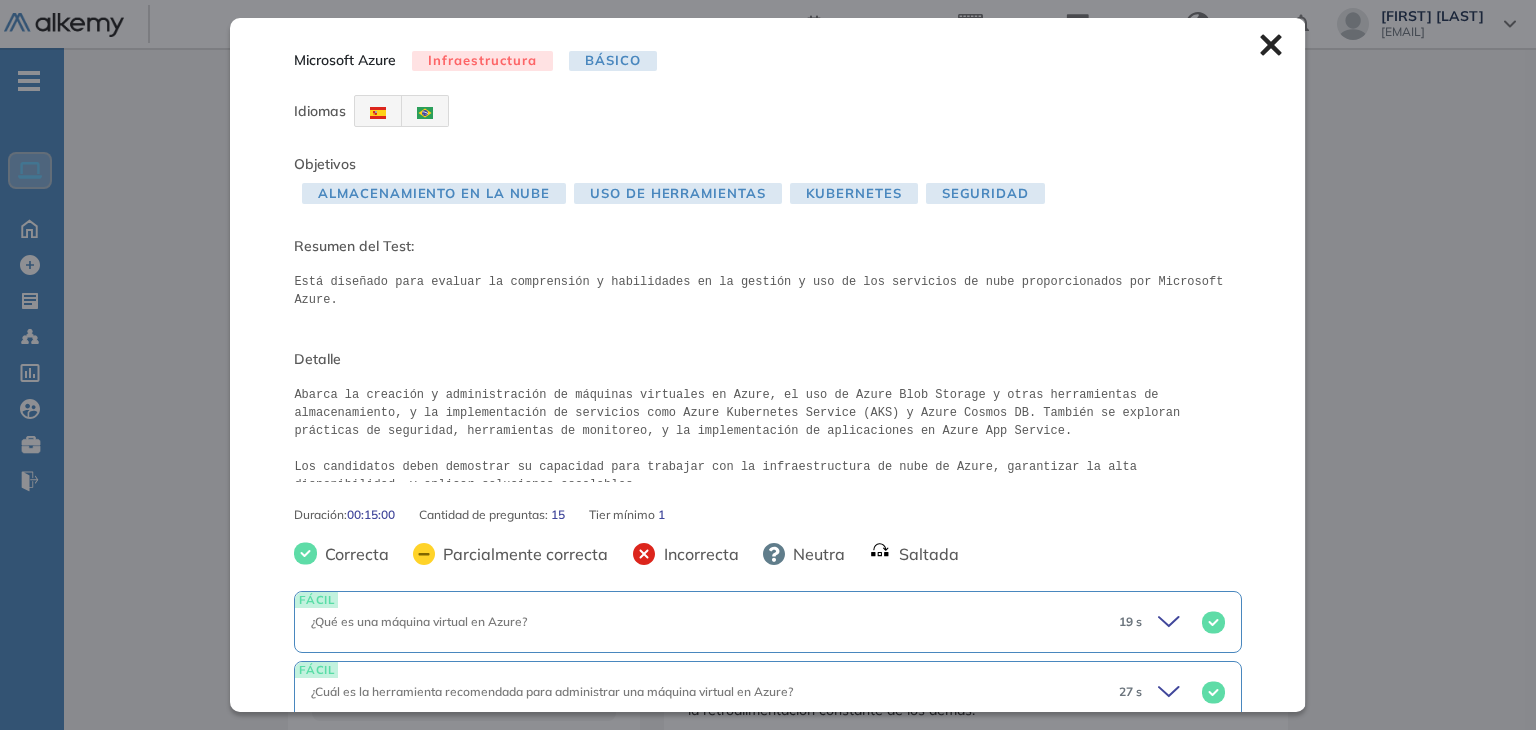click 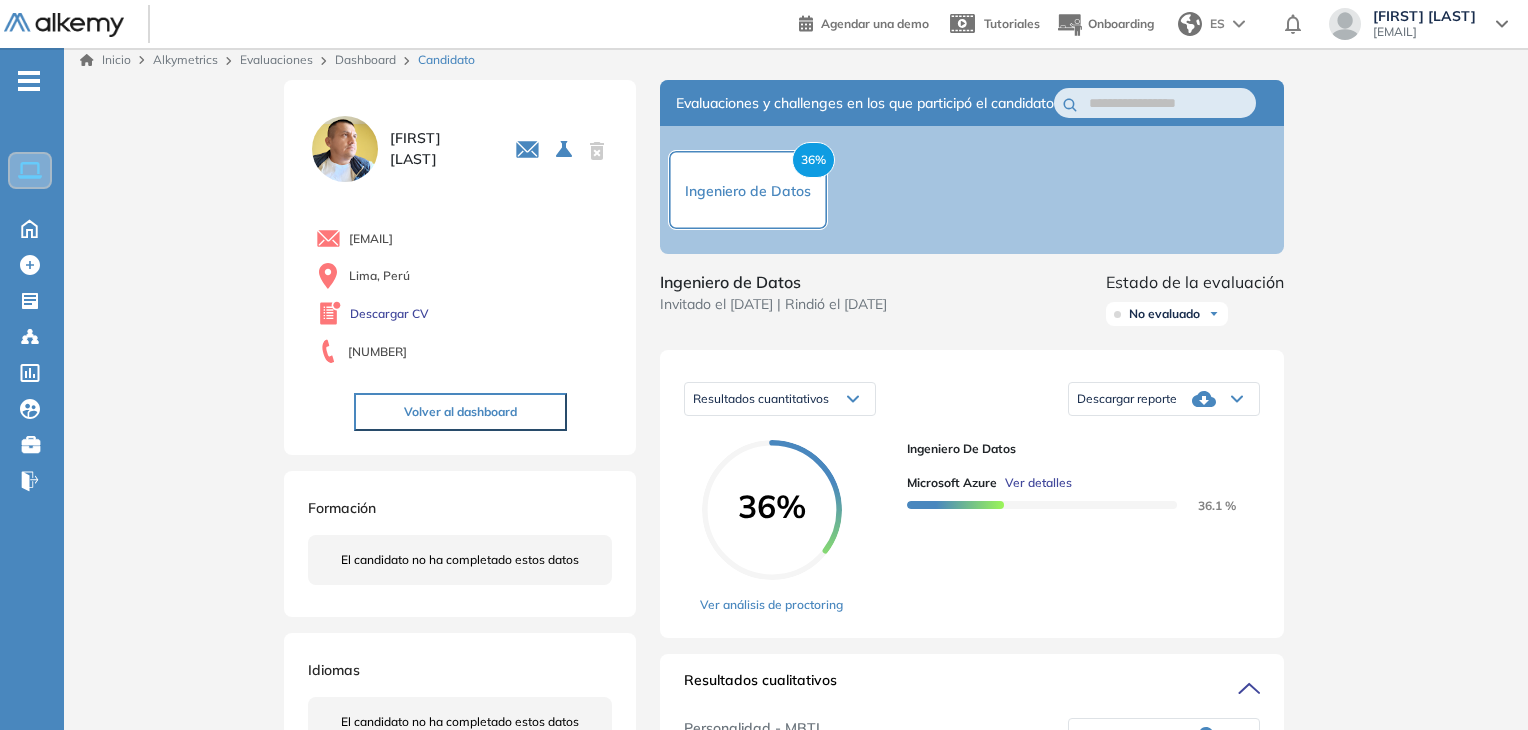 scroll, scrollTop: 0, scrollLeft: 0, axis: both 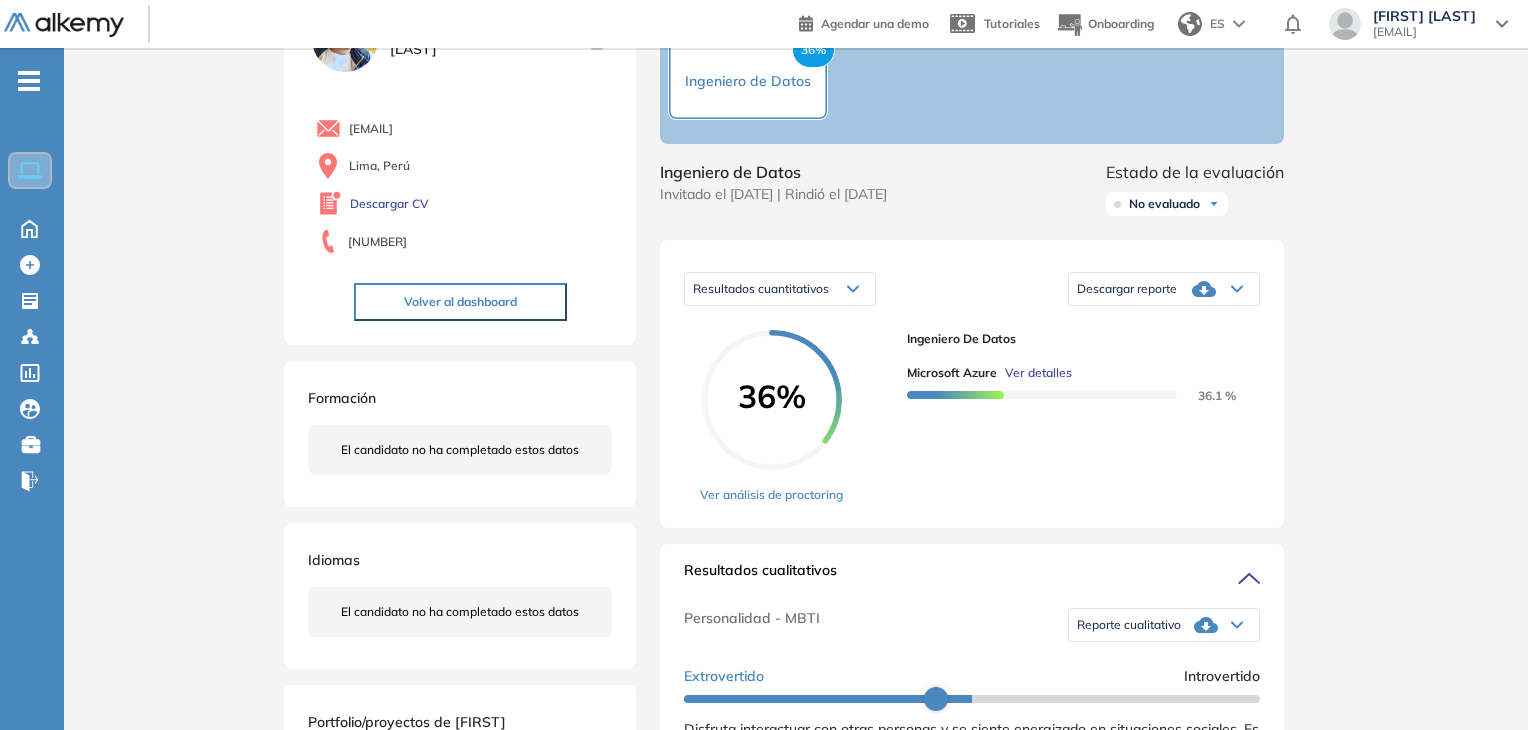 click on "Inicio Alkymetrics Evaluaciones Dashboard Candidato Duración : 00:00:00 Cantidad de preguntas: Correcta Parcialmente correcta Incorrecta Neutra Saltada FÁCIL ¿Qué es una máquina virtual en Azure? 19 s ¿Qué es una máquina virtual en Azure? Respuesta (Correcta) Una herramienta de gestión de bases de datos. Una instancia de un sistema operativo que se ejecuta en un servidor virtualizado. Una máquina física que se utiliza para almacenar datos. Ninguna de las anteriores es correcta. No sabe, no contesta. FÁCIL ¿Cuál es la herramienta recomendada para administrar una máquina virtual en Azure? 27 s ¿Cuál es la herramienta recomendada para administrar una máquina virtual en Azure? Respuesta (Correcta) Visual Studio. PowerShell. Azure Portal. Command Prompt. Todas las anteriores son correctas. No sabe, no contesta. FÁCIL ¿Qué es una cuenta de almacenamiento en Azure? 35 s ¿Qué es una cuenta de almacenamiento en Azure? Respuesta (Incorrecta) No sabe, no contesta." at bounding box center (796, 822) 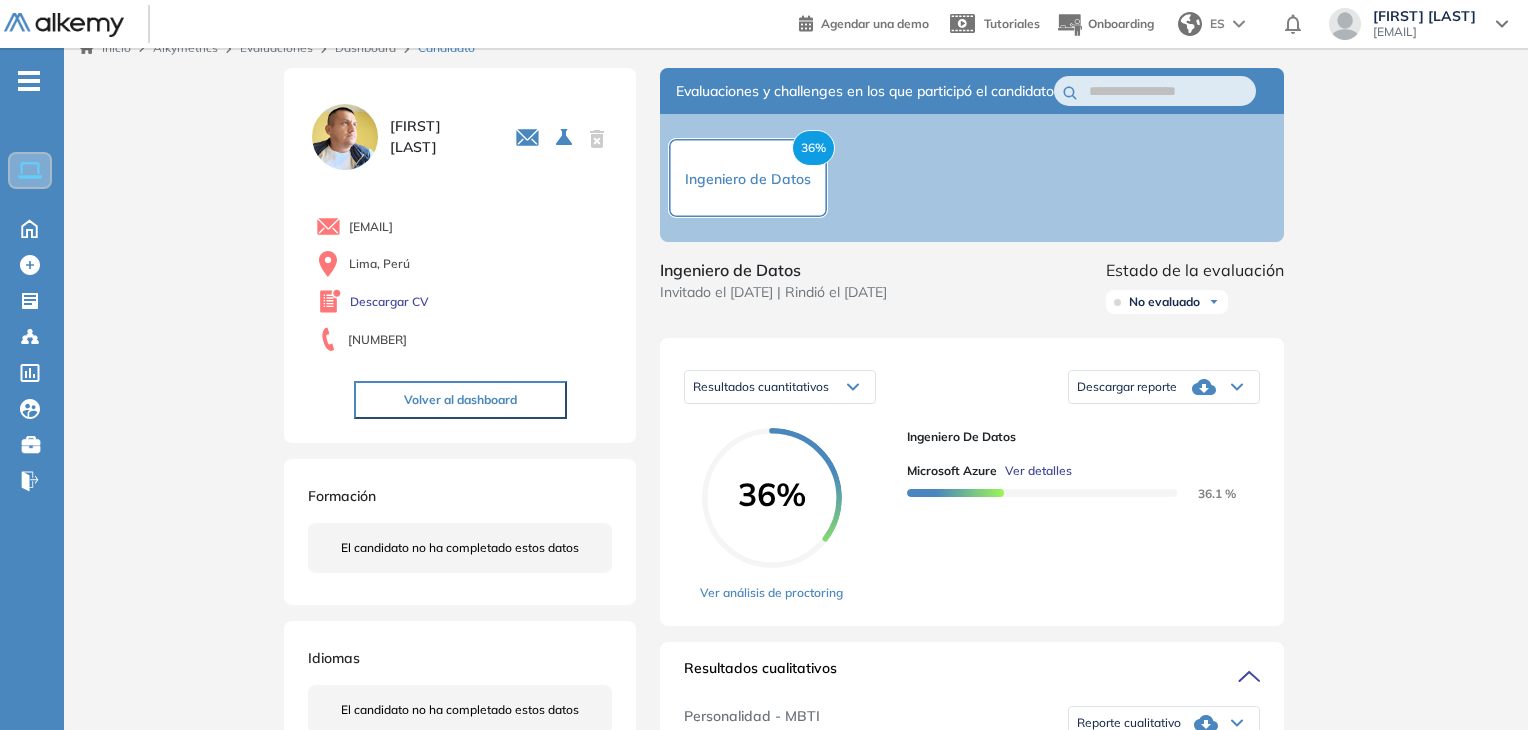 scroll, scrollTop: 26, scrollLeft: 0, axis: vertical 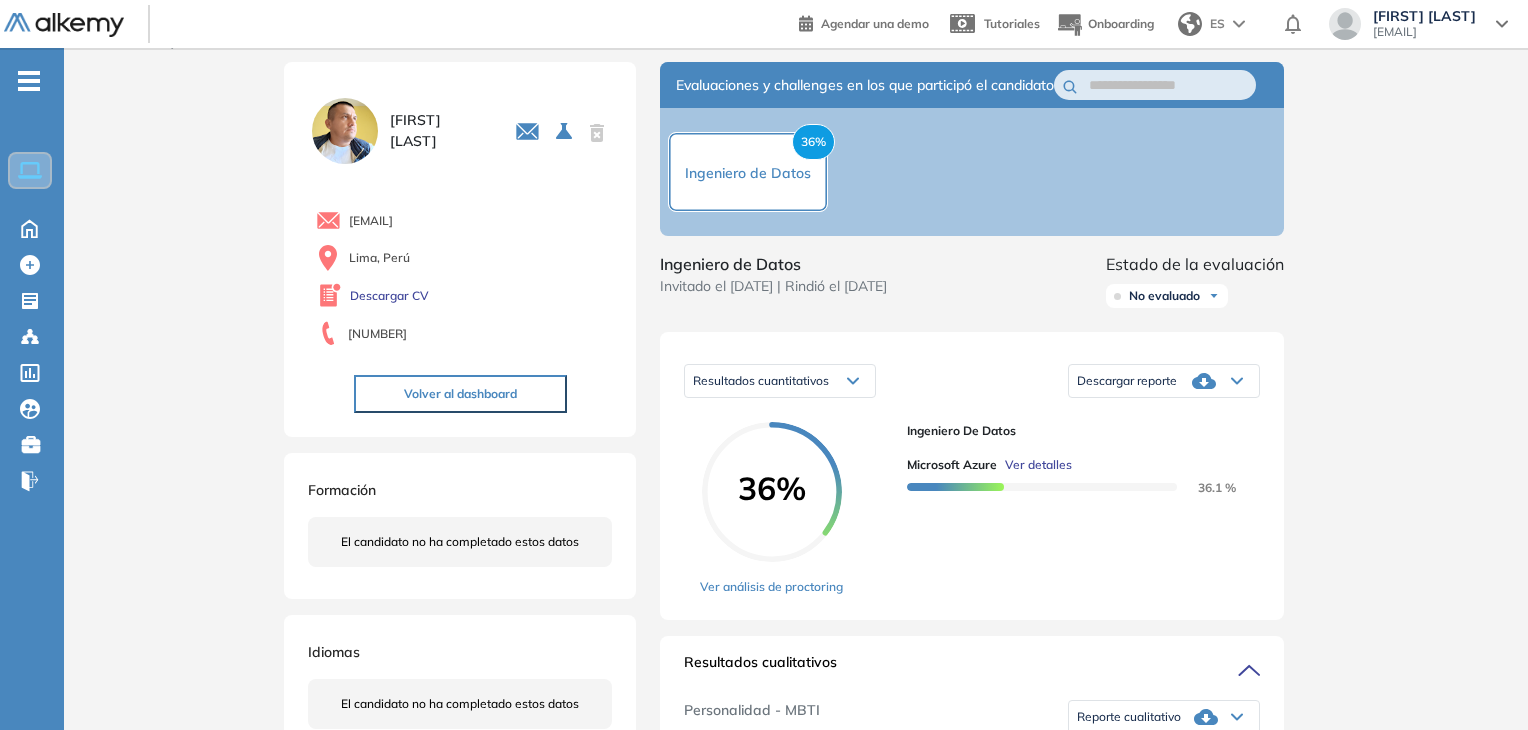 click on "Ver detalles" at bounding box center [1038, 465] 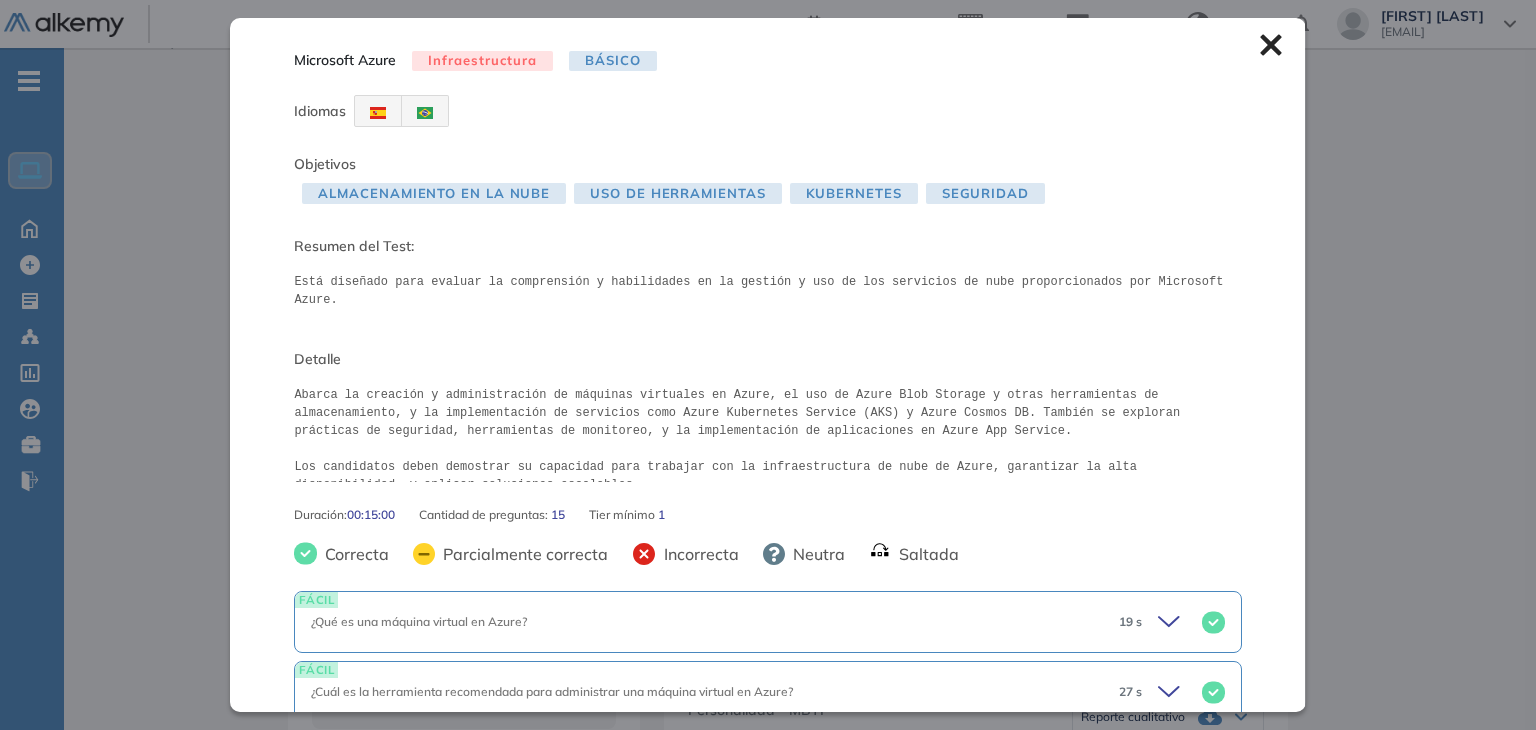 click 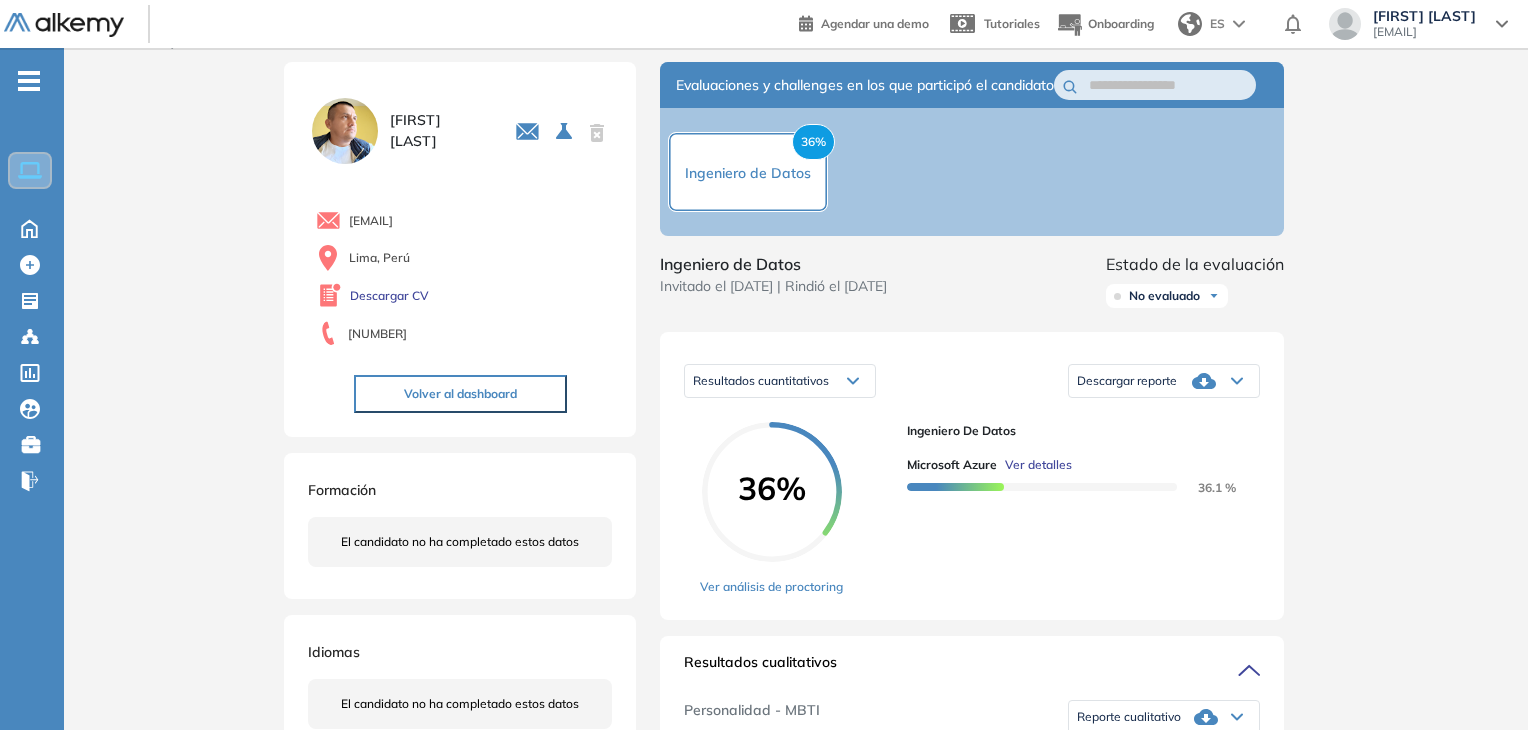click on "Inicio Alkymetrics Evaluaciones Dashboard Candidato Microsoft Azure Infraestructura Básico Idiomas Objetivos Almacenamiento en la Nube Uso de Herramientas Kubernetes Seguridad Resumen del Test: Está diseñado para evaluar la comprensión y habilidades en la gestión y uso de los servicios de nube proporcionados por Microsoft Azure. Detalle Abarca la creación y administración de máquinas virtuales en Azure, el uso de Azure Blob Storage y otras herramientas de almacenamiento, y la implementación de servicios como Azure Kubernetes Service (AKS) y Azure Cosmos DB. También se exploran prácticas de seguridad, herramientas de monitoreo, y la implementación de aplicaciones en Azure App Service. Los candidatos deben demostrar su capacidad para trabajar con la infraestructura de nube de Azure, garantizar la alta disponibilidad, y aplicar soluciones escalables. Duración : 00:15:00 Cantidad de preguntas: 15 Tier mínimo 1 Correcta Parcialmente correcta Incorrecta Neutra Saltada FÁCIL 19 s FÁCIL 27 s" at bounding box center [796, 914] 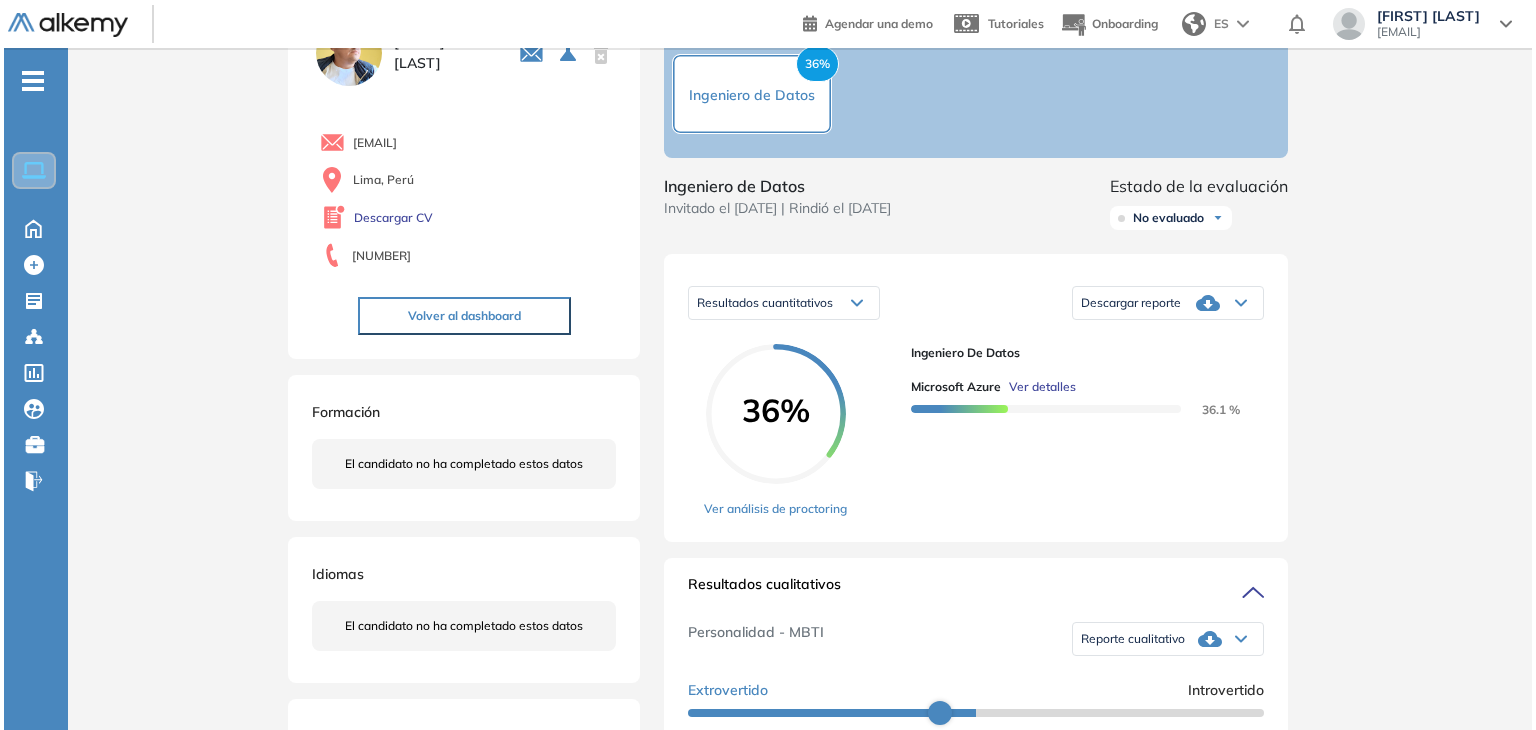 scroll, scrollTop: 91, scrollLeft: 0, axis: vertical 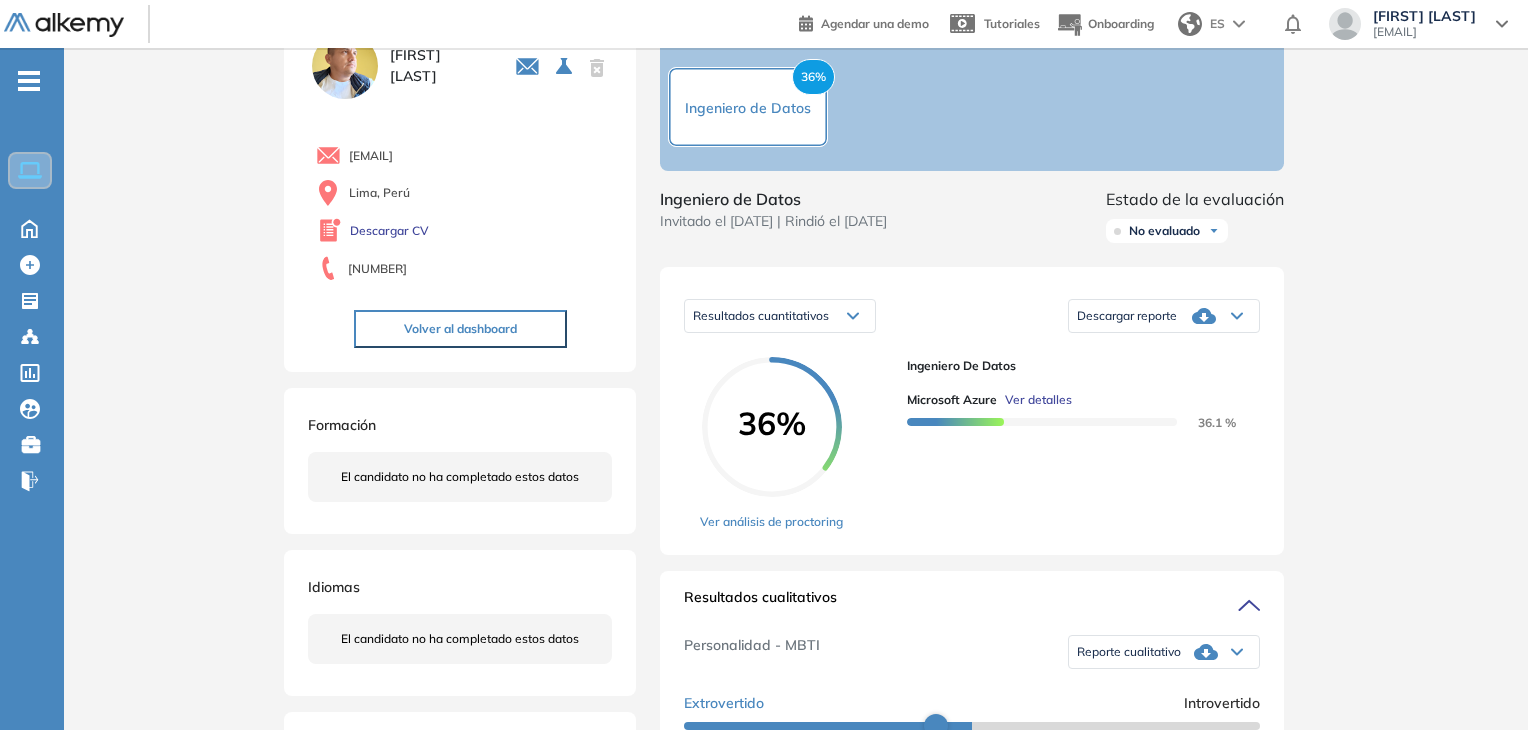 click on "Ver detalles" at bounding box center [1038, 400] 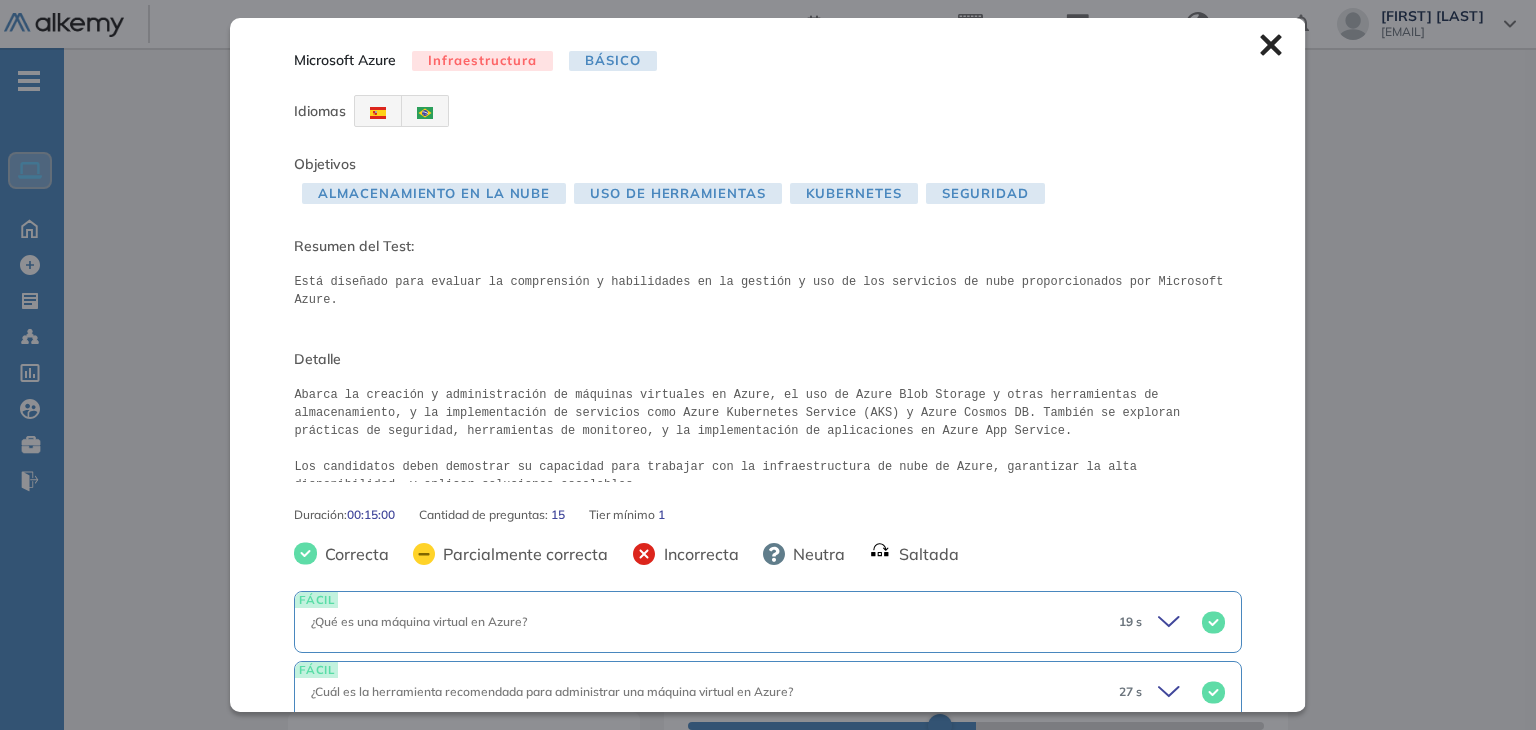 click on "Microsoft Azure Infraestructura Básico Idiomas Objetivos Almacenamiento en la Nube Uso de Herramientas Kubernetes Seguridad Resumen del Test: Está diseñado para evaluar la comprensión y habilidades en la gestión y uso de los servicios de nube proporcionados por Microsoft Azure. Detalle Abarca la creación y administración de máquinas virtuales en Azure, el uso de Azure Blob Storage y otras herramientas de almacenamiento, y la implementación de servicios como Azure Kubernetes Service (AKS) y Azure Cosmos DB. También se exploran prácticas de seguridad, herramientas de monitoreo, y la implementación de aplicaciones en Azure App Service. Los candidatos deben demostrar su capacidad para trabajar con la infraestructura de nube de Azure, garantizar la alta disponibilidad, y aplicar soluciones escalables. Duración : 00:15:00 Cantidad de preguntas: 15 Tier mínimo 1 Correcta Parcialmente correcta Incorrecta Neutra Saltada FÁCIL ¿Qué es una máquina virtual en Azure? 19 s No sabe, no contesta." at bounding box center (800, 845) 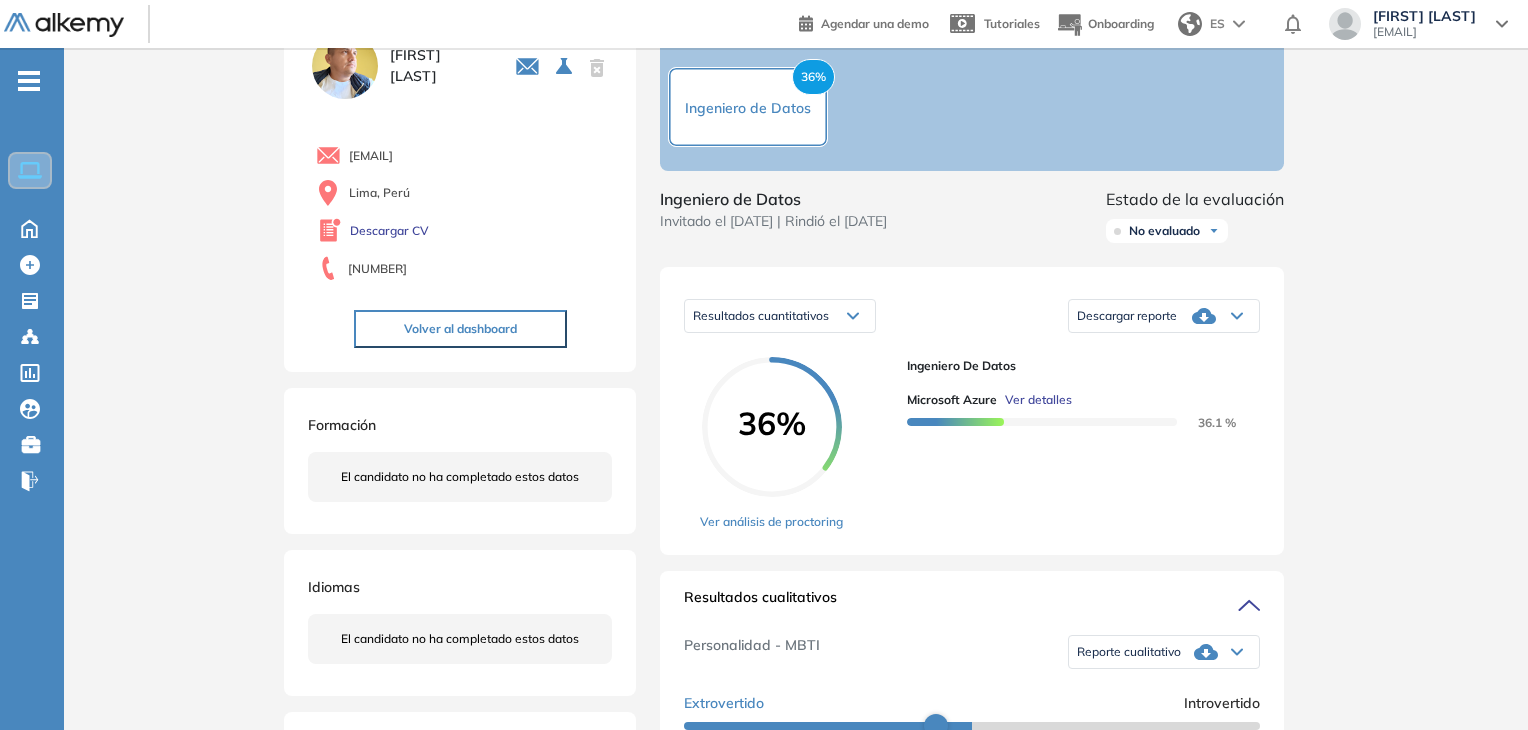 click on "Resultados cuantitativos Resultados cuantitativos Resultados relativos Descargar reporte Descargar informe completo Descargar informe resumido" at bounding box center [972, 316] 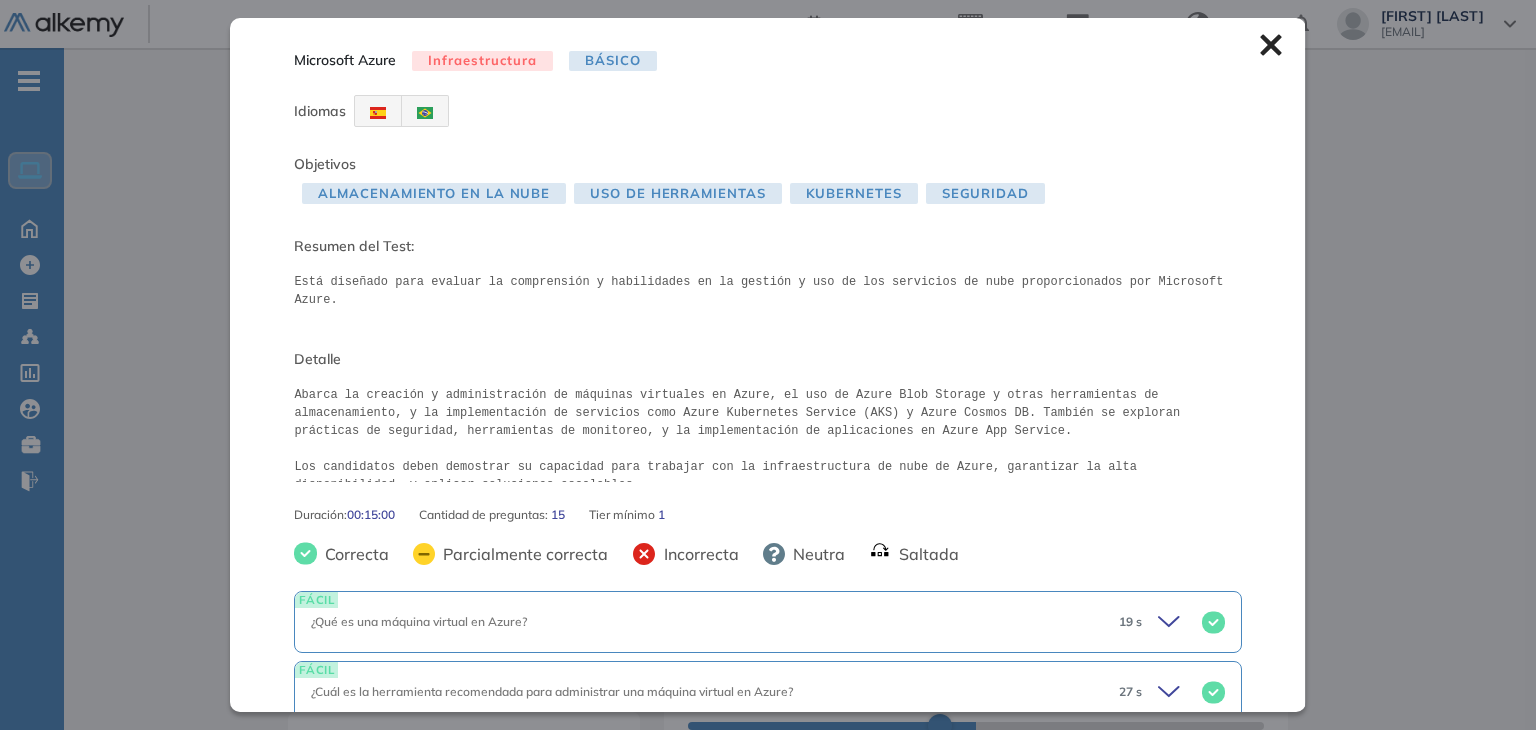 scroll, scrollTop: 12, scrollLeft: 0, axis: vertical 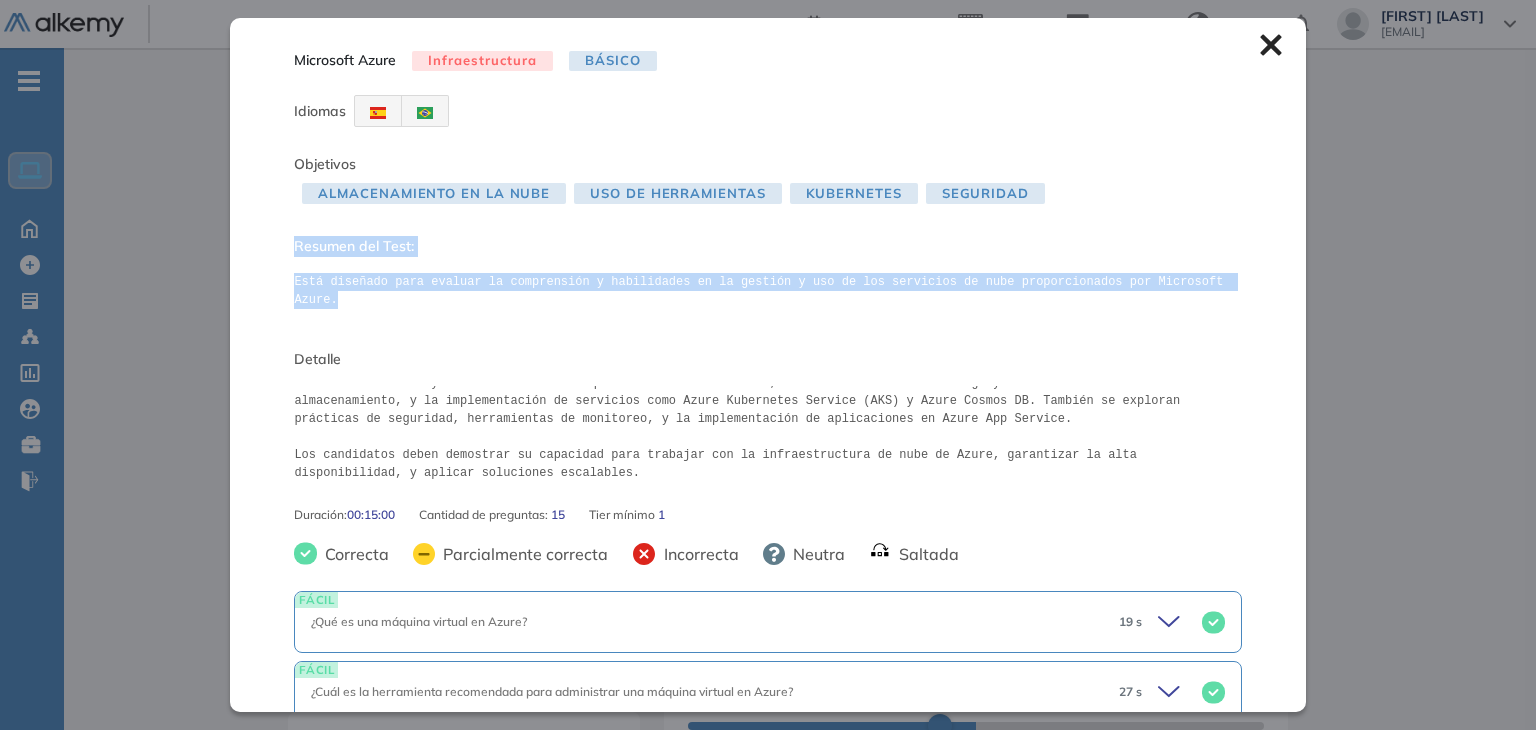 drag, startPoint x: 1298, startPoint y: 196, endPoint x: 1309, endPoint y: 312, distance: 116.520386 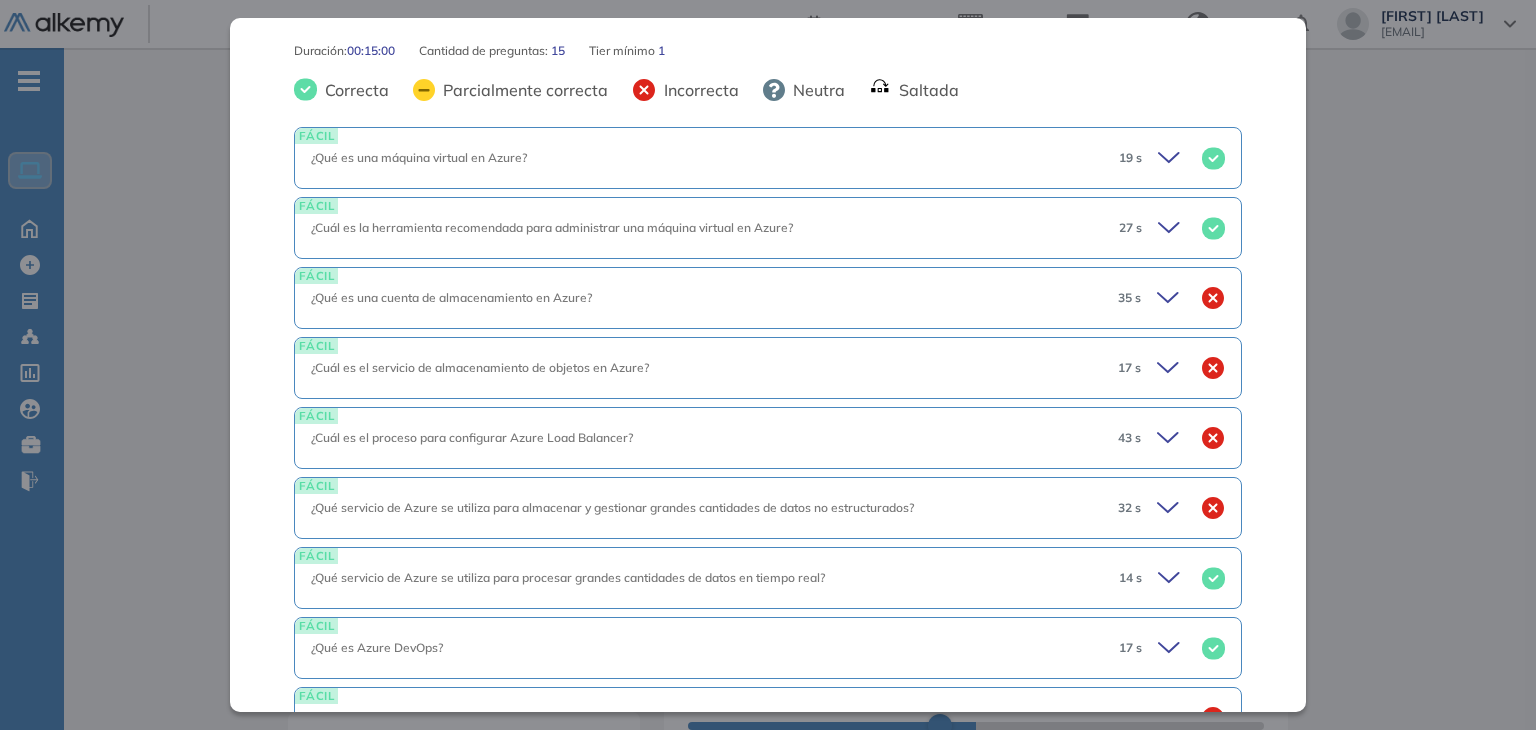 scroll, scrollTop: 465, scrollLeft: 0, axis: vertical 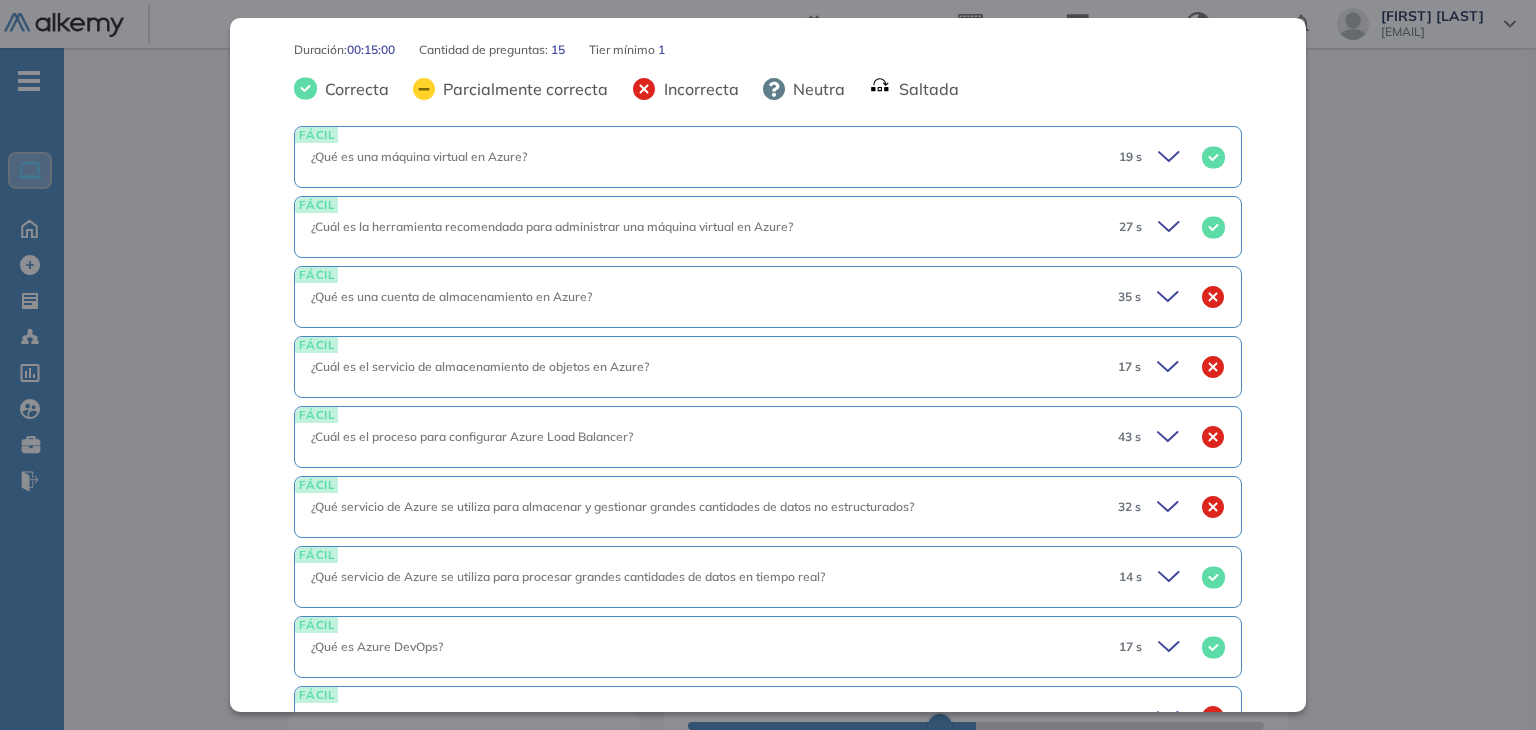 click 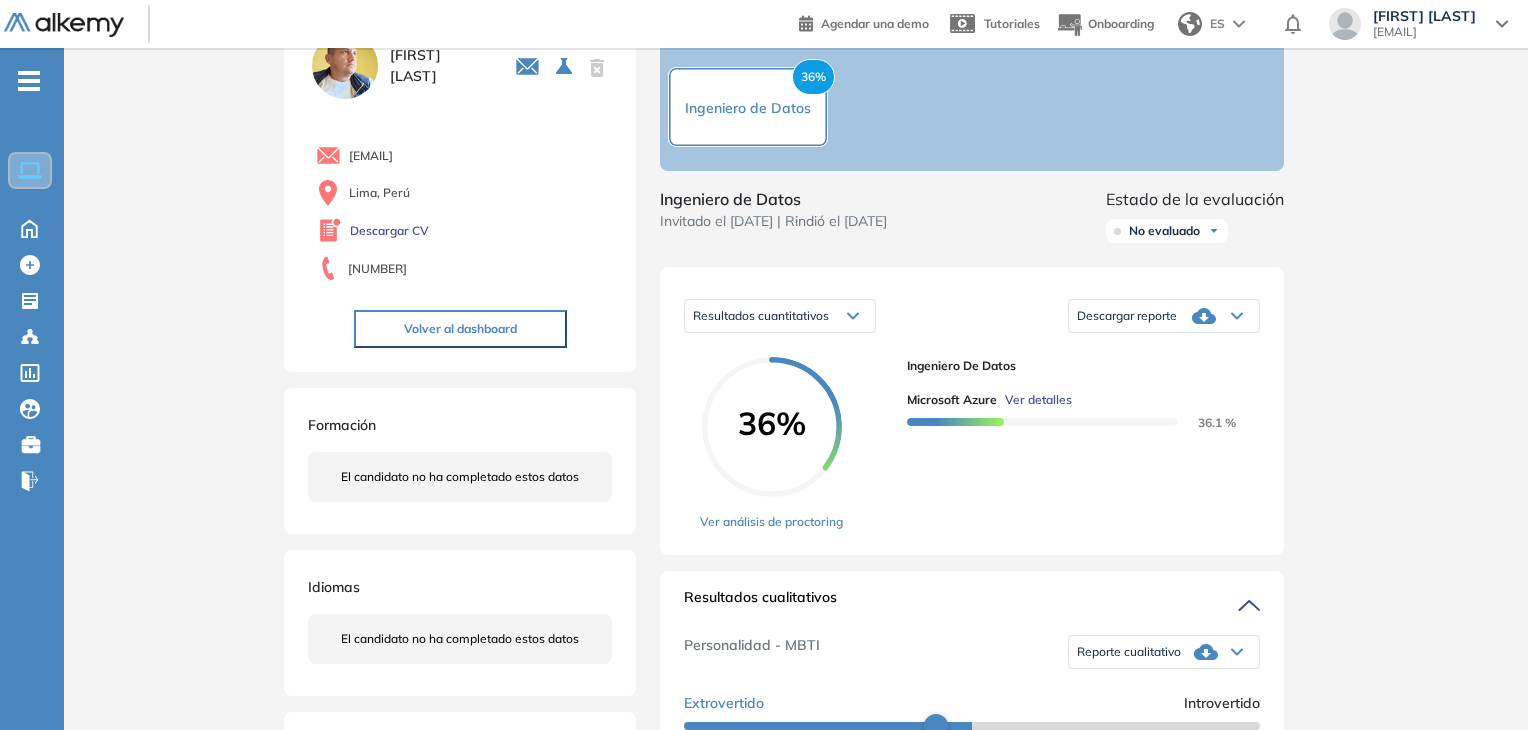 click on "Microsoft Azure Infraestructura Básico Idiomas Objetivos Almacenamiento en la Nube Uso de Herramientas Kubernetes Seguridad Resumen del Test: Está diseñado para evaluar la comprensión y habilidades en la gestión y uso de los servicios de nube proporcionados por Microsoft Azure. Detalle Abarca la creación y administración de máquinas virtuales en Azure, el uso de Azure Blob Storage y otras herramientas de almacenamiento, y la implementación de servicios como Azure Kubernetes Service (AKS) y Azure Cosmos DB. También se exploran prácticas de seguridad, herramientas de monitoreo, y la implementación de aplicaciones en Azure App Service. Los candidatos deben demostrar su capacidad para trabajar con la infraestructura de nube de Azure, garantizar la alta disponibilidad, y aplicar soluciones escalables. Duración : 00:15:00 Cantidad de preguntas: 15 Tier mínimo 1 Correcta Parcialmente correcta Incorrecta Neutra Saltada FÁCIL Pregunta de opción múltiple 19 s Respuesta (Correcta) 0" at bounding box center [796, 845] 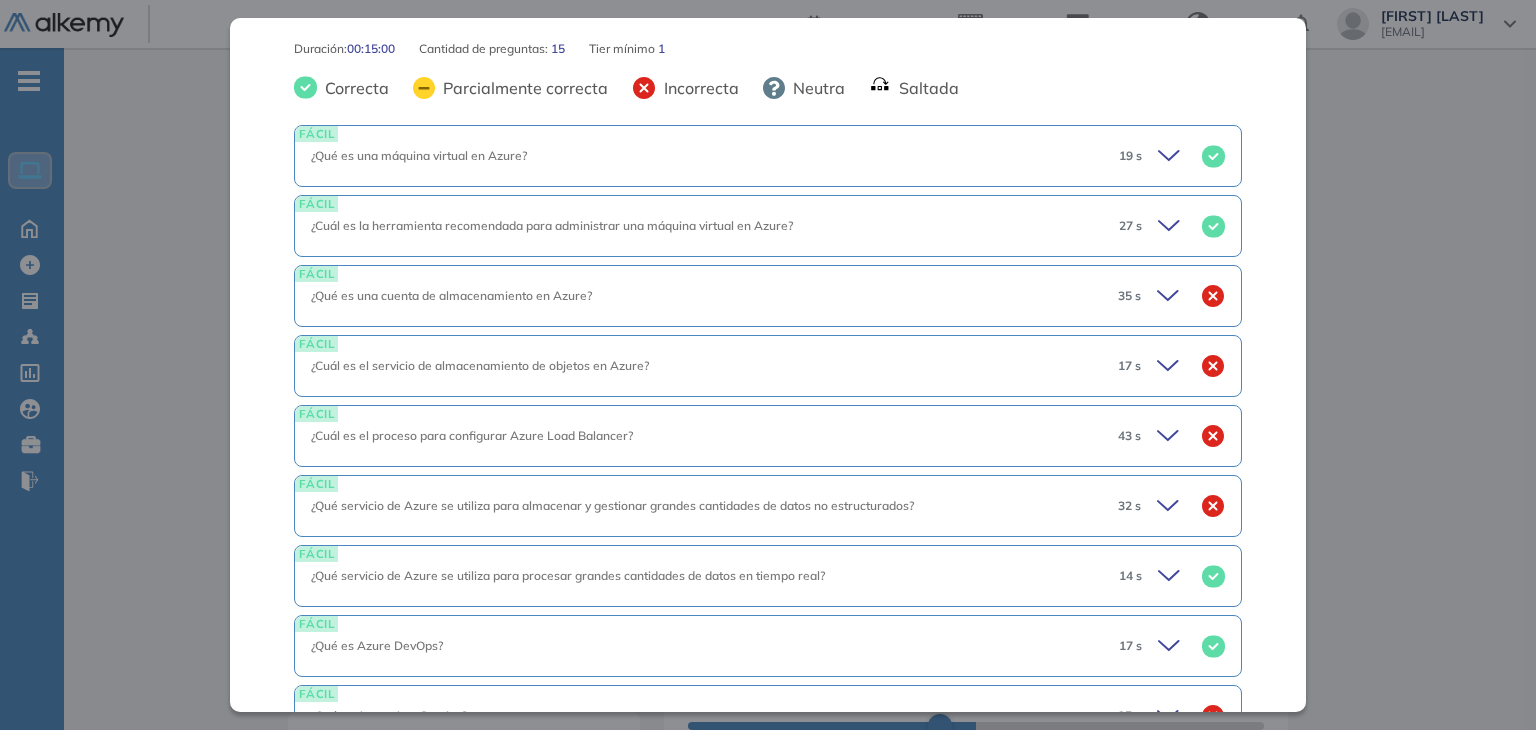 scroll, scrollTop: 456, scrollLeft: 0, axis: vertical 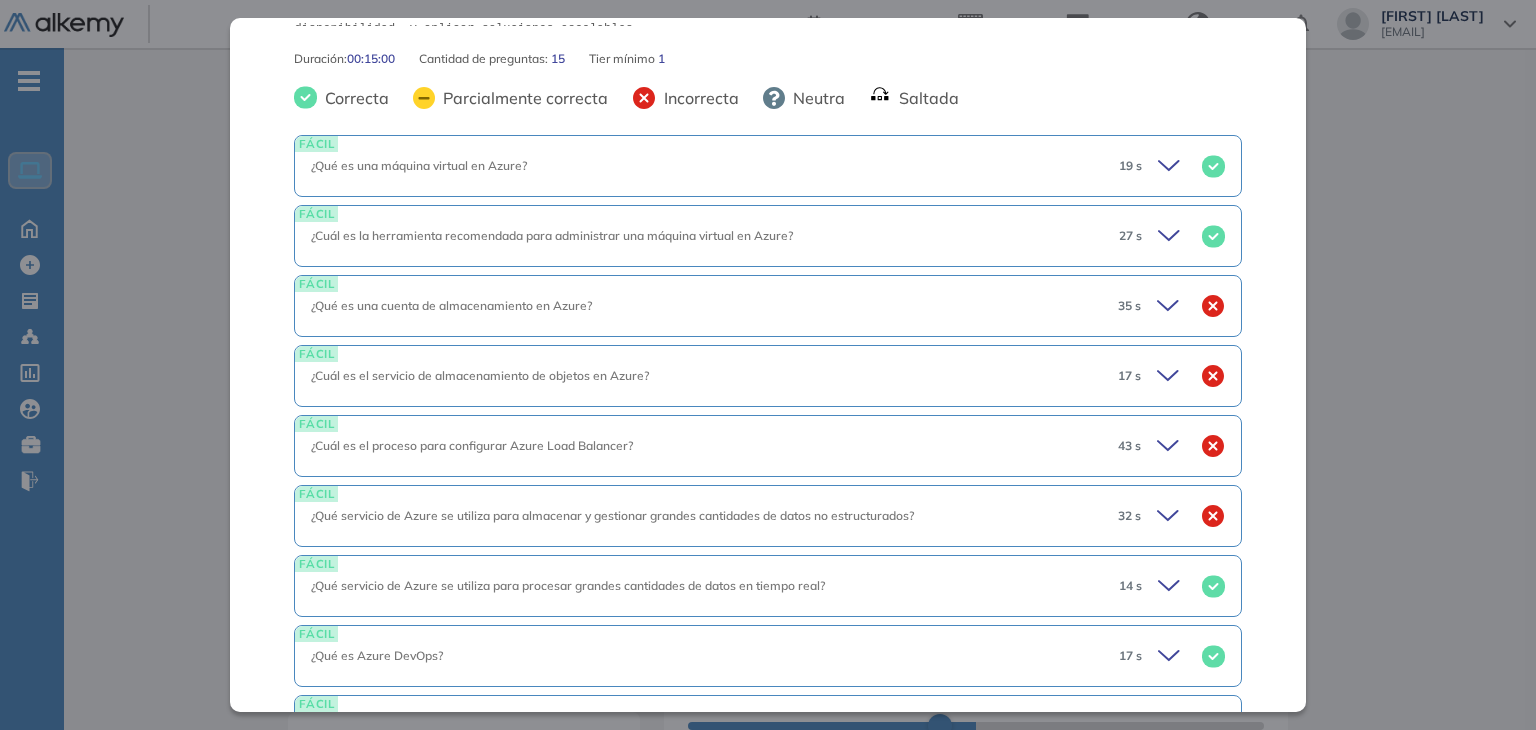 click 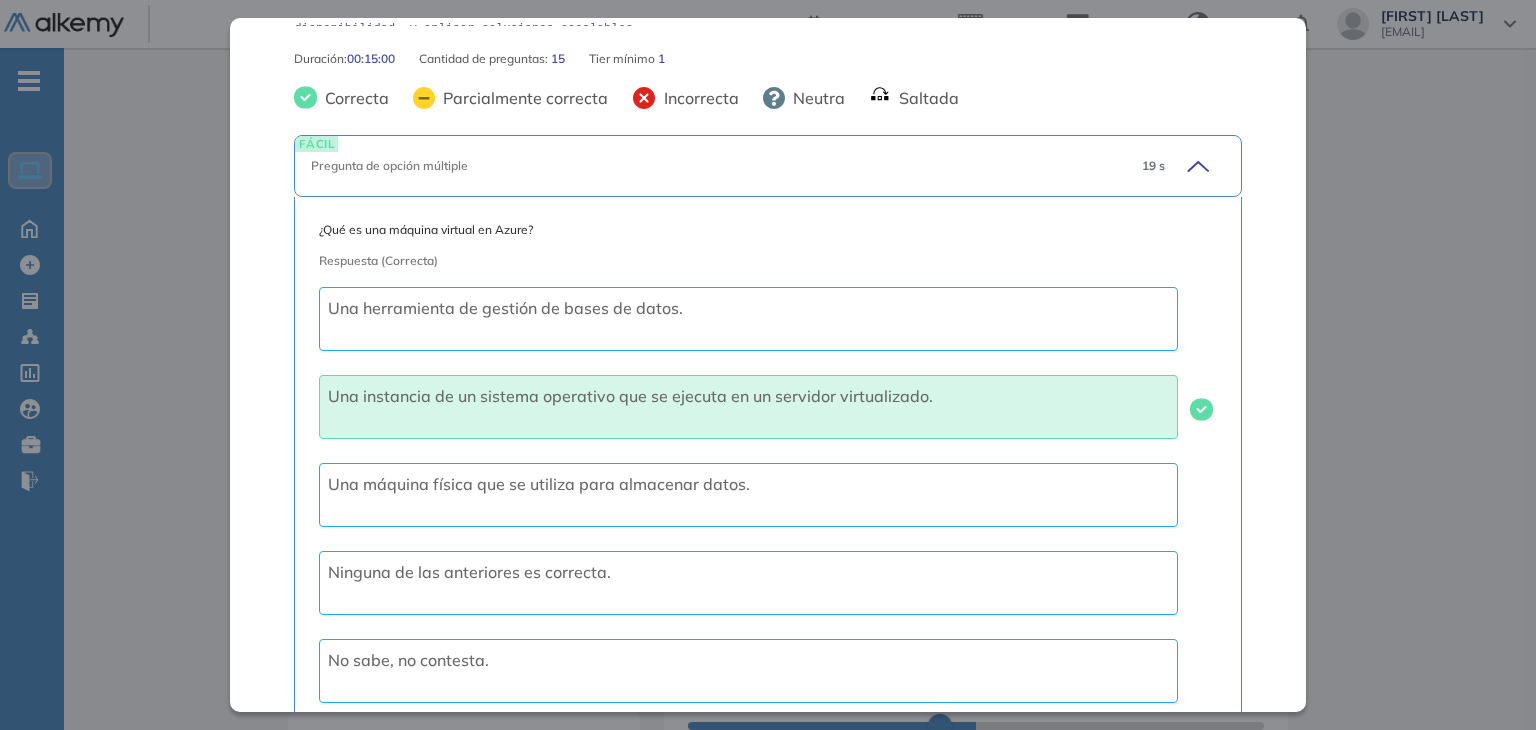scroll, scrollTop: 492, scrollLeft: 0, axis: vertical 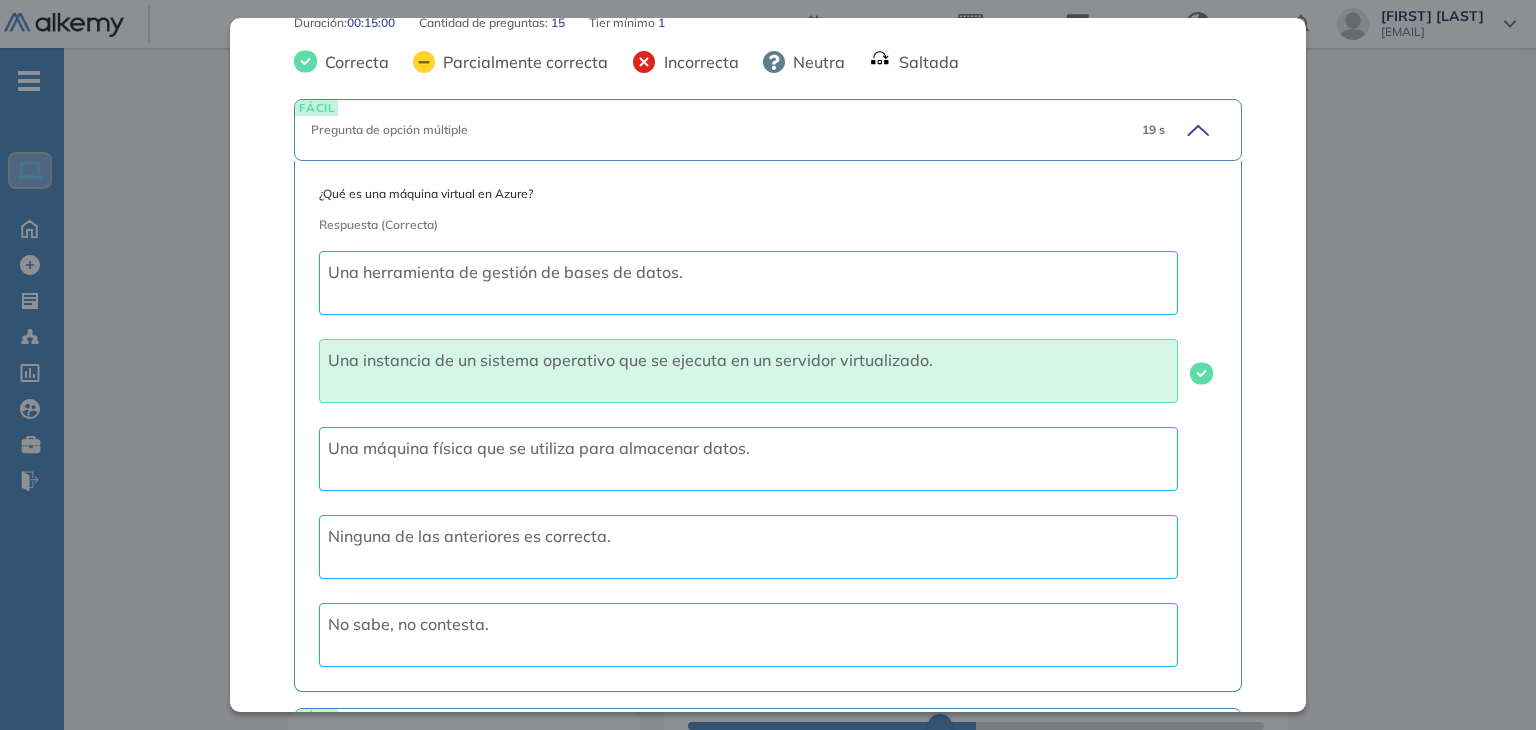click 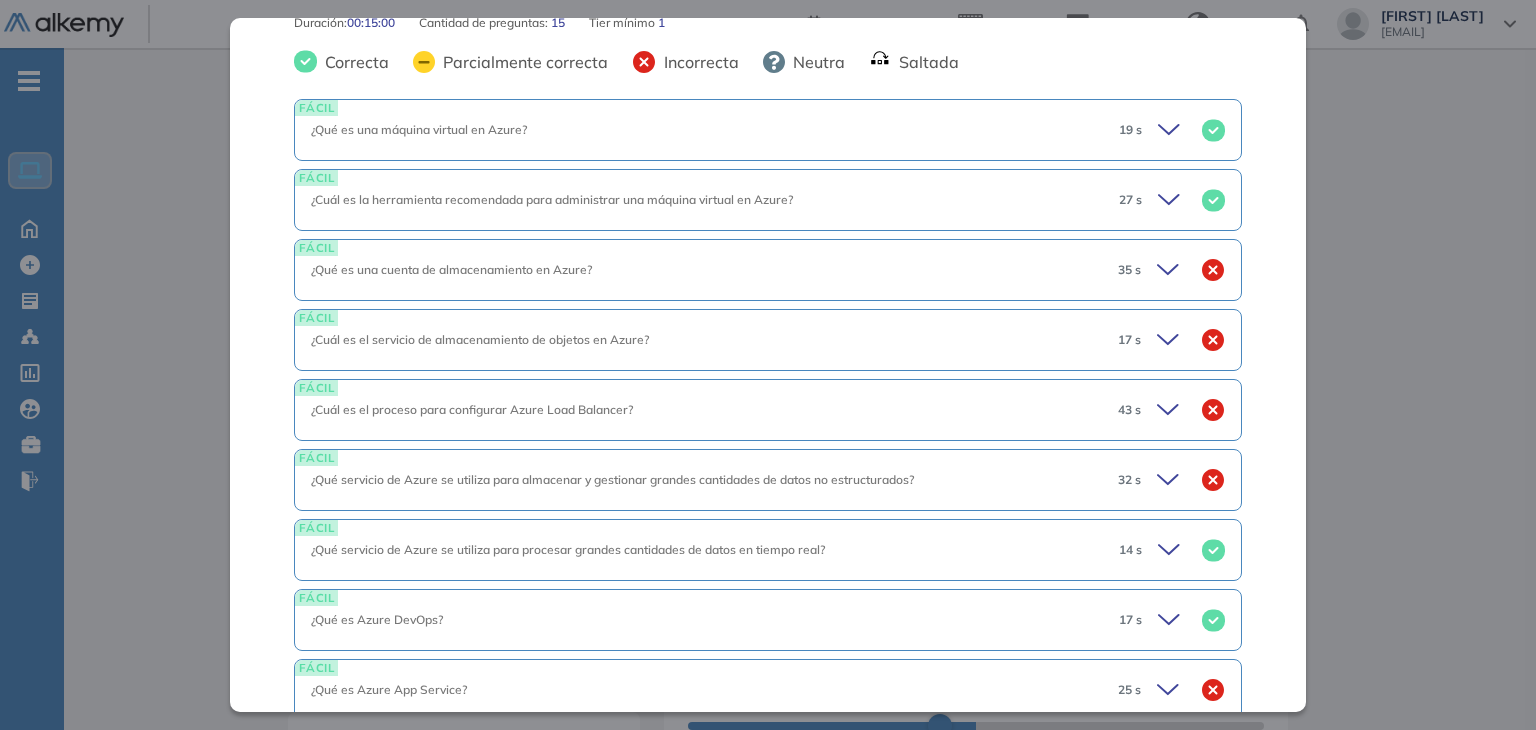 click on "27 s" at bounding box center (1164, 200) 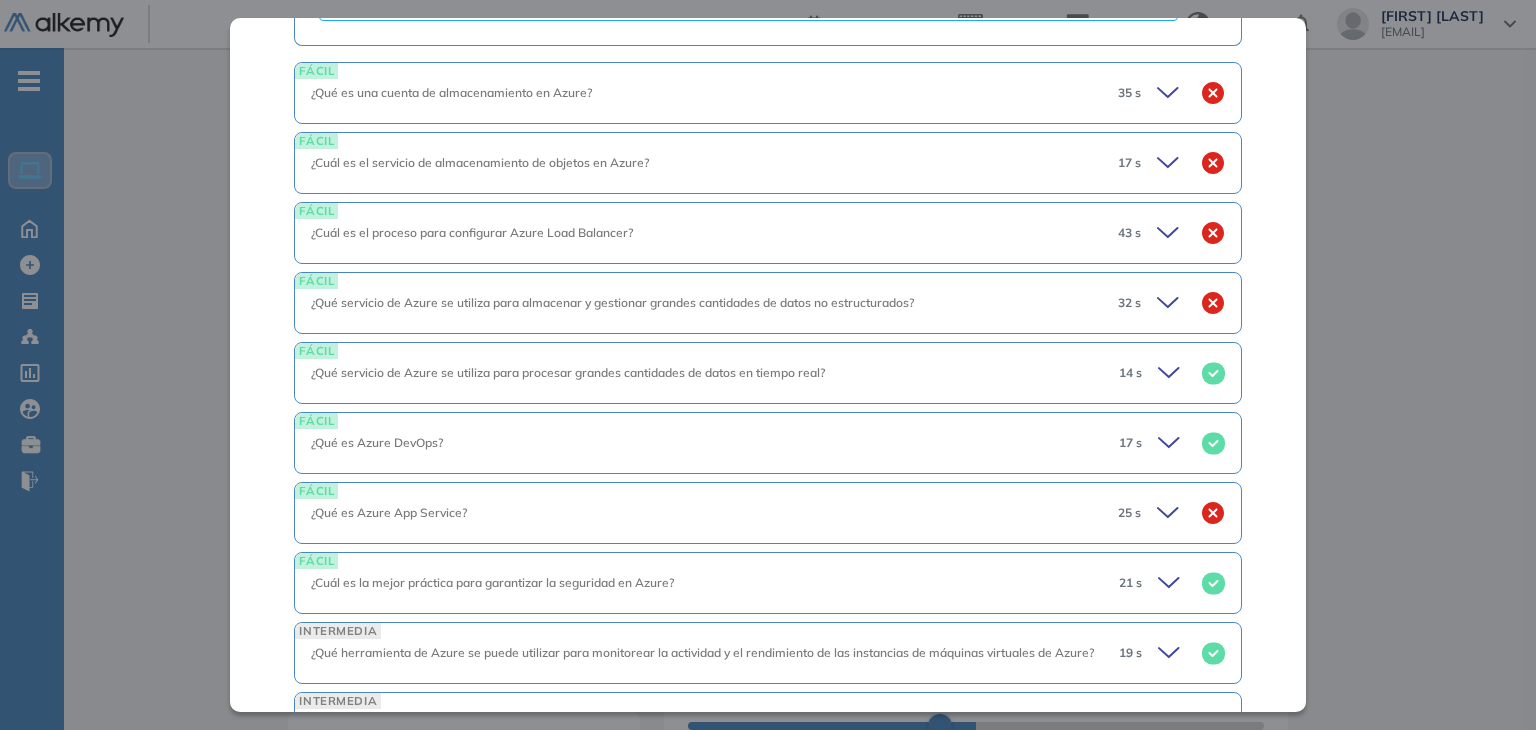 scroll, scrollTop: 1285, scrollLeft: 0, axis: vertical 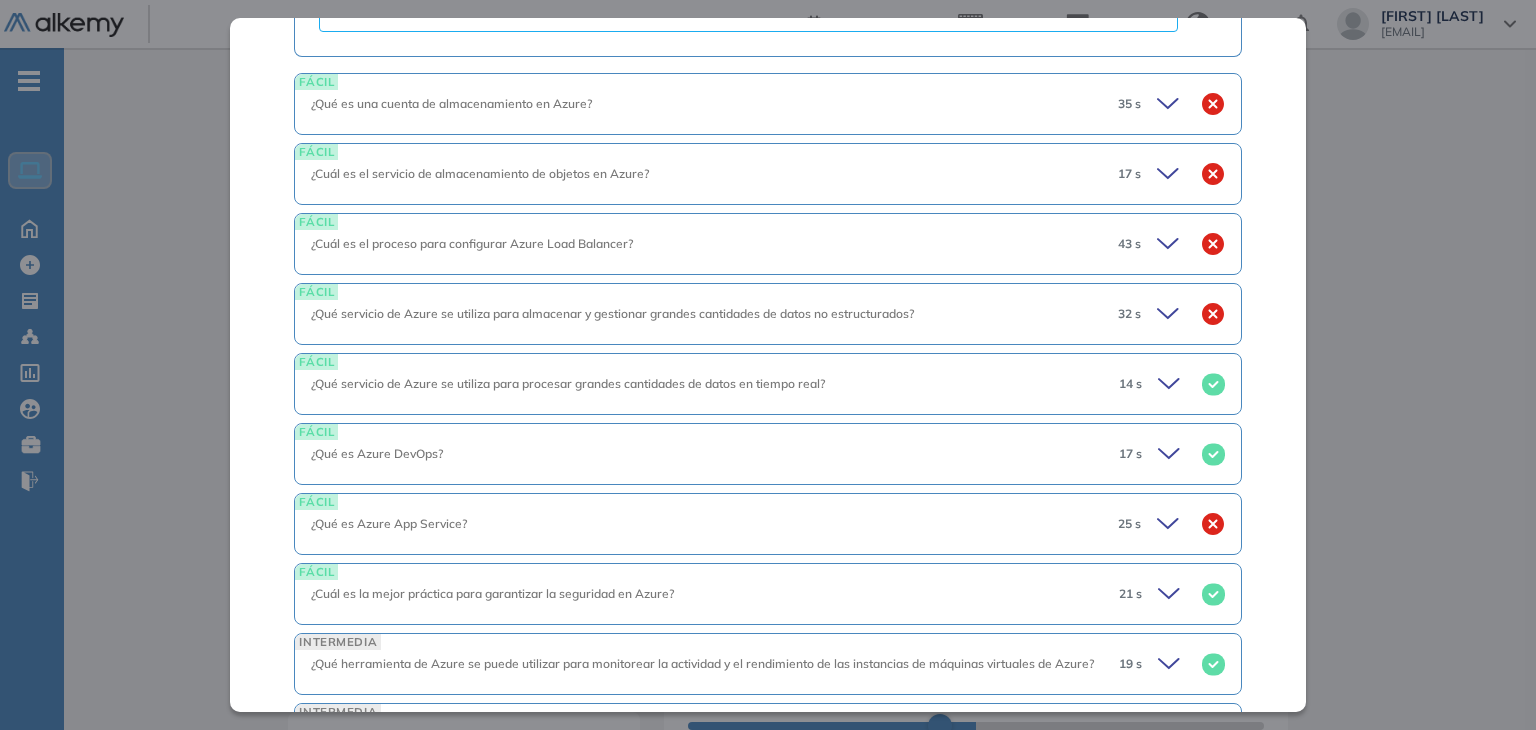 click 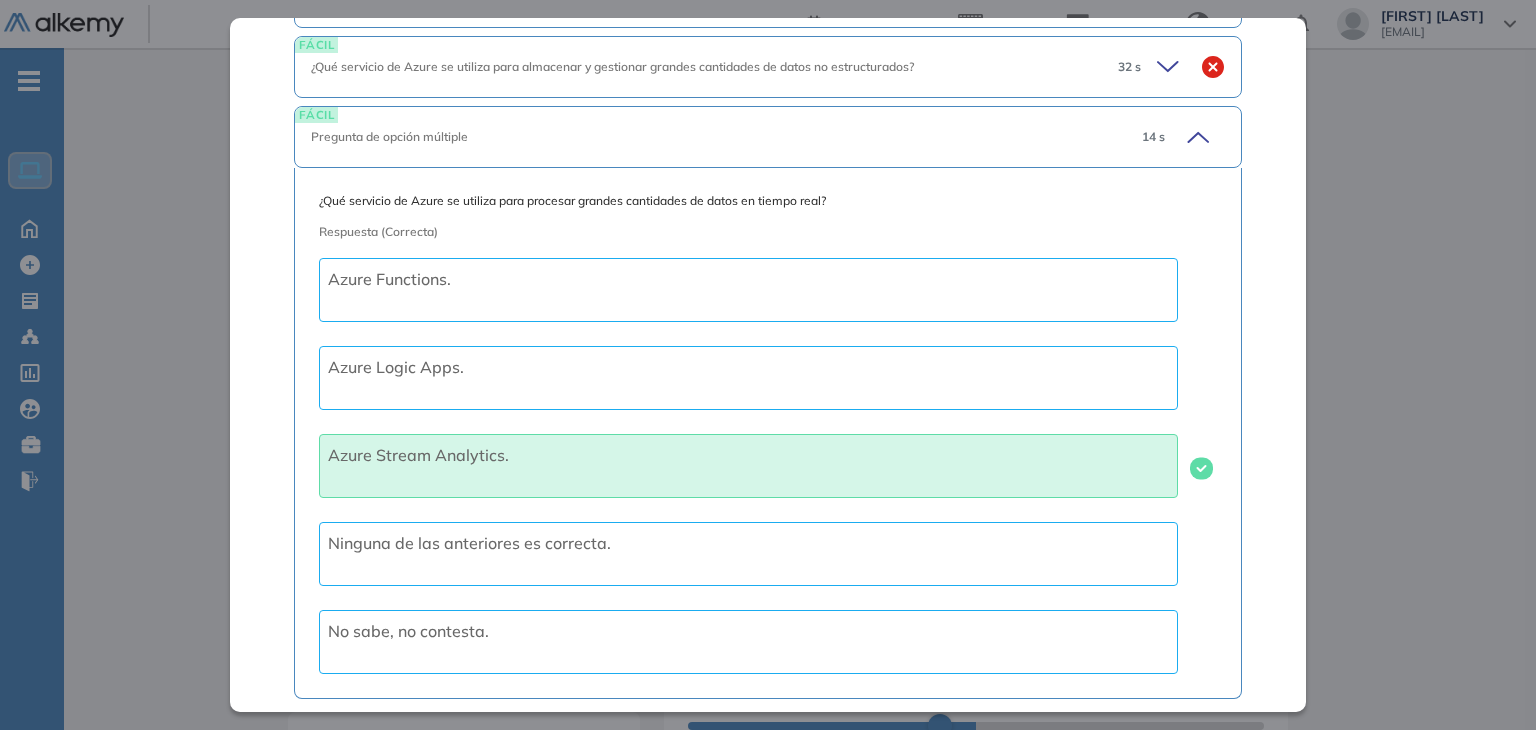 scroll, scrollTop: 1470, scrollLeft: 0, axis: vertical 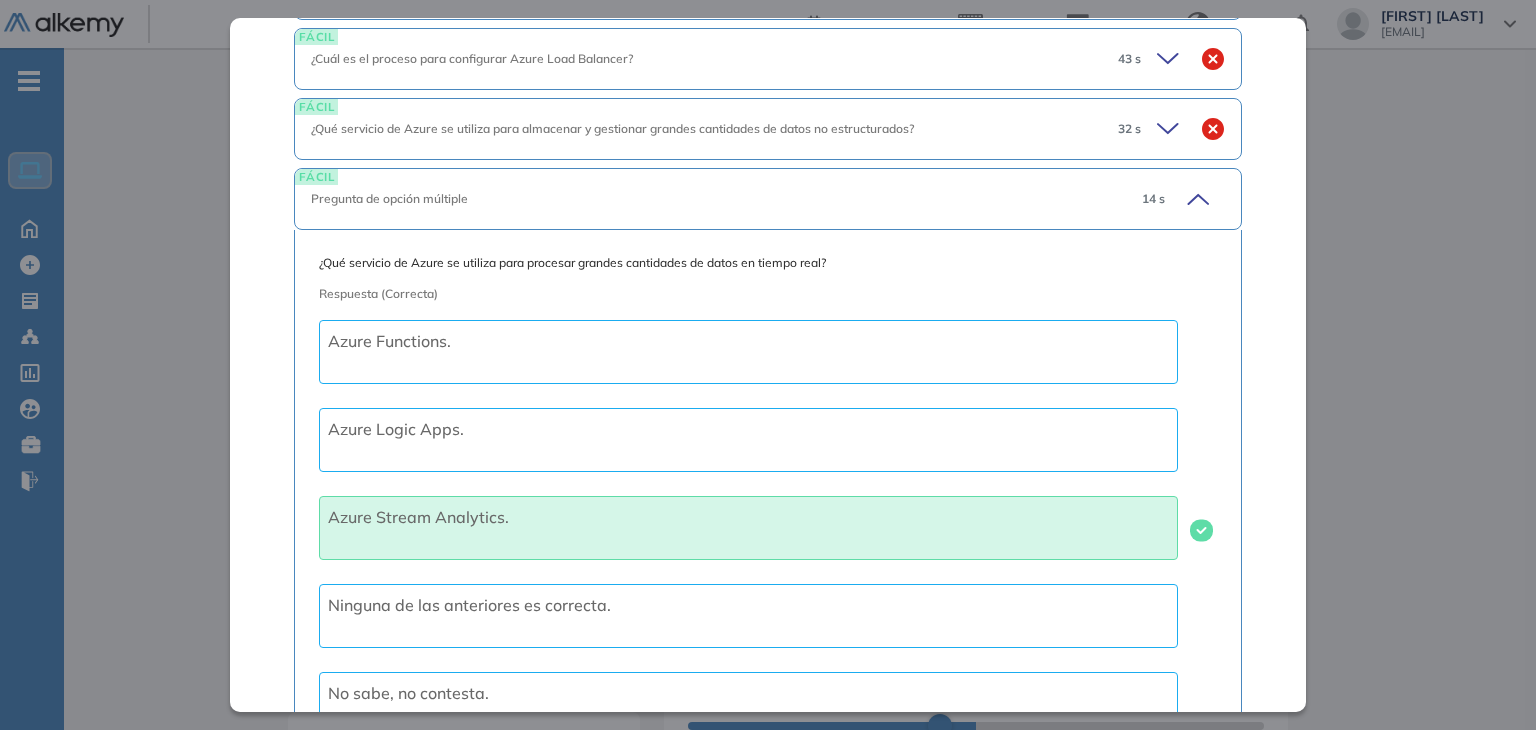 click 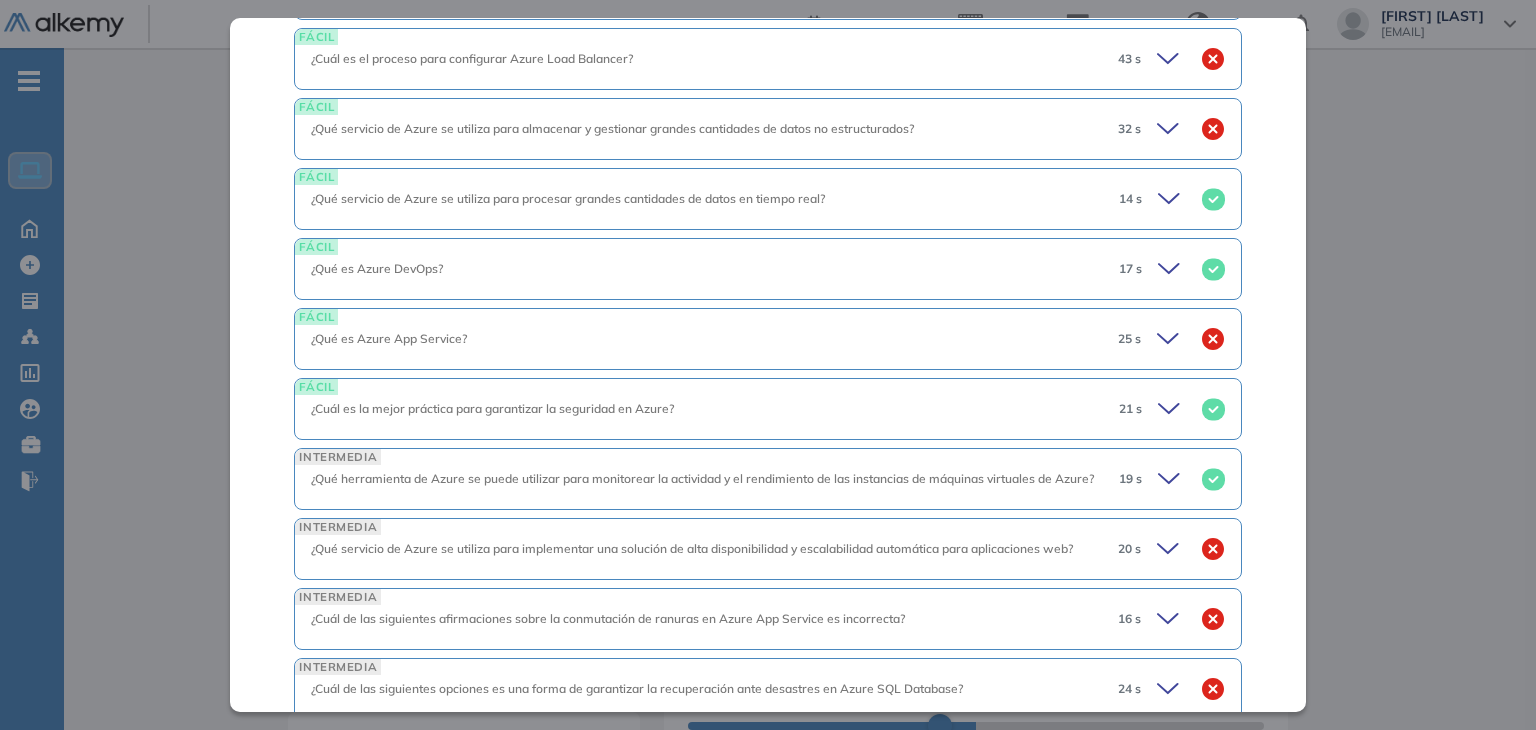 click on "17 s" at bounding box center [1164, 269] 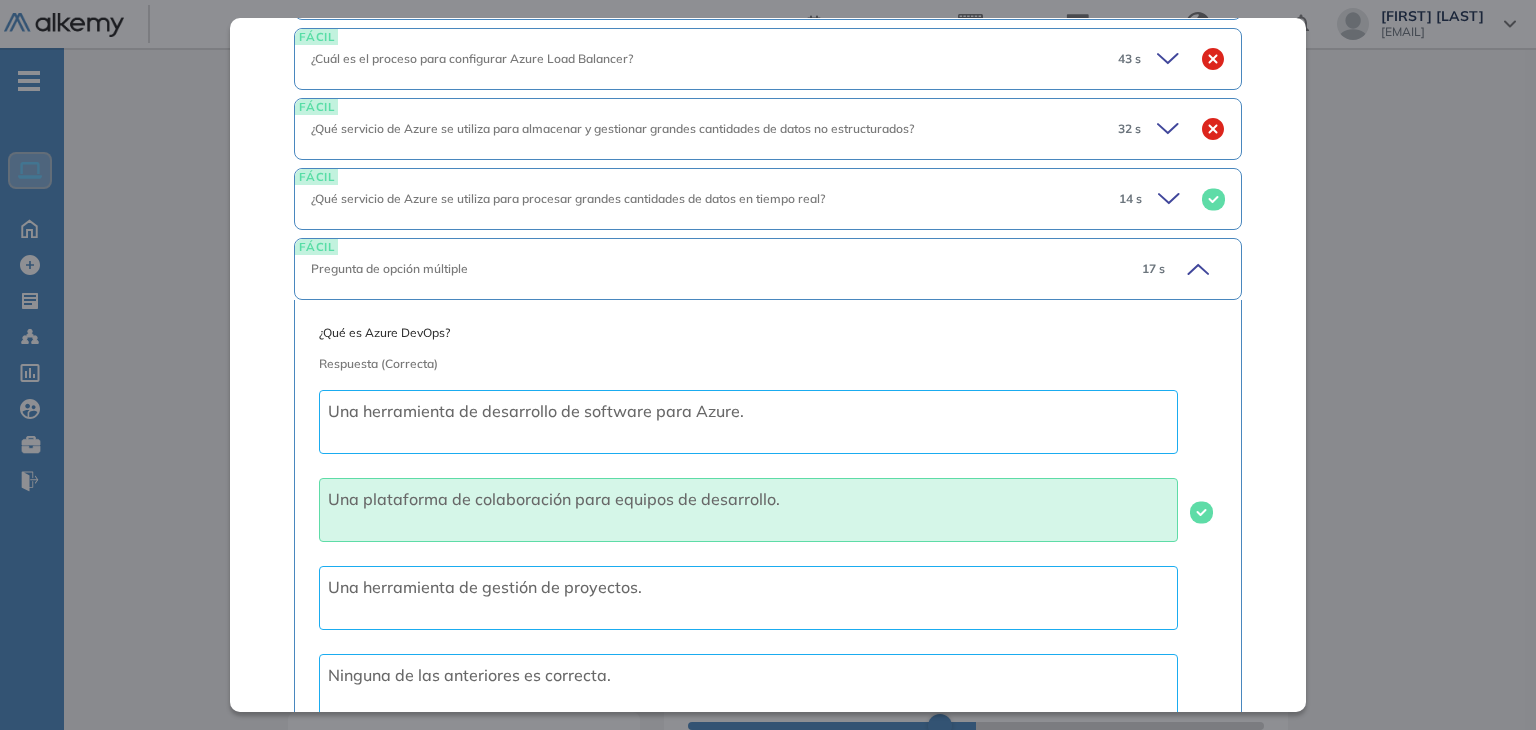 click 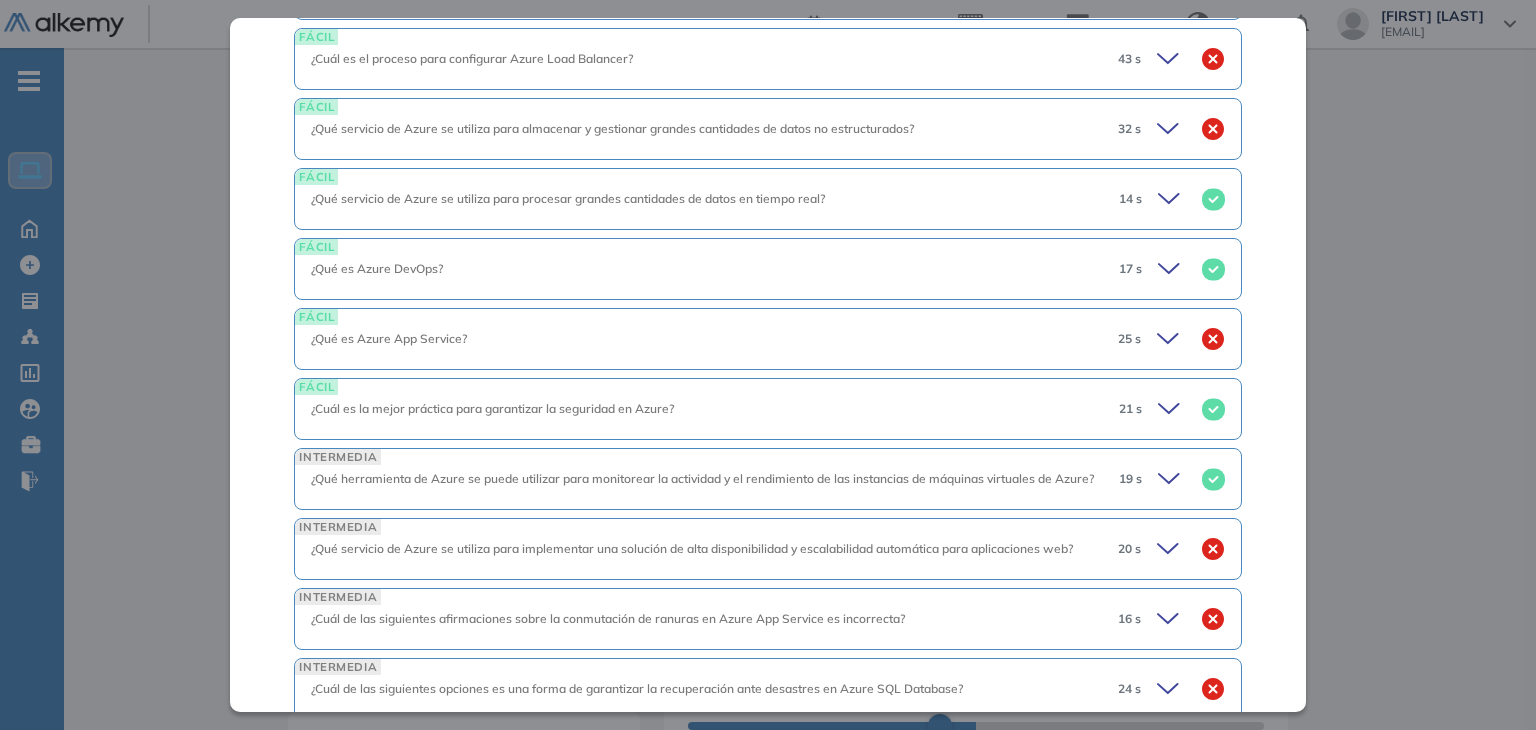 click 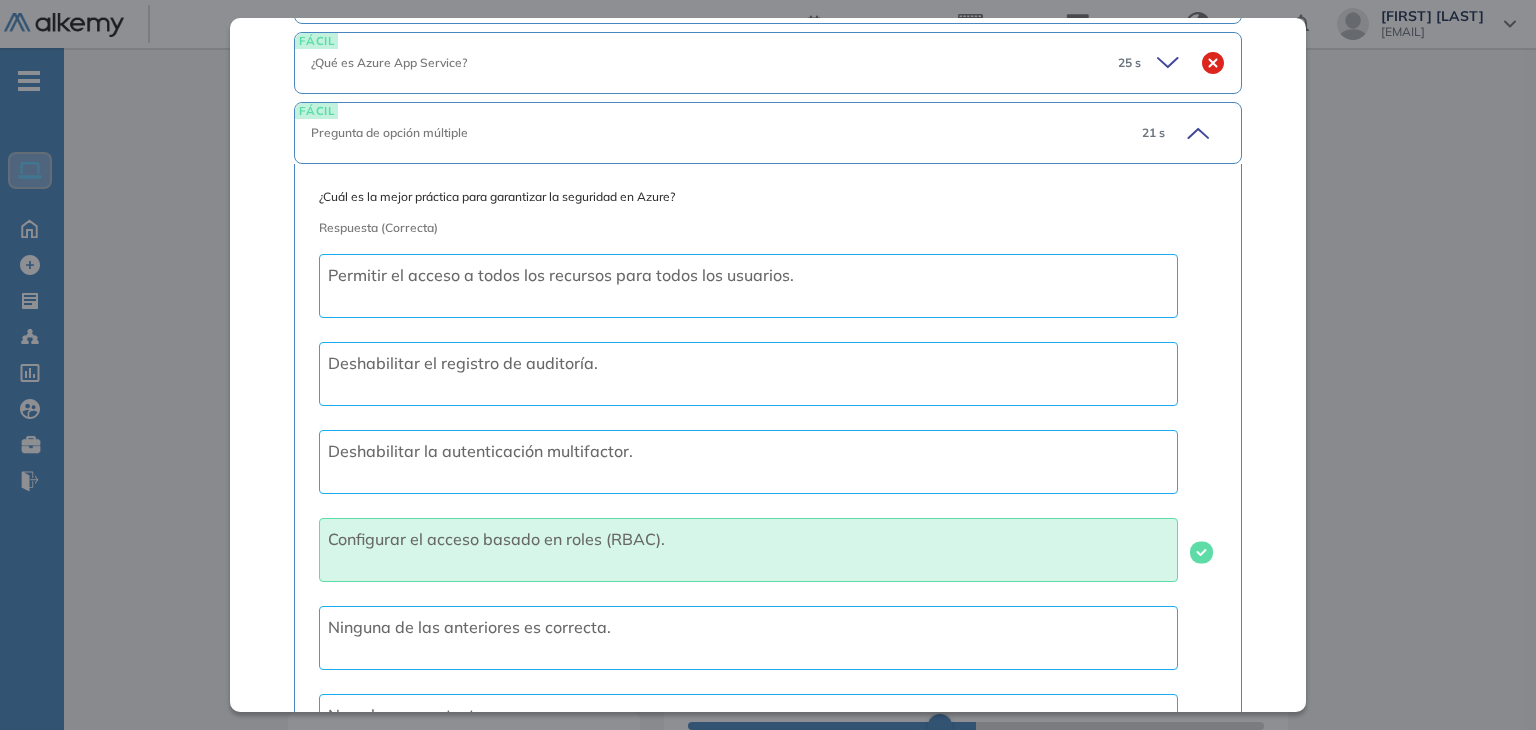 scroll, scrollTop: 1764, scrollLeft: 0, axis: vertical 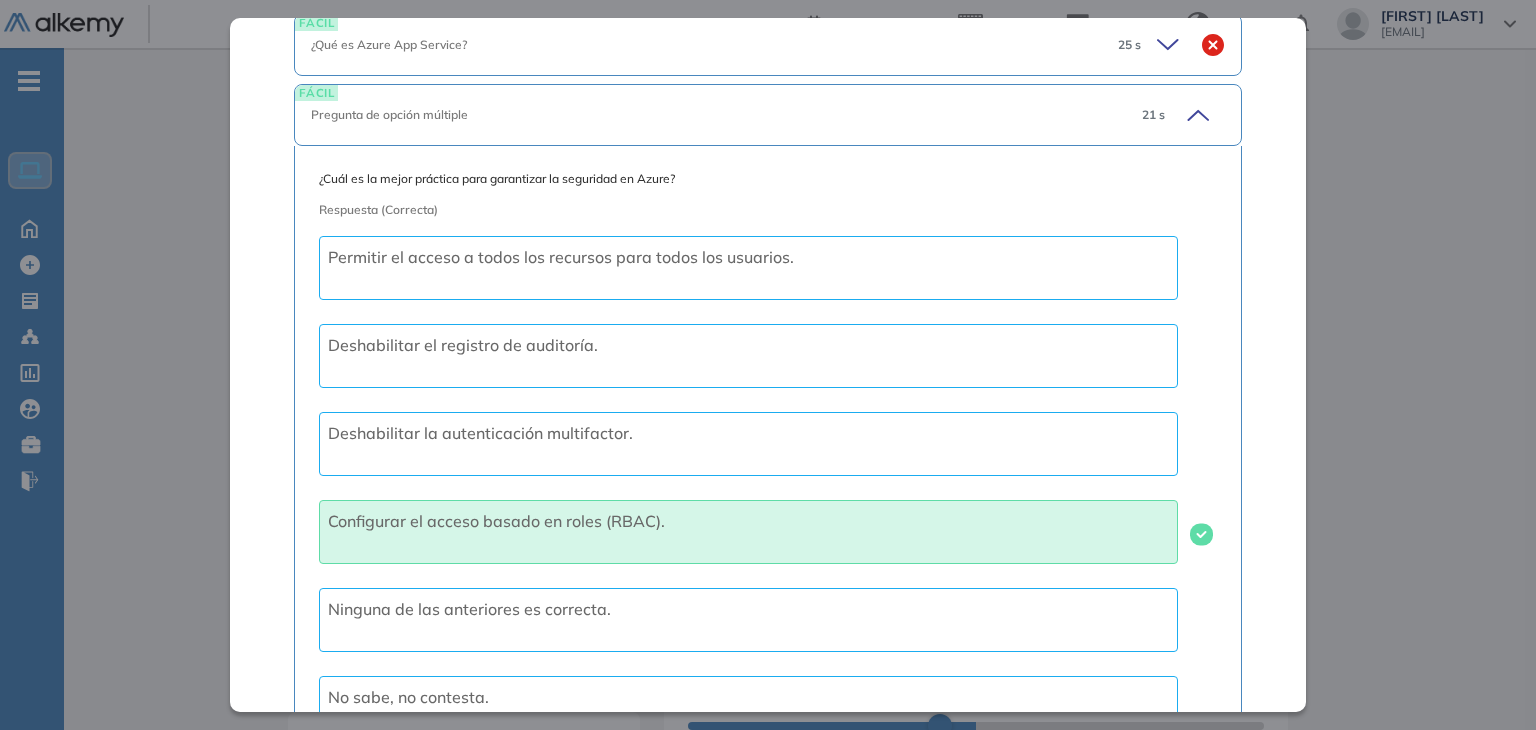 click 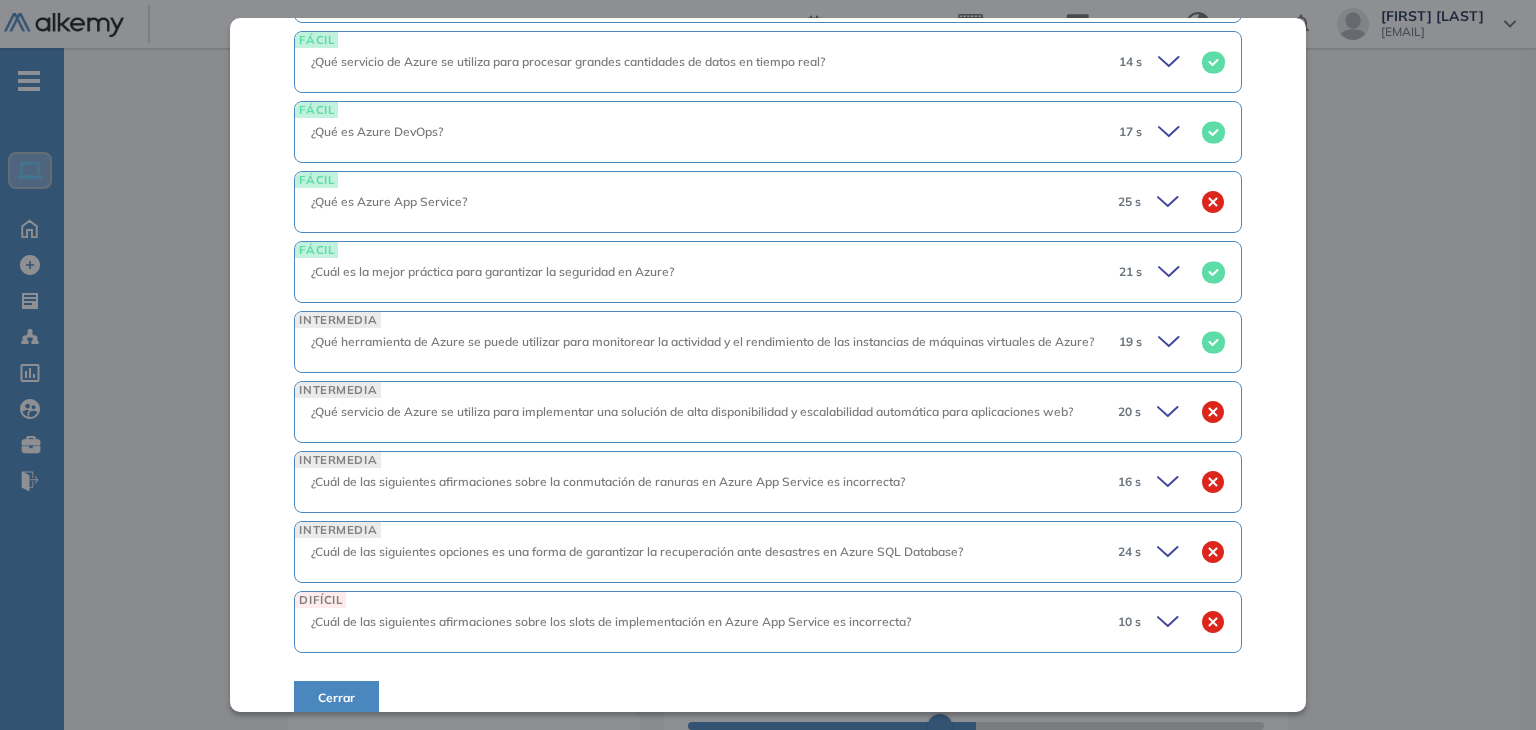click 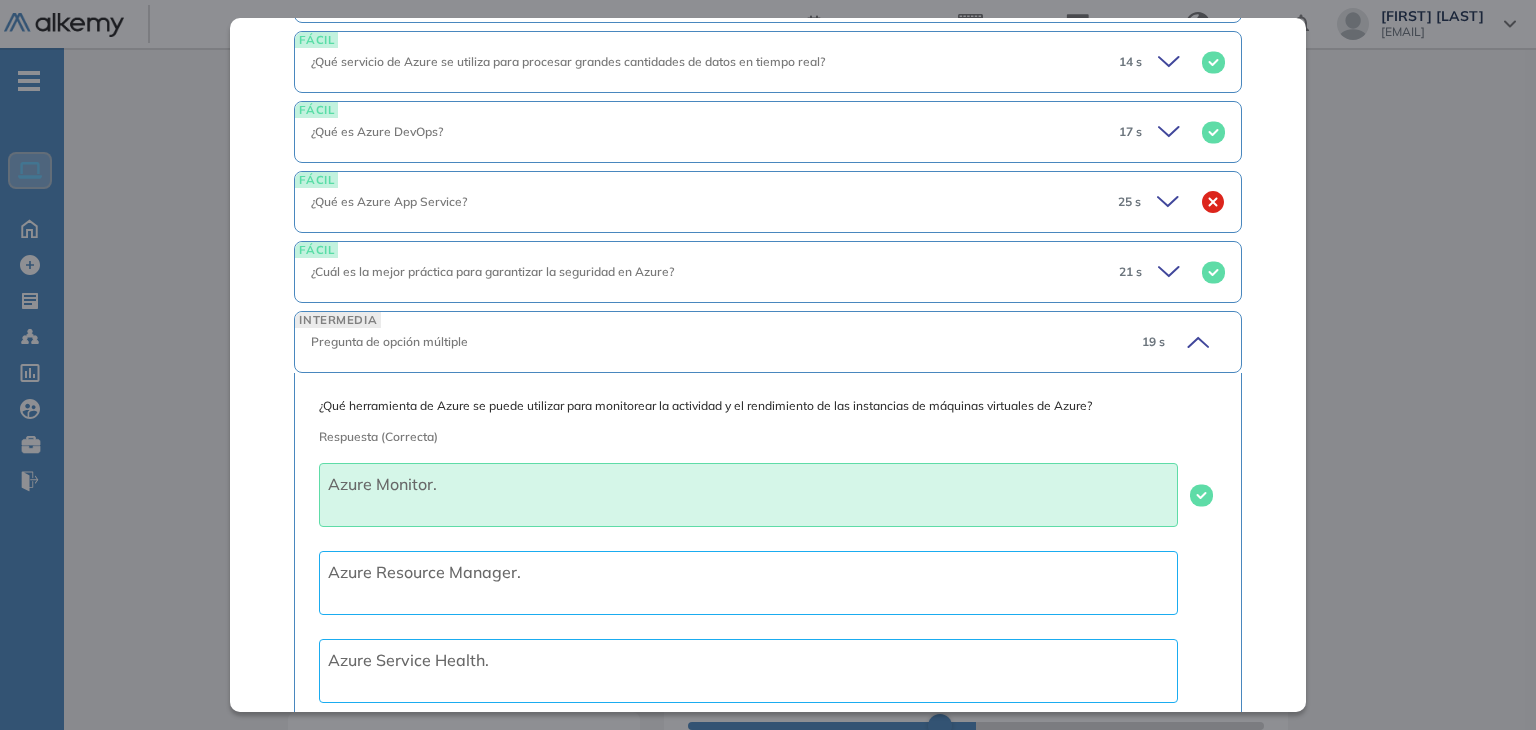 scroll, scrollTop: 1764, scrollLeft: 0, axis: vertical 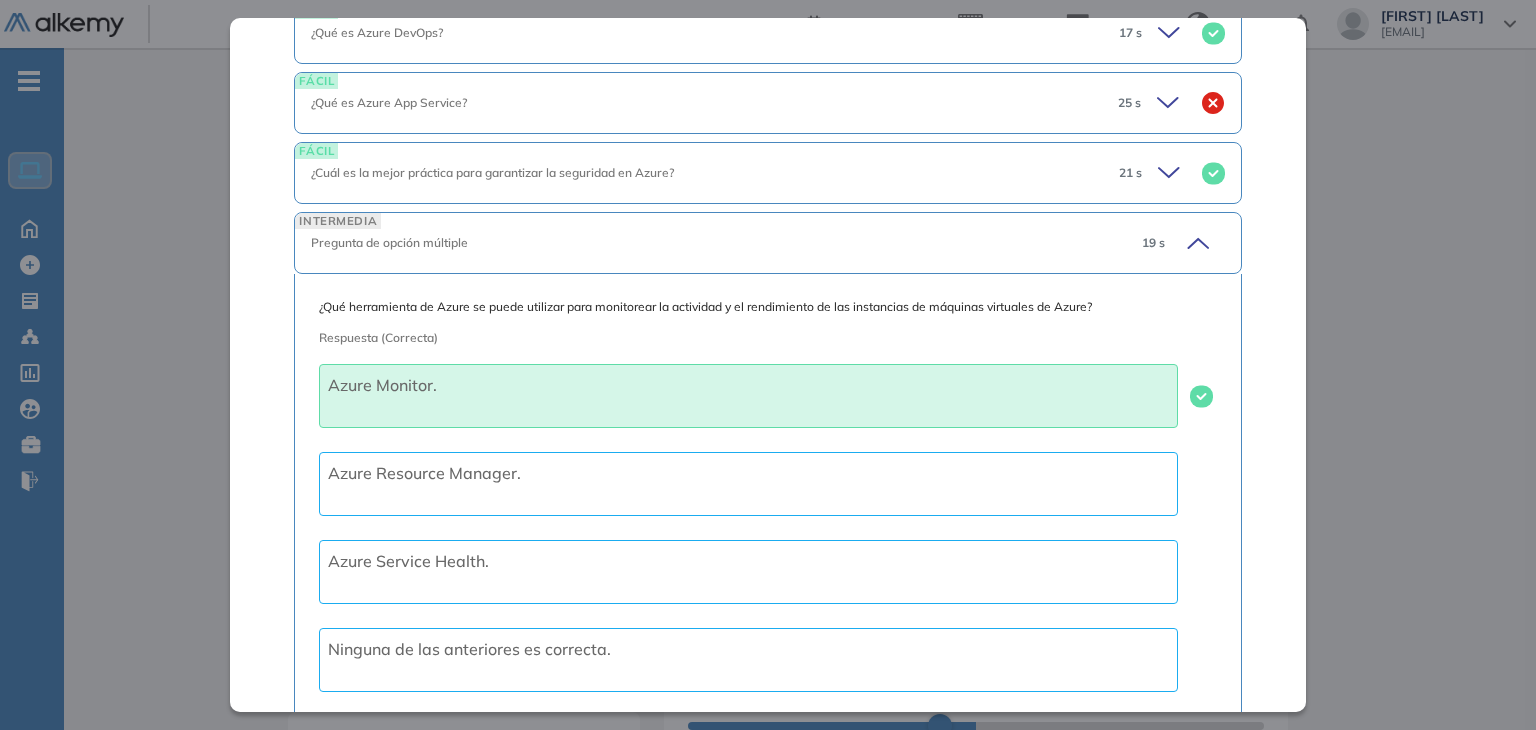 click 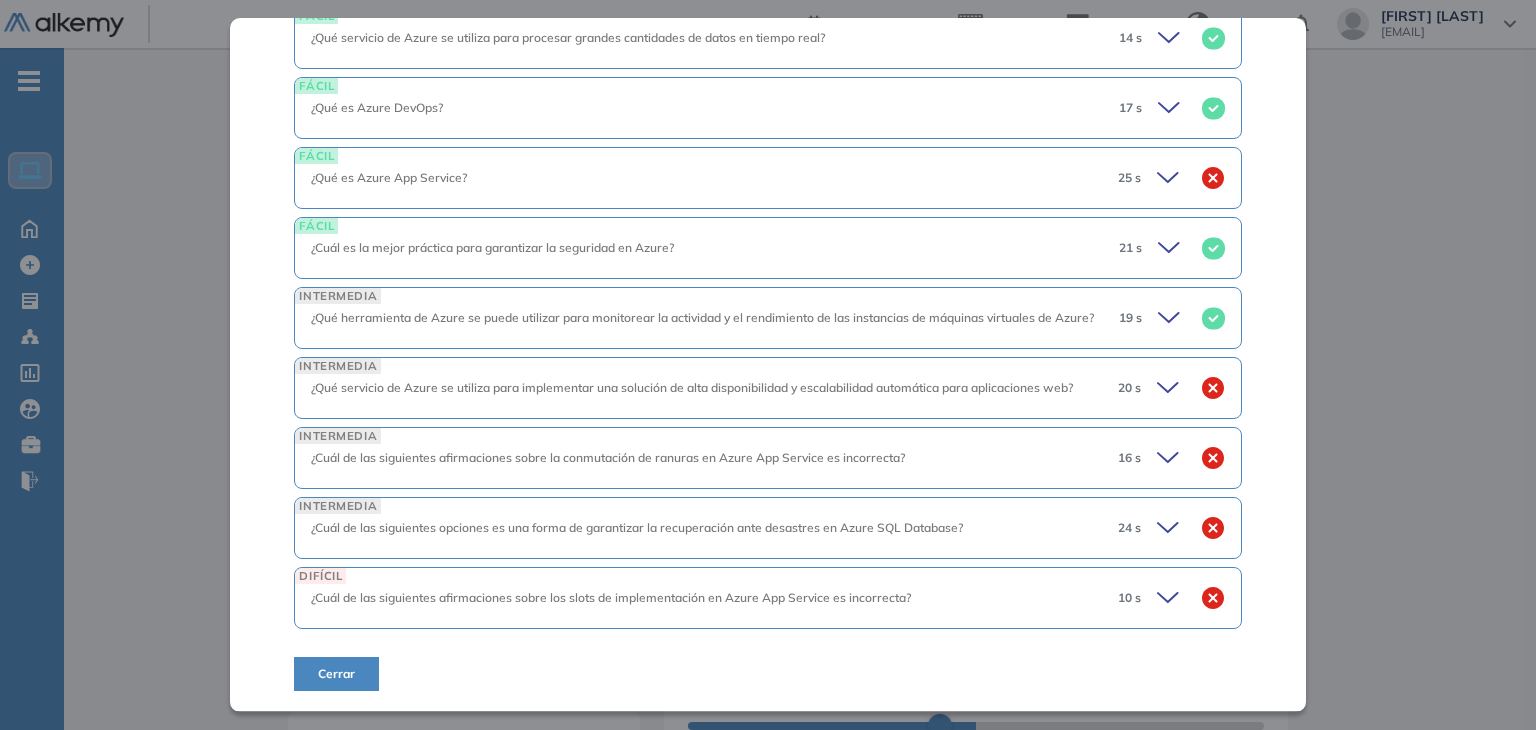 scroll, scrollTop: 1607, scrollLeft: 0, axis: vertical 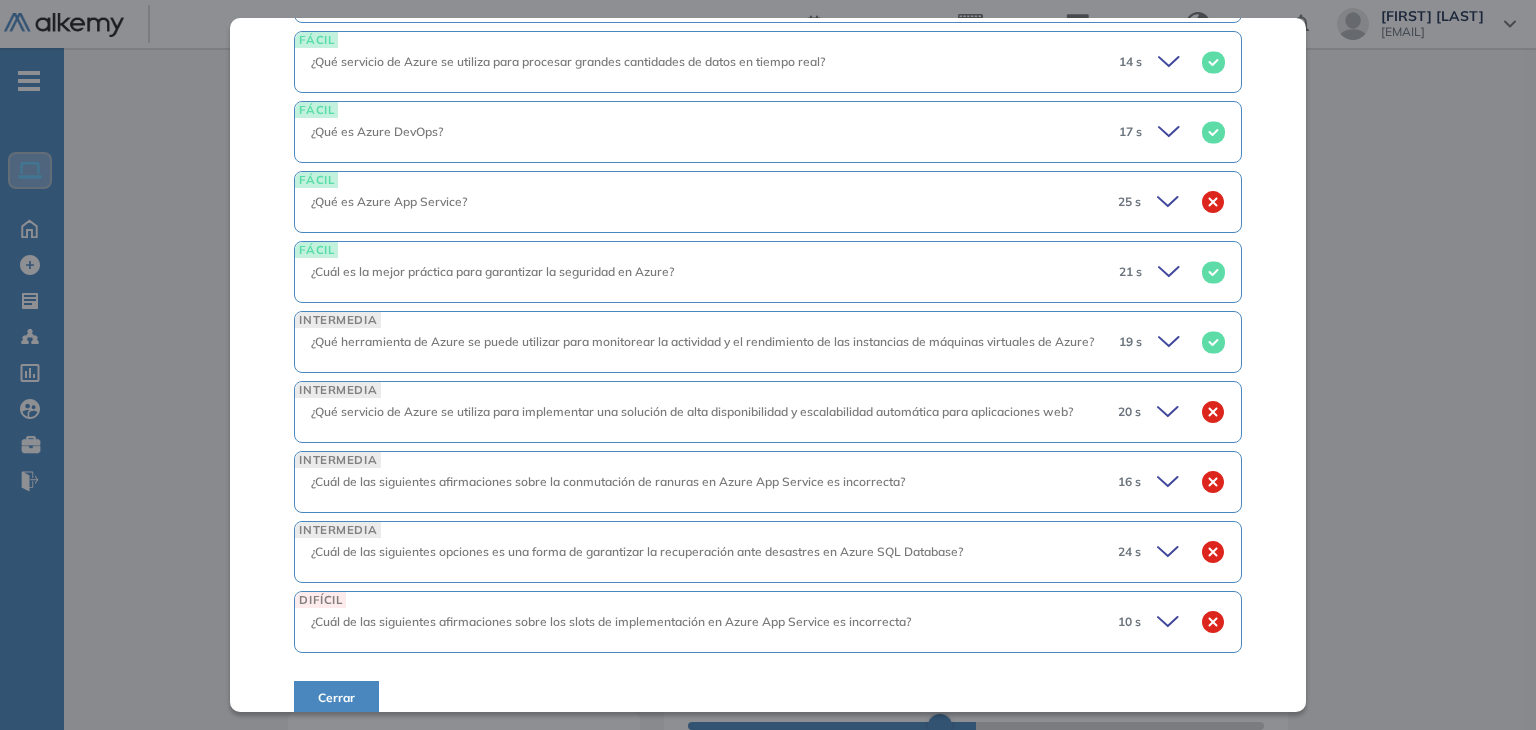 click on "Microsoft Azure Infraestructura Básico Idiomas Objetivos Almacenamiento en la Nube Uso de Herramientas Kubernetes Seguridad Resumen del Test: Está diseñado para evaluar la comprensión y habilidades en la gestión y uso de los servicios de nube proporcionados por Microsoft Azure. Detalle Abarca la creación y administración de máquinas virtuales en Azure, el uso de Azure Blob Storage y otras herramientas de almacenamiento, y la implementación de servicios como Azure Kubernetes Service (AKS) y Azure Cosmos DB. También se exploran prácticas de seguridad, herramientas de monitoreo, y la implementación de aplicaciones en Azure App Service. Los candidatos deben demostrar su capacidad para trabajar con la infraestructura de nube de Azure, garantizar la alta disponibilidad, y aplicar soluciones escalables. Duración : 00:15:00 Cantidad de preguntas: 15 Tier mínimo 1 Correcta Parcialmente correcta Incorrecta Neutra Saltada FÁCIL ¿Qué es una máquina virtual en Azure? 19 s No sabe, no contesta." at bounding box center [767, 364] 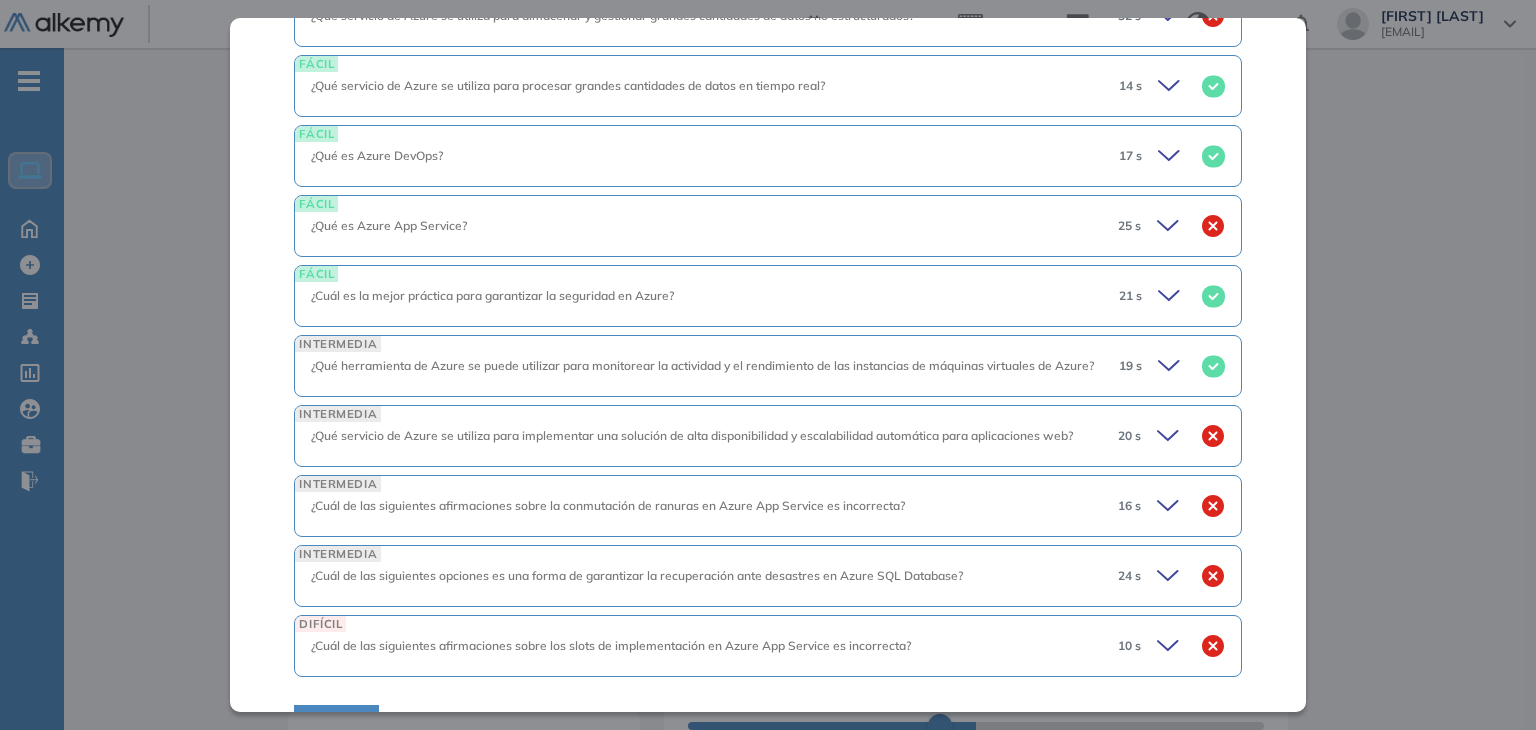 scroll, scrollTop: 1575, scrollLeft: 0, axis: vertical 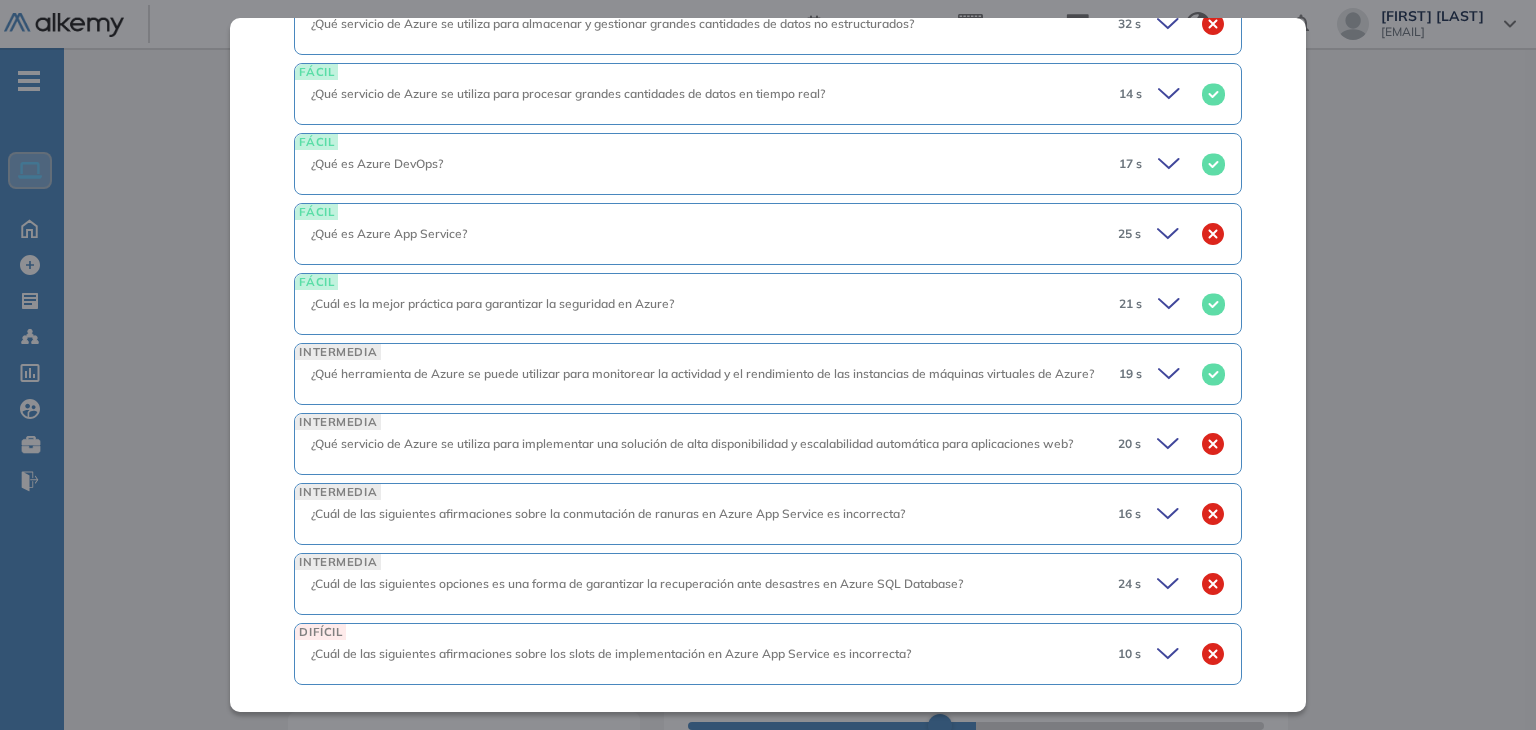 click 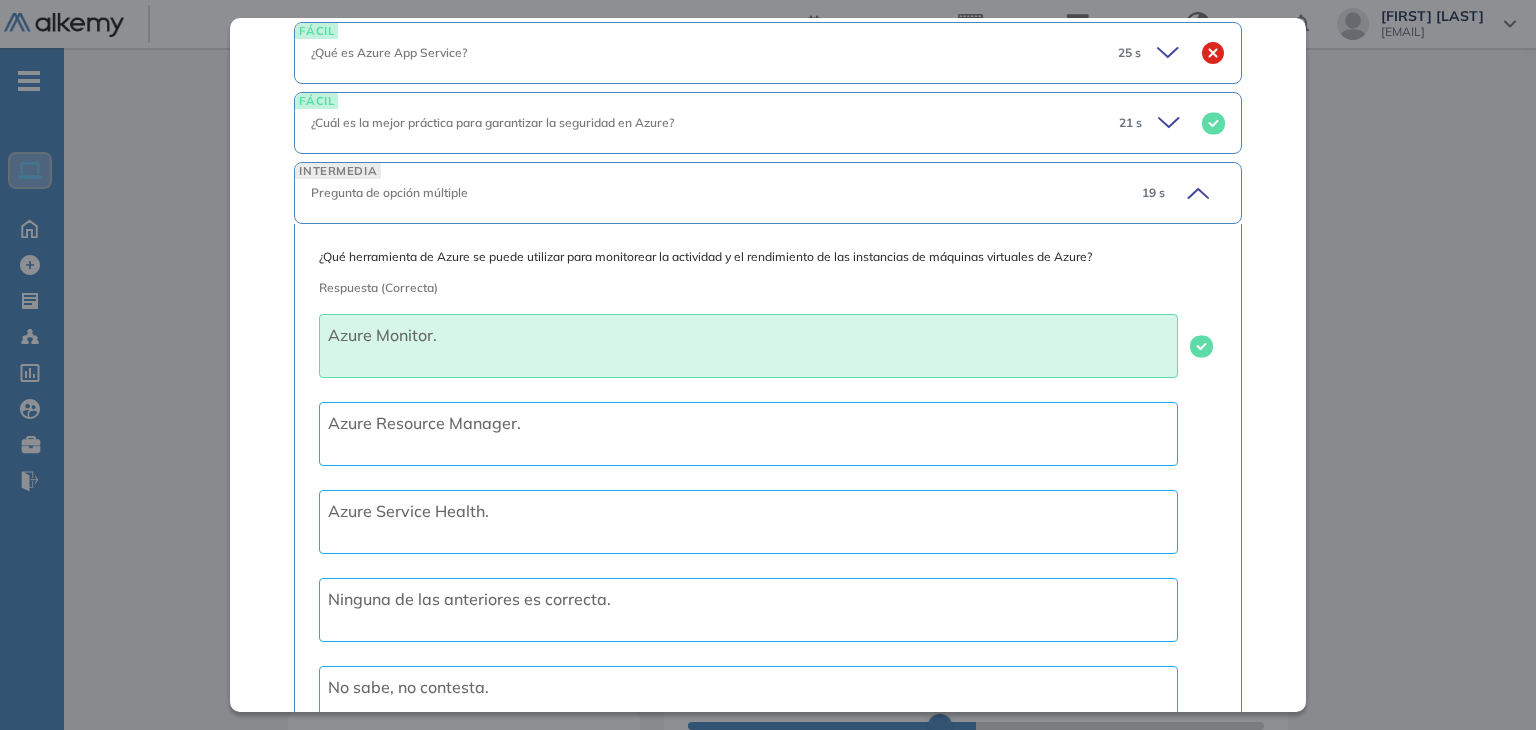 scroll, scrollTop: 1745, scrollLeft: 0, axis: vertical 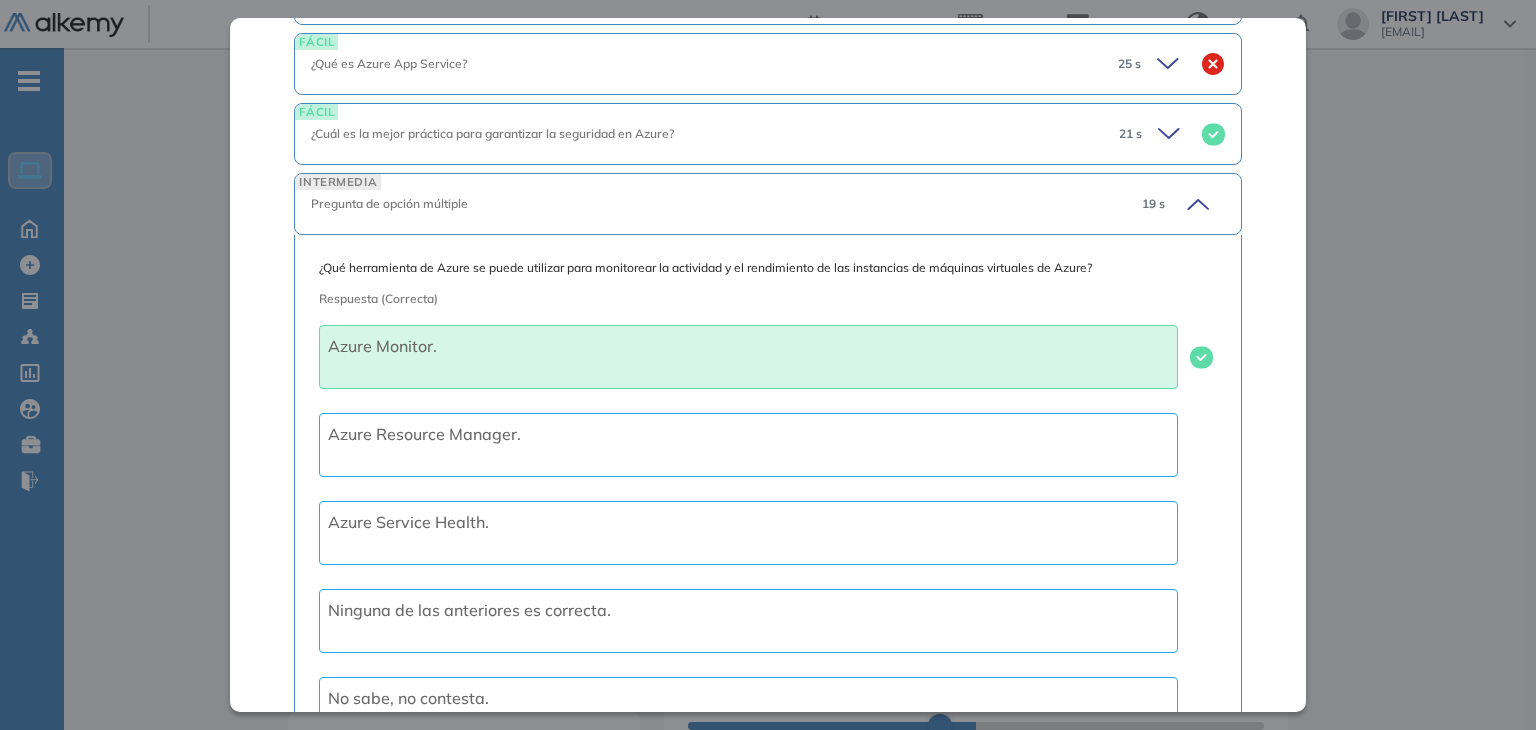 click on "INTERMEDIA Pregunta de opción múltiple 19 s" at bounding box center [767, 204] 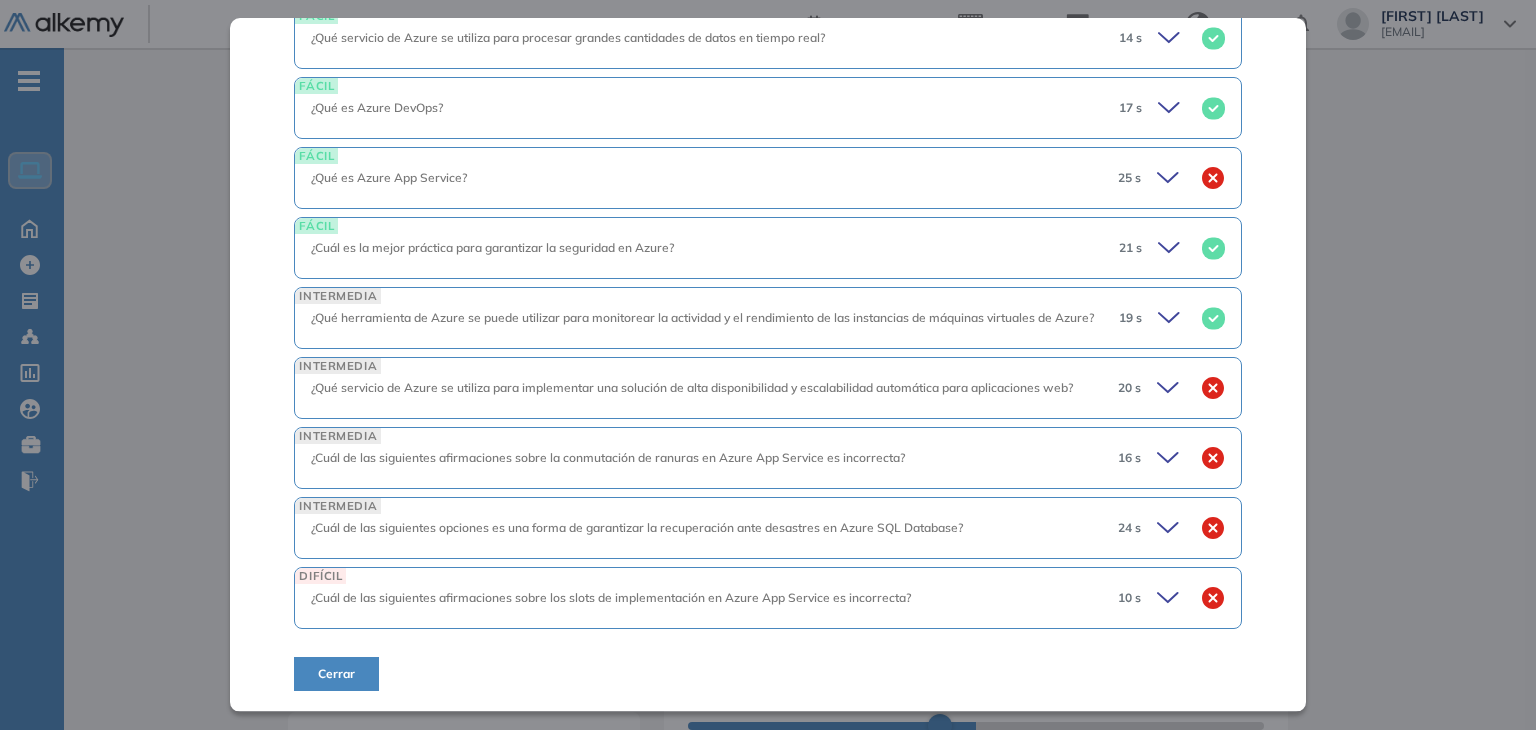 scroll, scrollTop: 1607, scrollLeft: 0, axis: vertical 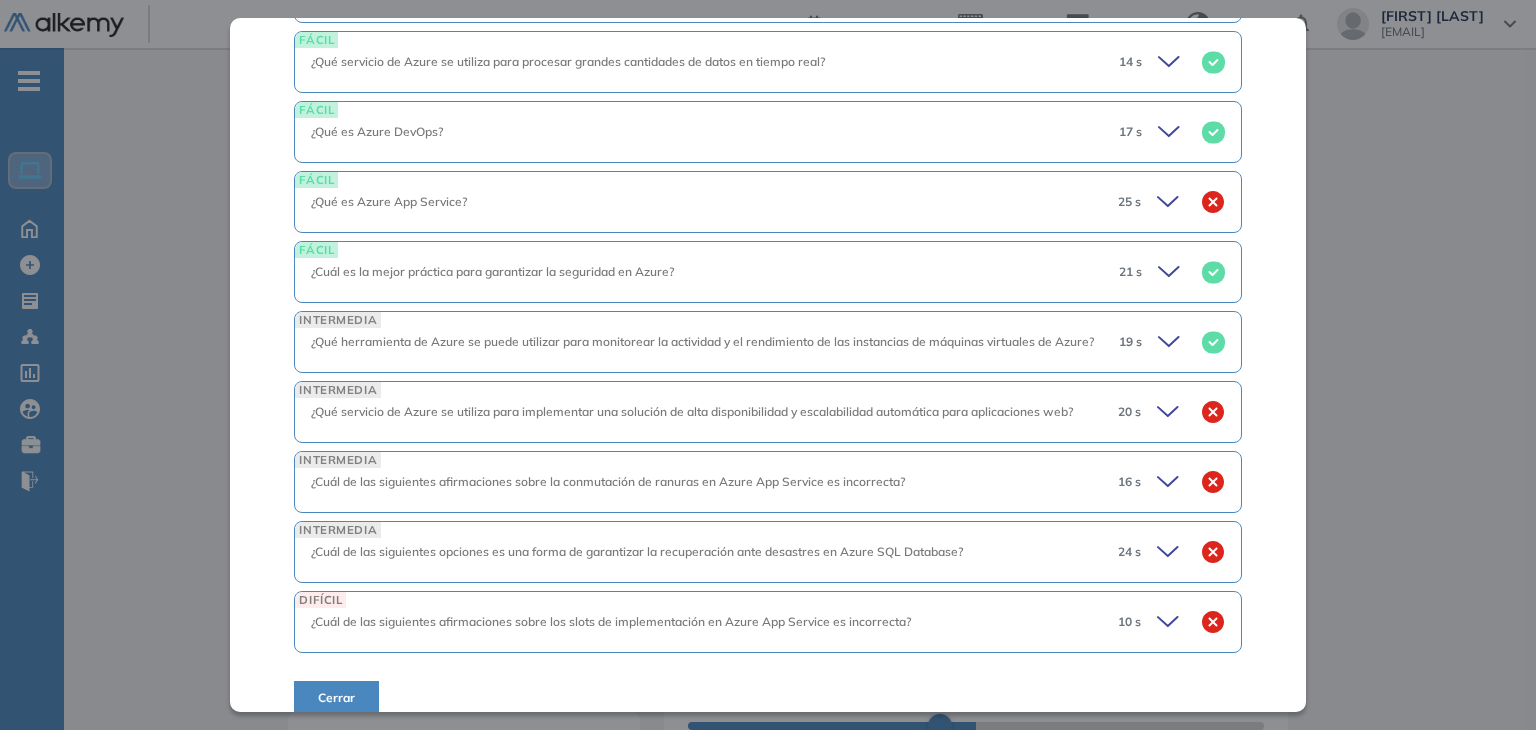 click 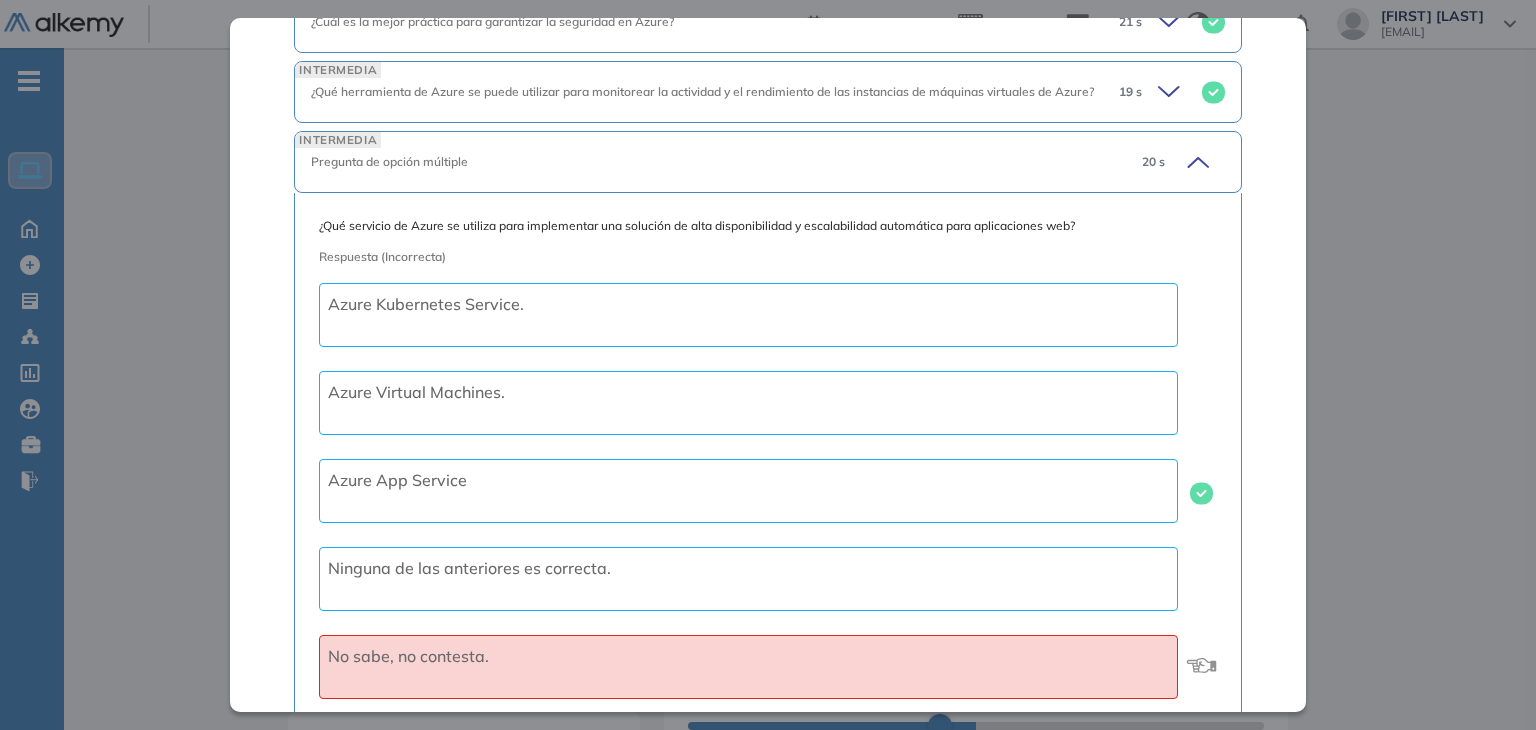 scroll, scrollTop: 1840, scrollLeft: 0, axis: vertical 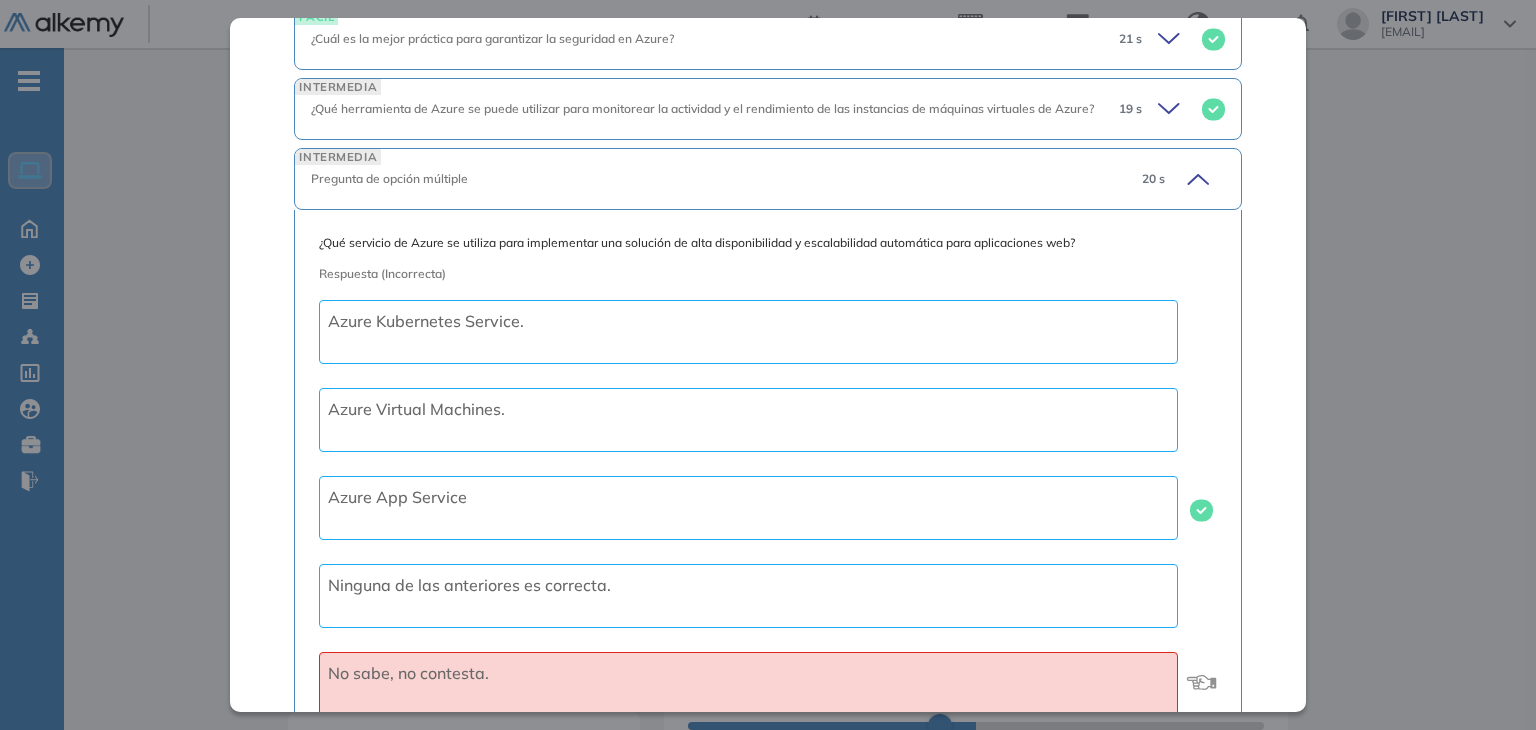 click 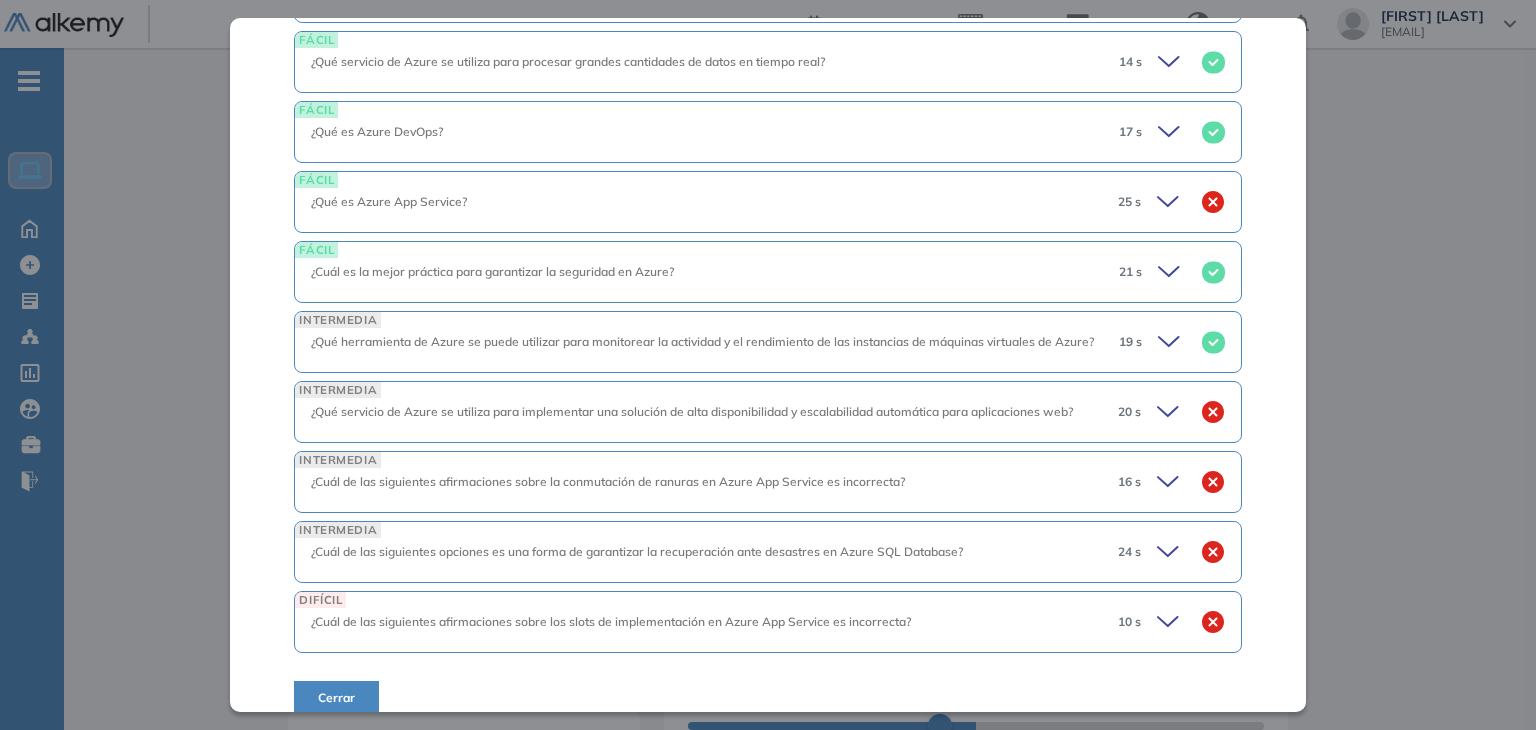 click on "16 s" at bounding box center [1163, 482] 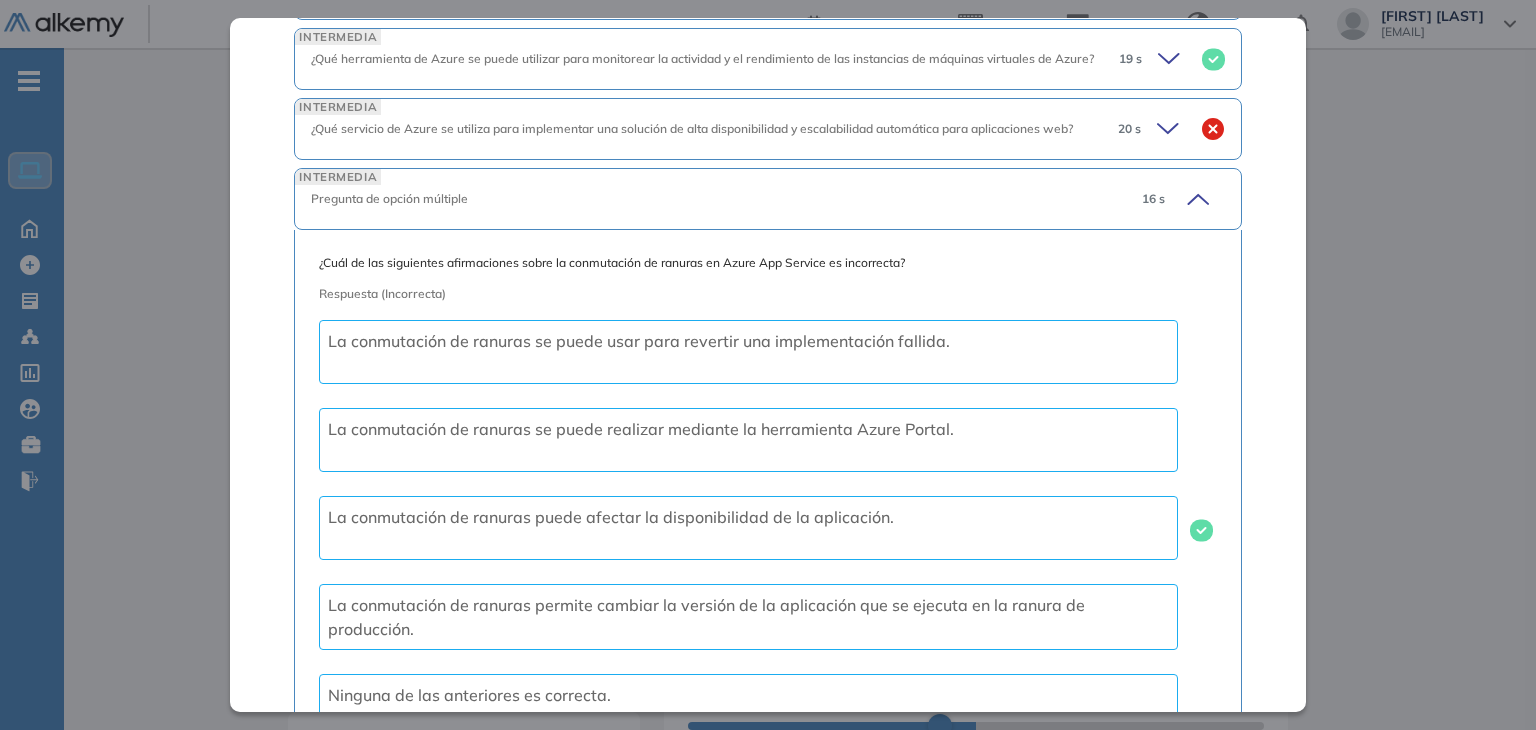 scroll, scrollTop: 1893, scrollLeft: 0, axis: vertical 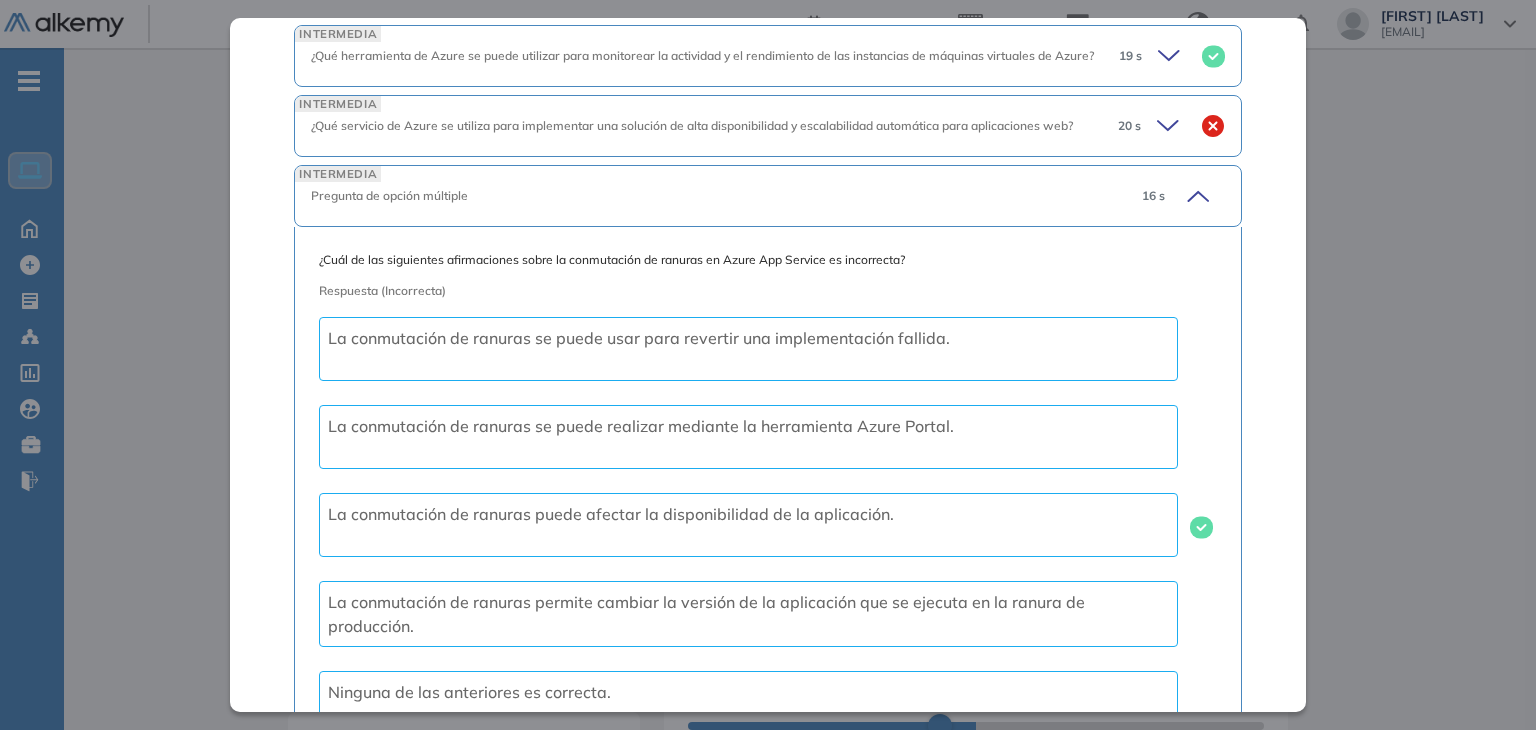 click 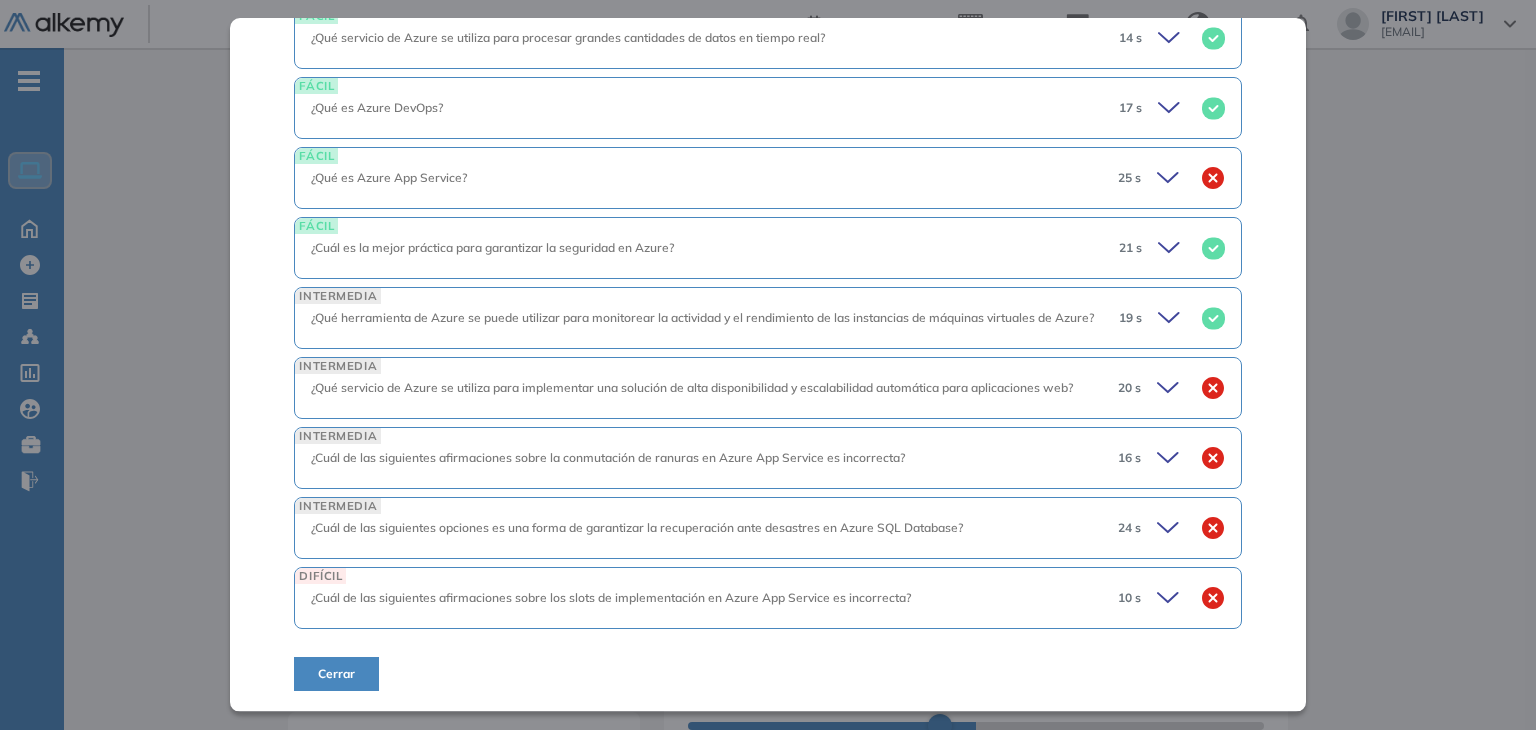 scroll, scrollTop: 1607, scrollLeft: 0, axis: vertical 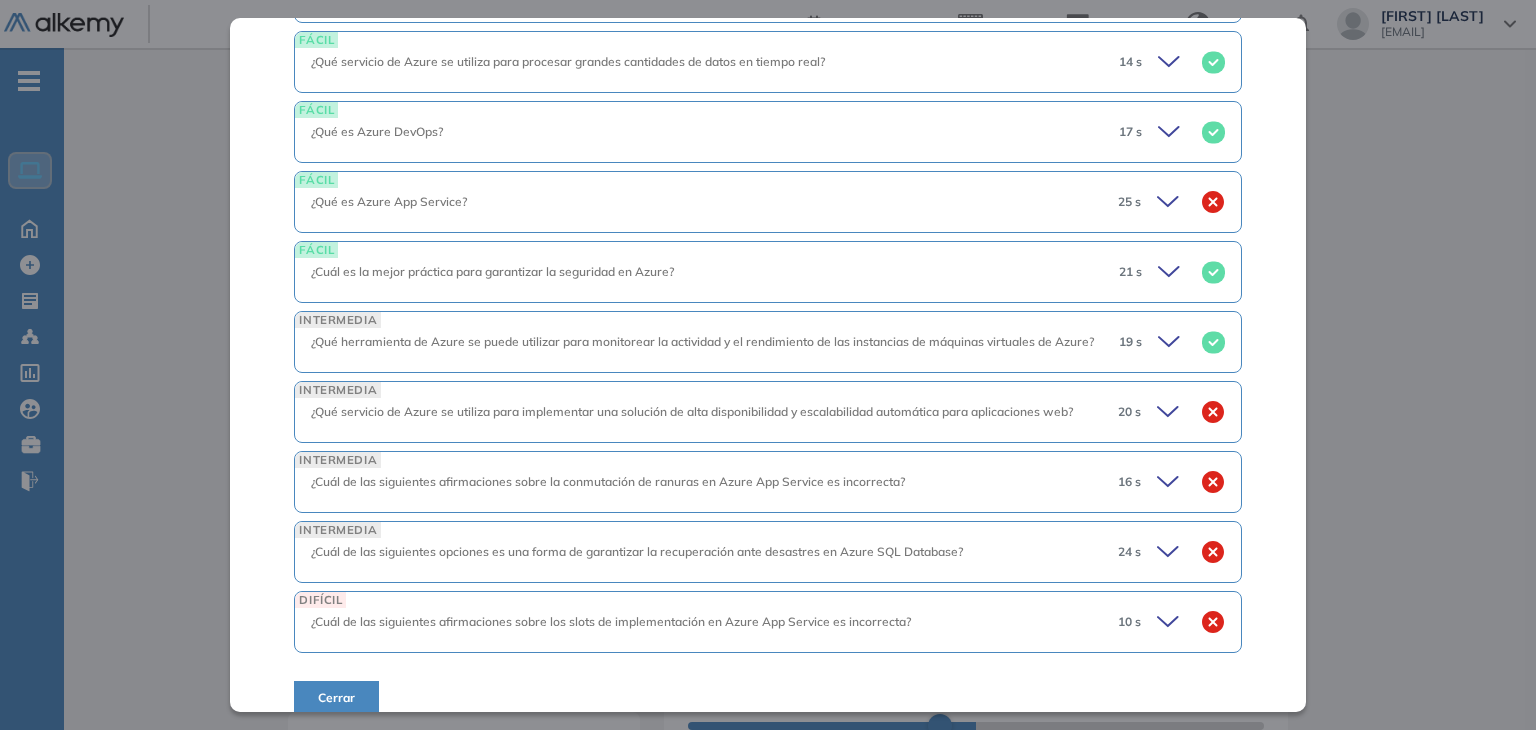 click on "Microsoft Azure Infraestructura Básico Idiomas Objetivos Almacenamiento en la Nube Uso de Herramientas Kubernetes Seguridad Resumen del Test: Está diseñado para evaluar la comprensión y habilidades en la gestión y uso de los servicios de nube proporcionados por Microsoft Azure. Detalle Abarca la creación y administración de máquinas virtuales en Azure, el uso de Azure Blob Storage y otras herramientas de almacenamiento, y la implementación de servicios como Azure Kubernetes Service (AKS) y Azure Cosmos DB. También se exploran prácticas de seguridad, herramientas de monitoreo, y la implementación de aplicaciones en Azure App Service. Los candidatos deben demostrar su capacidad para trabajar con la infraestructura de nube de Azure, garantizar la alta disponibilidad, y aplicar soluciones escalables. Duración : 00:15:00 Cantidad de preguntas: 15 Tier mínimo 1 Correcta Parcialmente correcta Incorrecta Neutra Saltada FÁCIL ¿Qué es una máquina virtual en Azure? 19 s No sabe, no contesta." at bounding box center [767, 364] 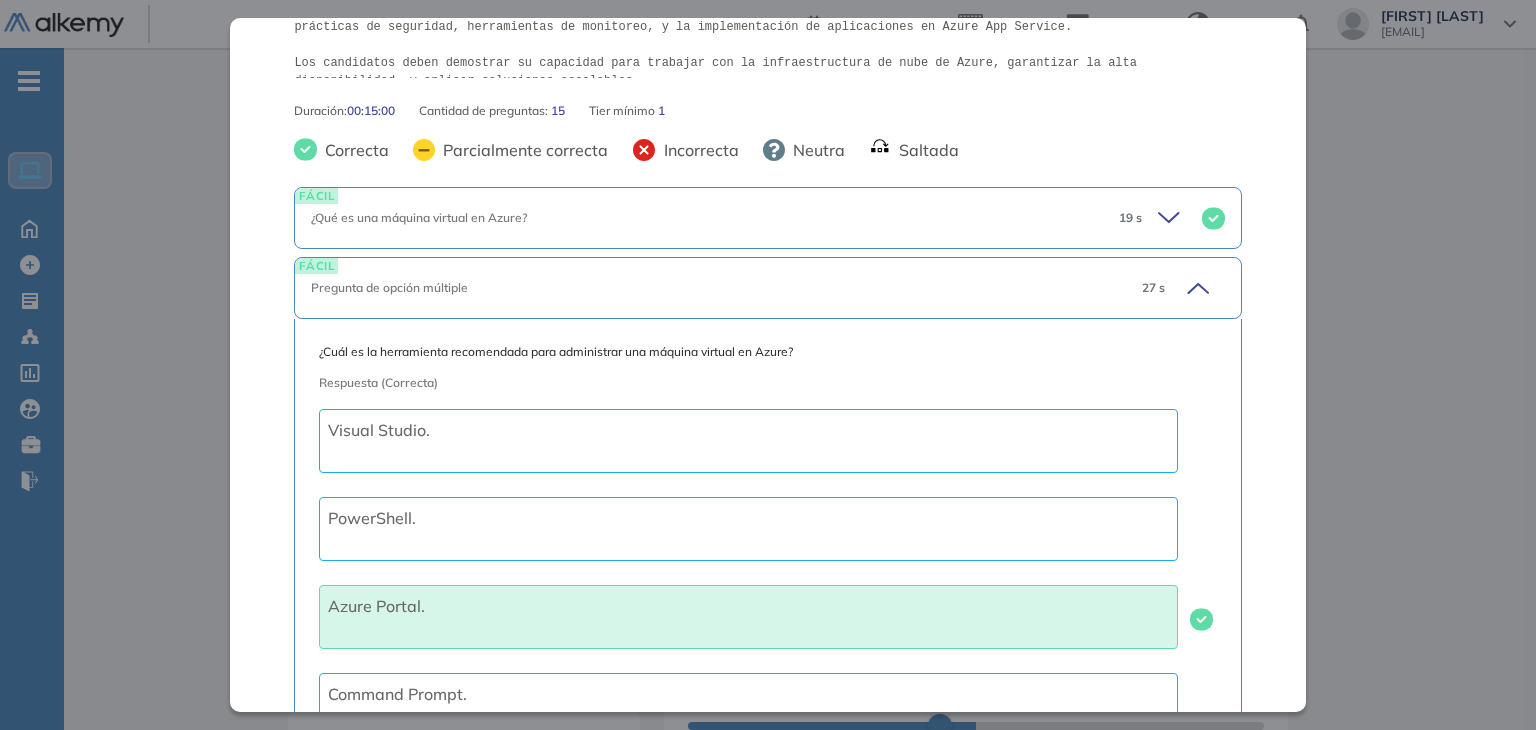 scroll, scrollTop: 400, scrollLeft: 0, axis: vertical 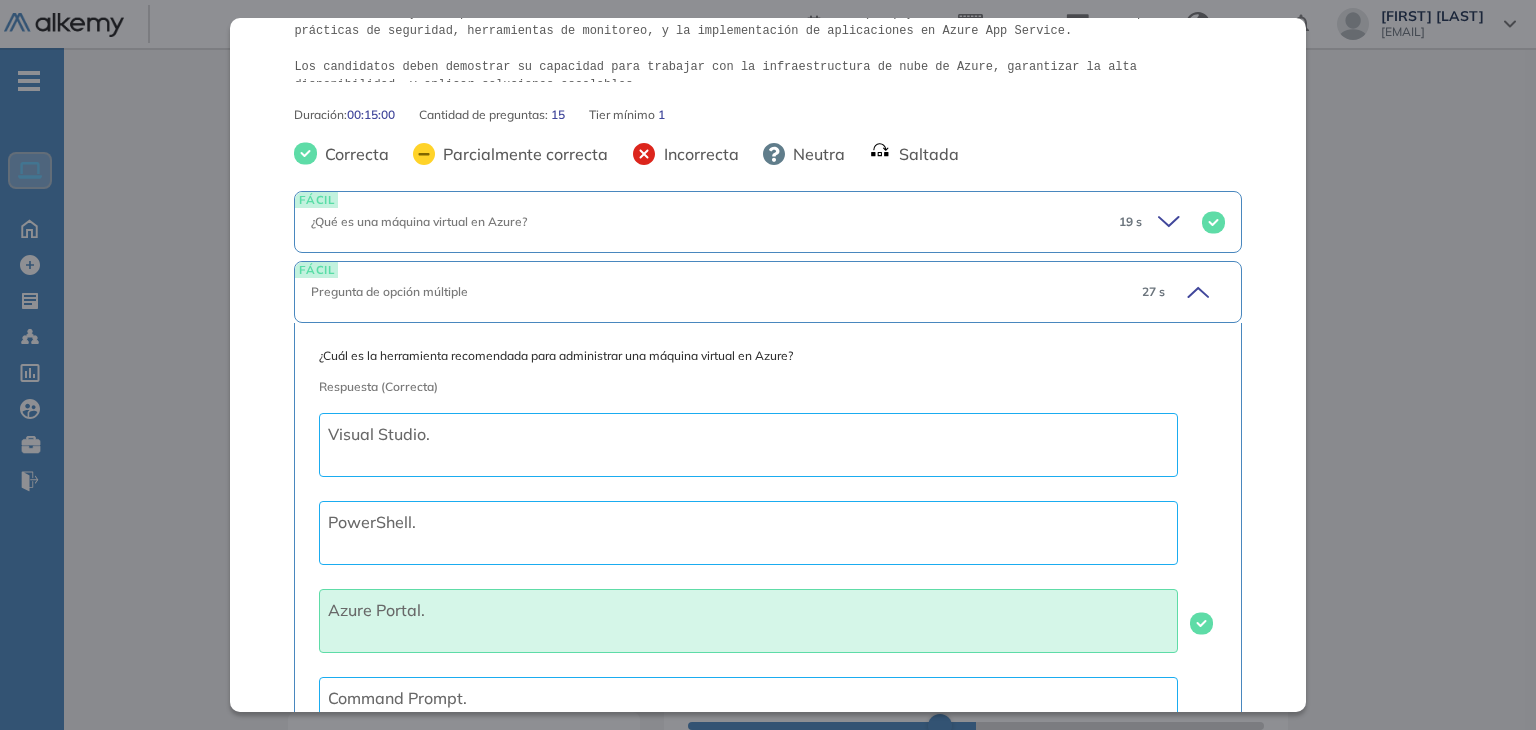 click on "27 s" at bounding box center [1175, 292] 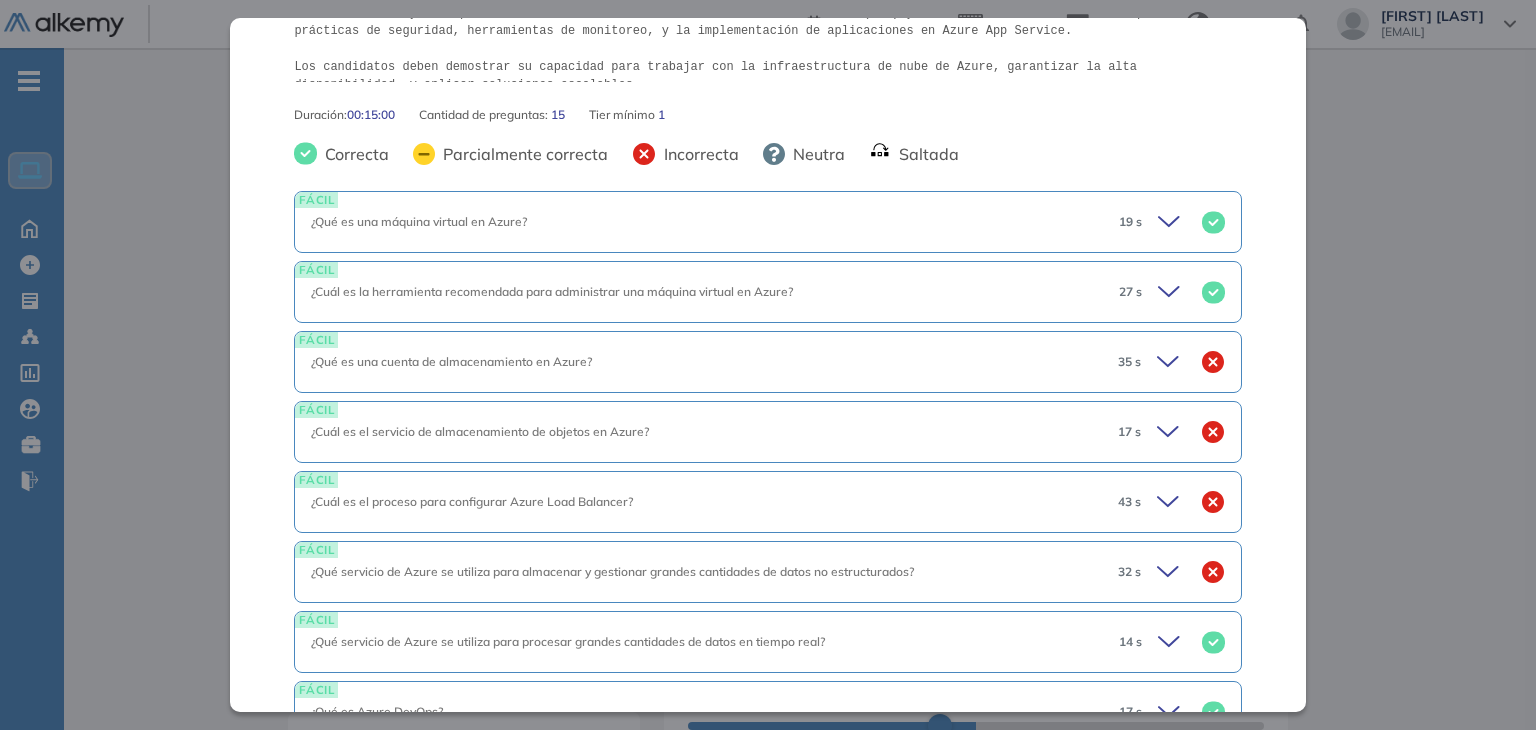 click on "35 s" at bounding box center (1163, 362) 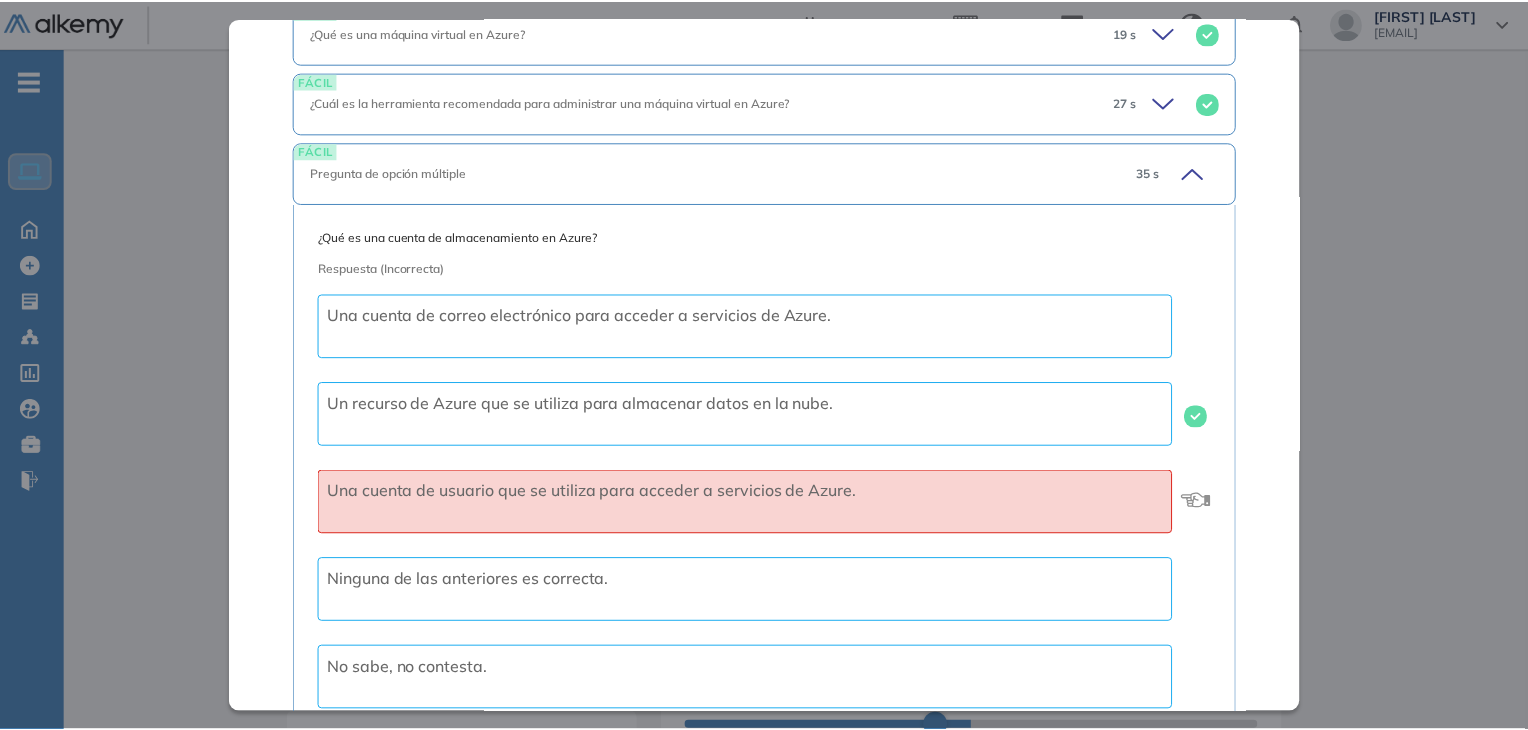scroll, scrollTop: 584, scrollLeft: 0, axis: vertical 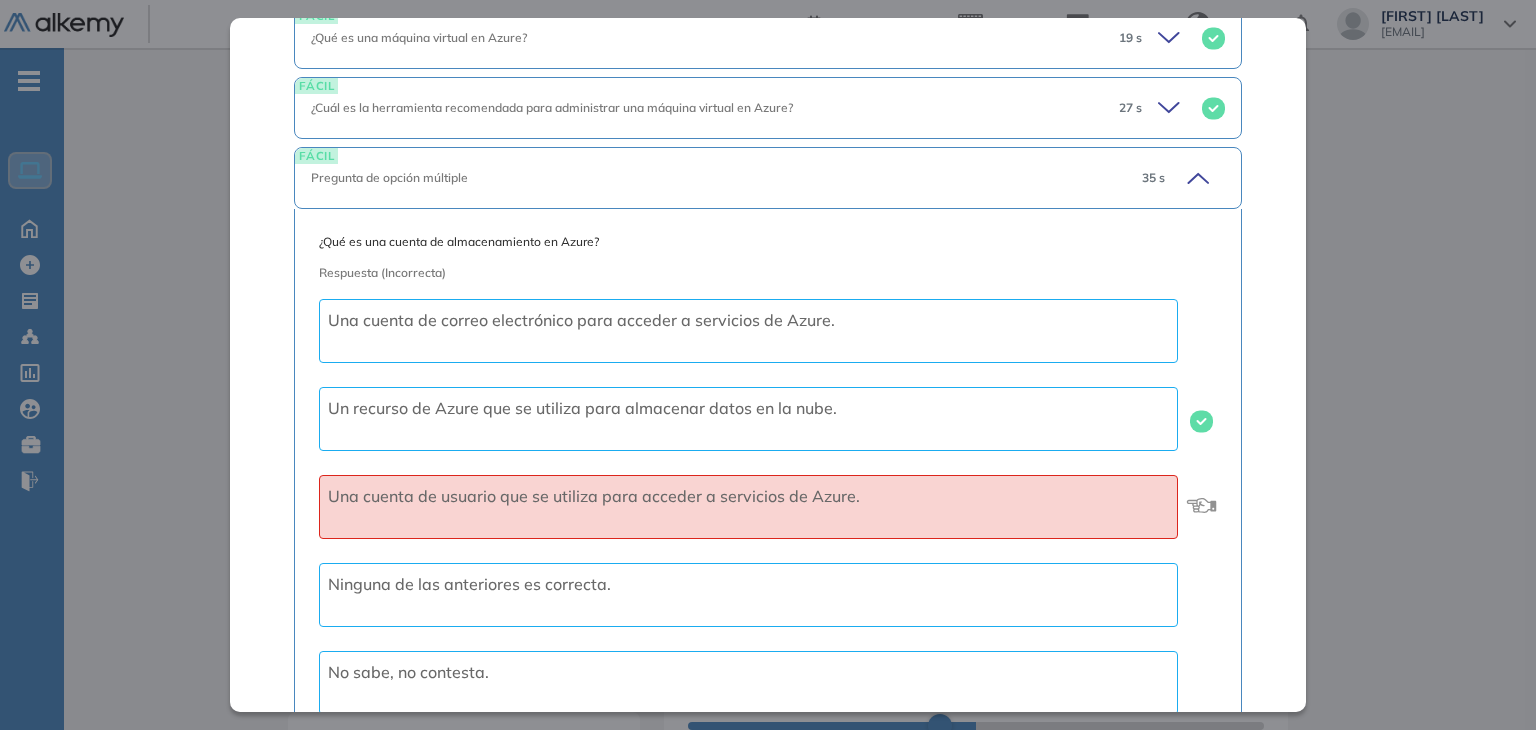 click on "Inicio Alkymetrics Evaluaciones Dashboard Candidato Microsoft Azure Infraestructura Básico Idiomas Objetivos Almacenamiento en la Nube Uso de Herramientas Kubernetes Seguridad Resumen del Test: Está diseñado para evaluar la comprensión y habilidades en la gestión y uso de los servicios de nube proporcionados por Microsoft Azure. Detalle Abarca la creación y administración de máquinas virtuales en Azure, el uso de Azure Blob Storage y otras herramientas de almacenamiento, y la implementación de servicios como Azure Kubernetes Service (AKS) y Azure Cosmos DB. También se exploran prácticas de seguridad, herramientas de monitoreo, y la implementación de aplicaciones en Azure App Service. Los candidatos deben demostrar su capacidad para trabajar con la infraestructura de nube de Azure, garantizar la alta disponibilidad, y aplicar soluciones escalables. Duración : 00:15:00 Cantidad de preguntas: 15 Tier mínimo 1 Correcta Parcialmente correcta Incorrecta Neutra Saltada FÁCIL 19 s FÁCIL 27 s" at bounding box center (800, 849) 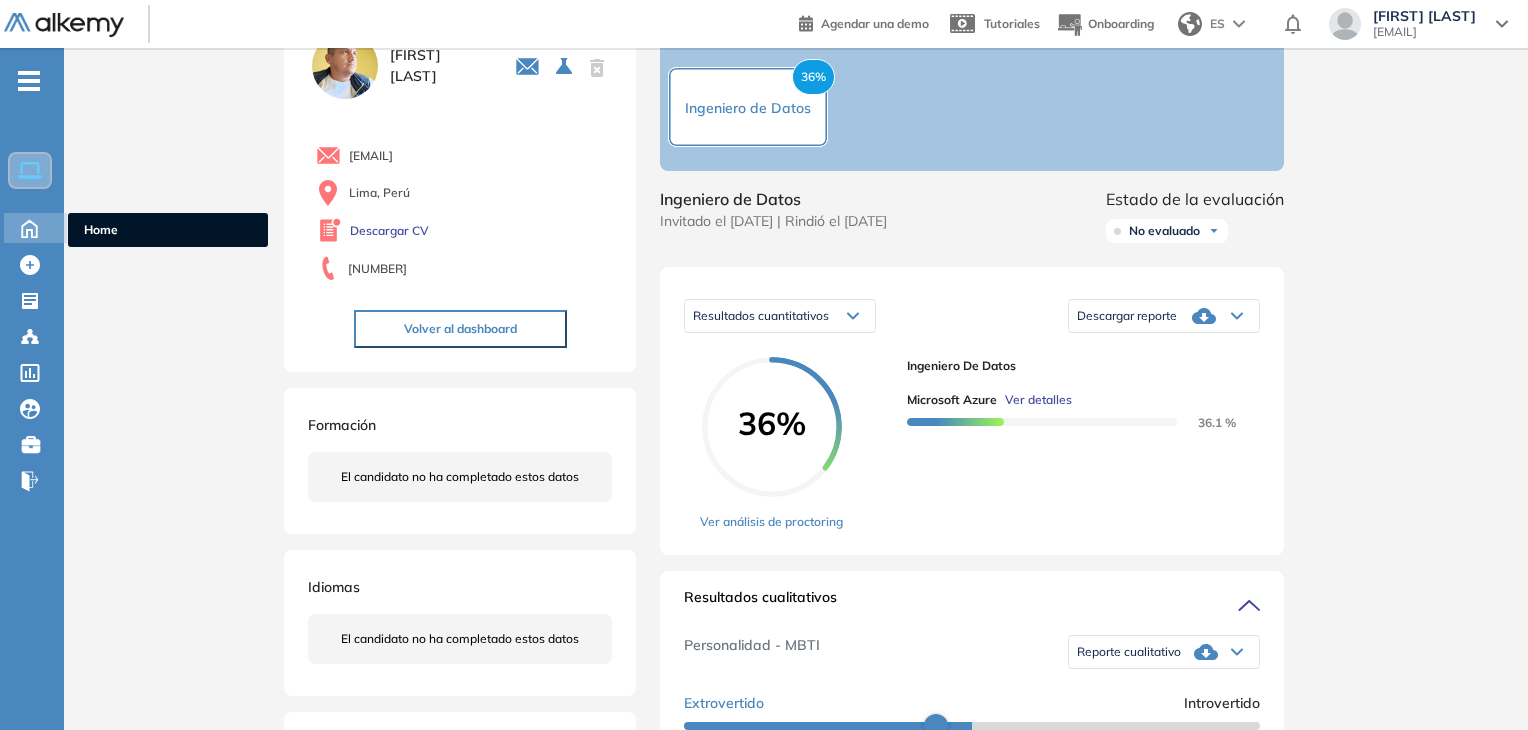 click 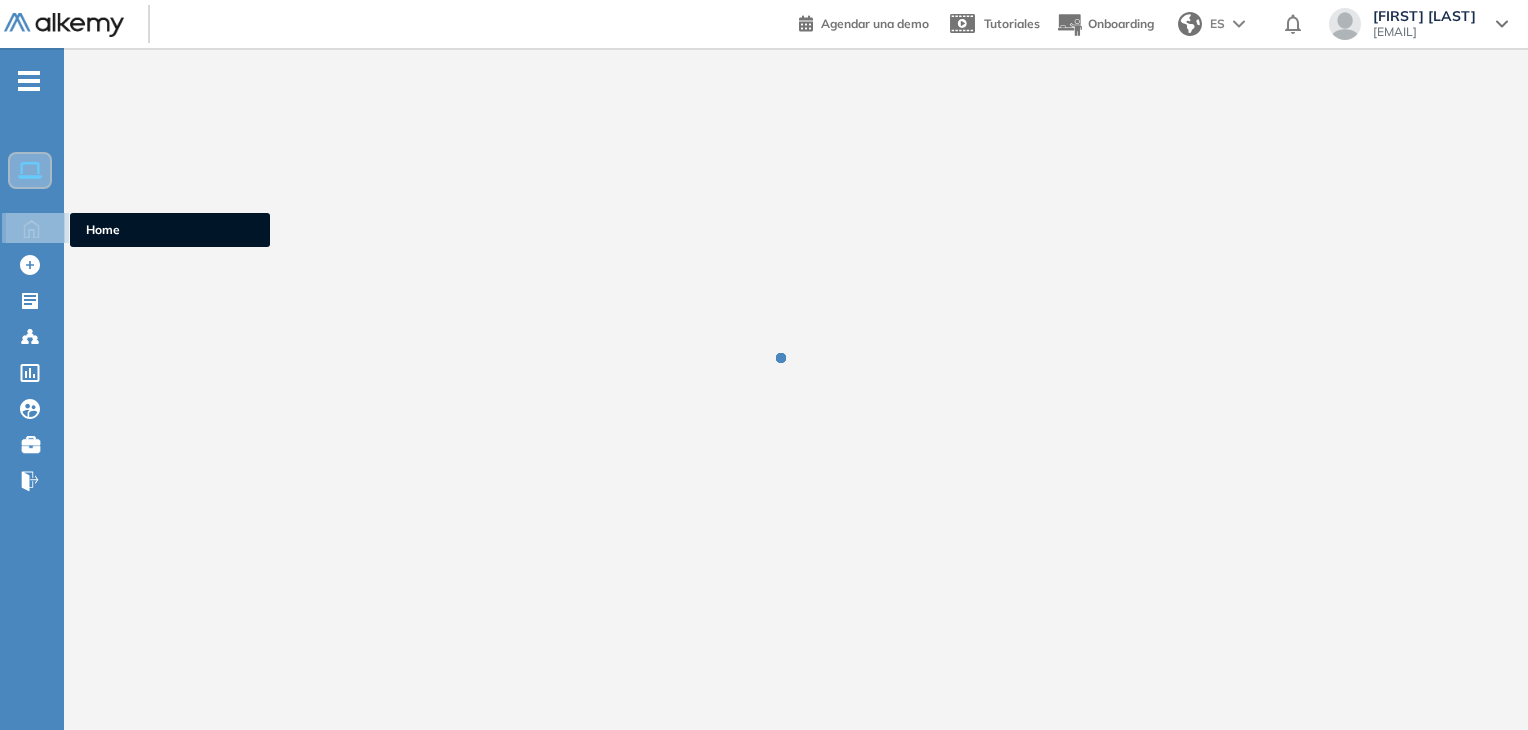 scroll, scrollTop: 0, scrollLeft: 0, axis: both 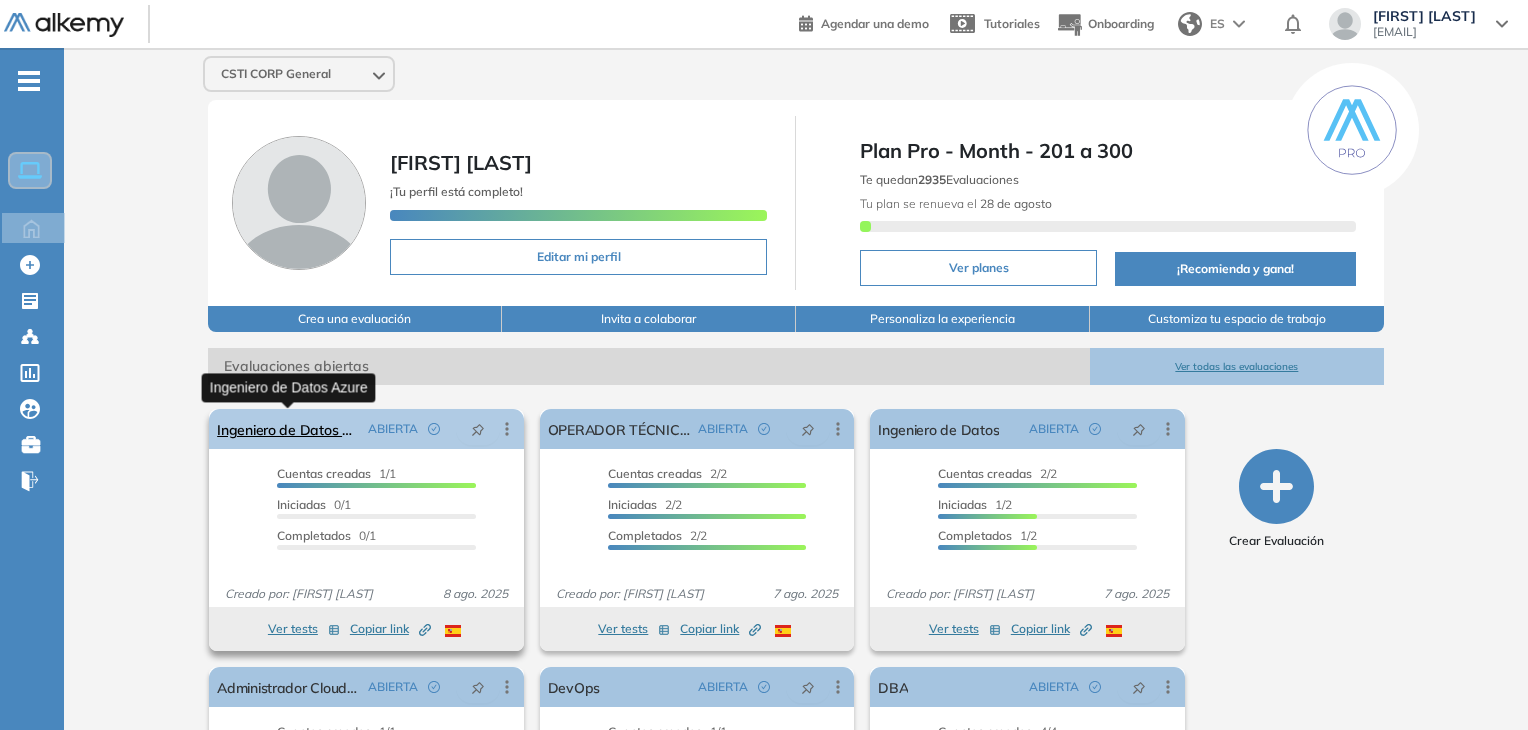 click on "Ingeniero de Datos Azure" at bounding box center (288, 429) 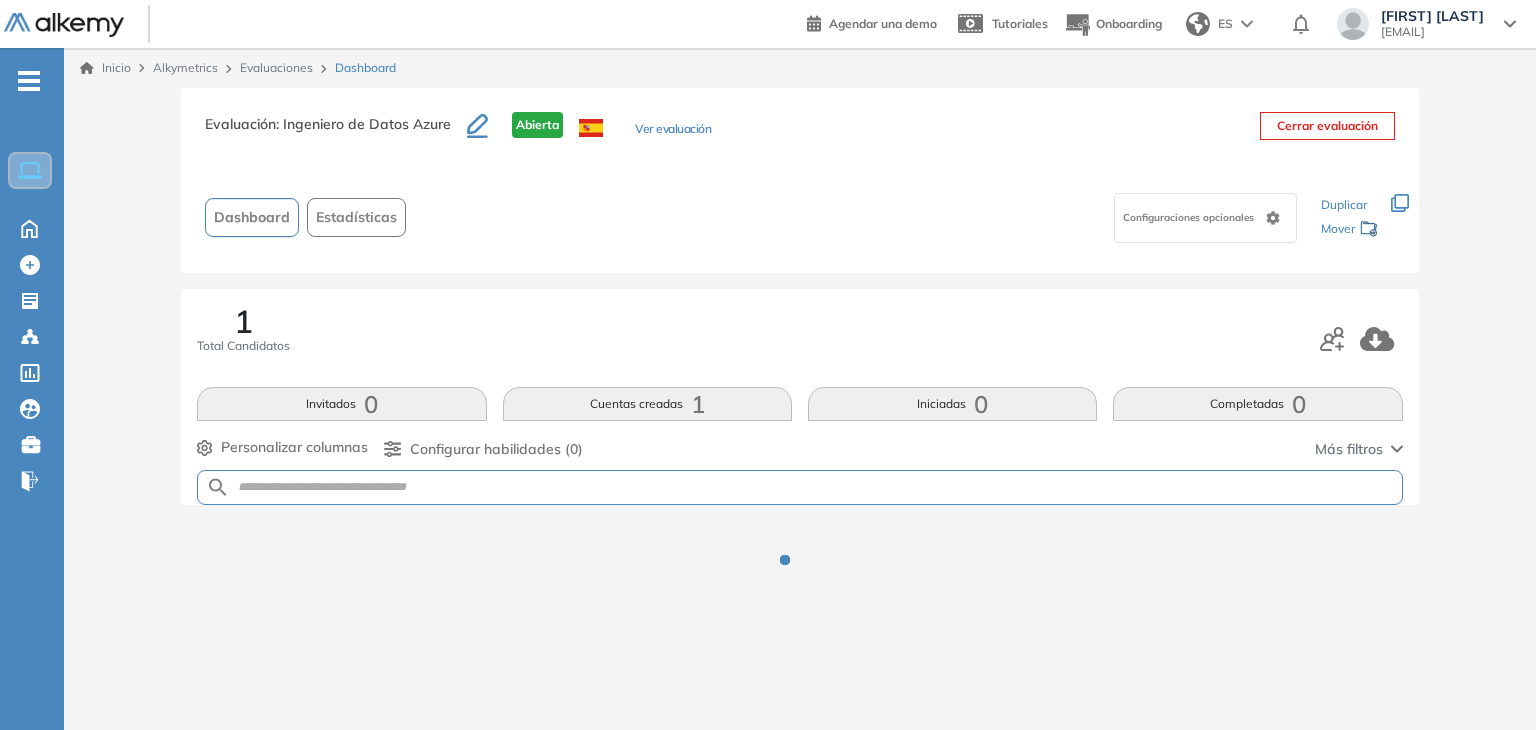 click on "Cuentas creadas 1" at bounding box center [647, 404] 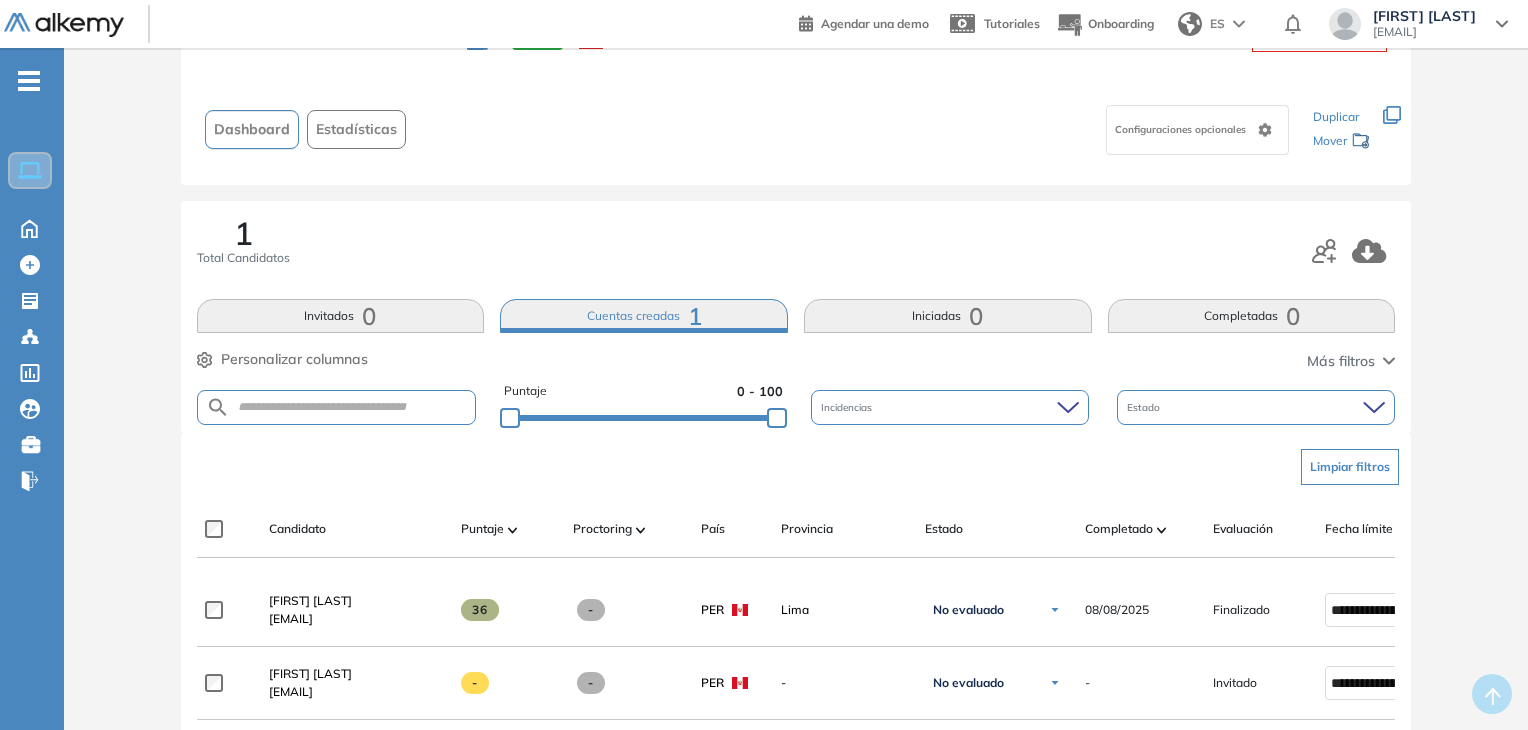 scroll, scrollTop: 0, scrollLeft: 0, axis: both 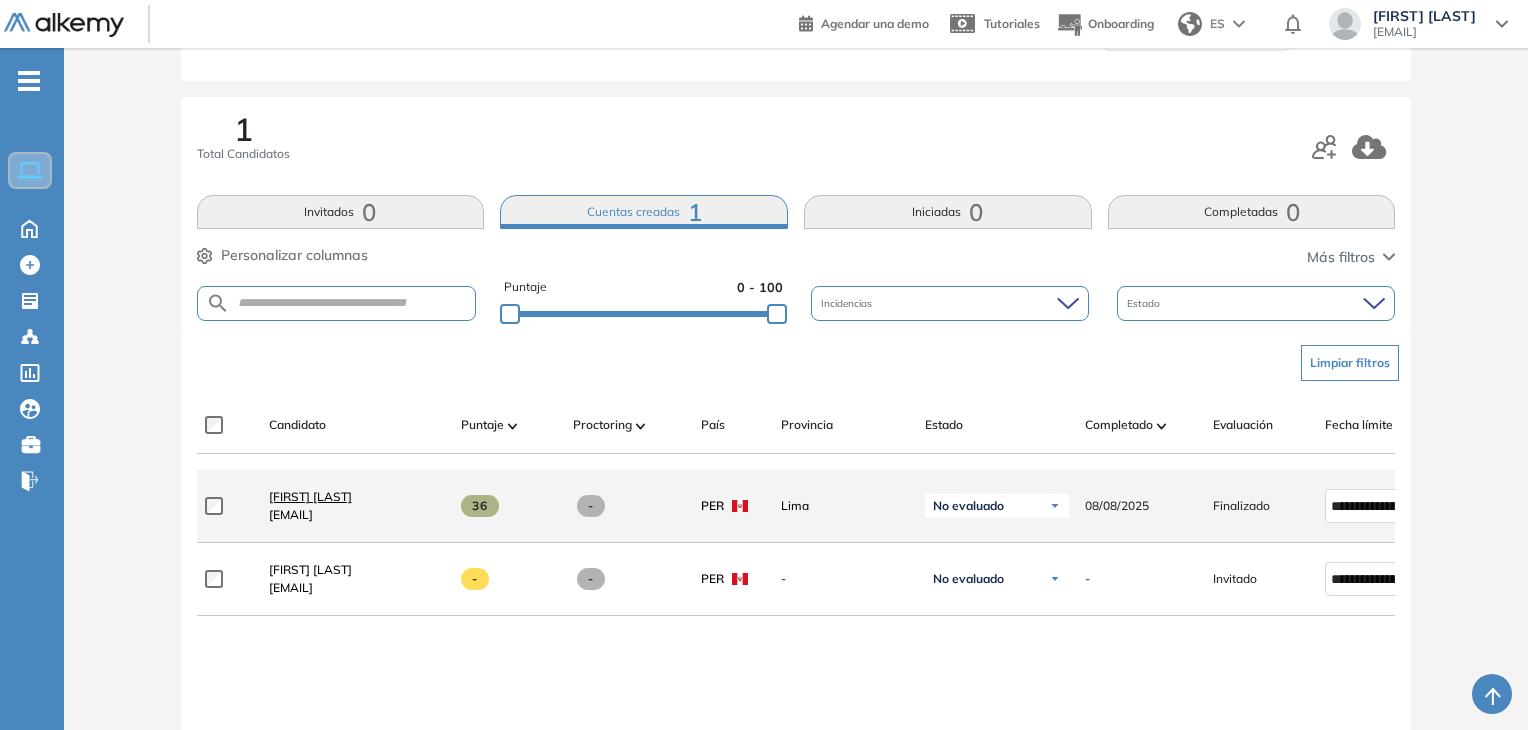 click on "[FIRST] [LAST]" at bounding box center [310, 496] 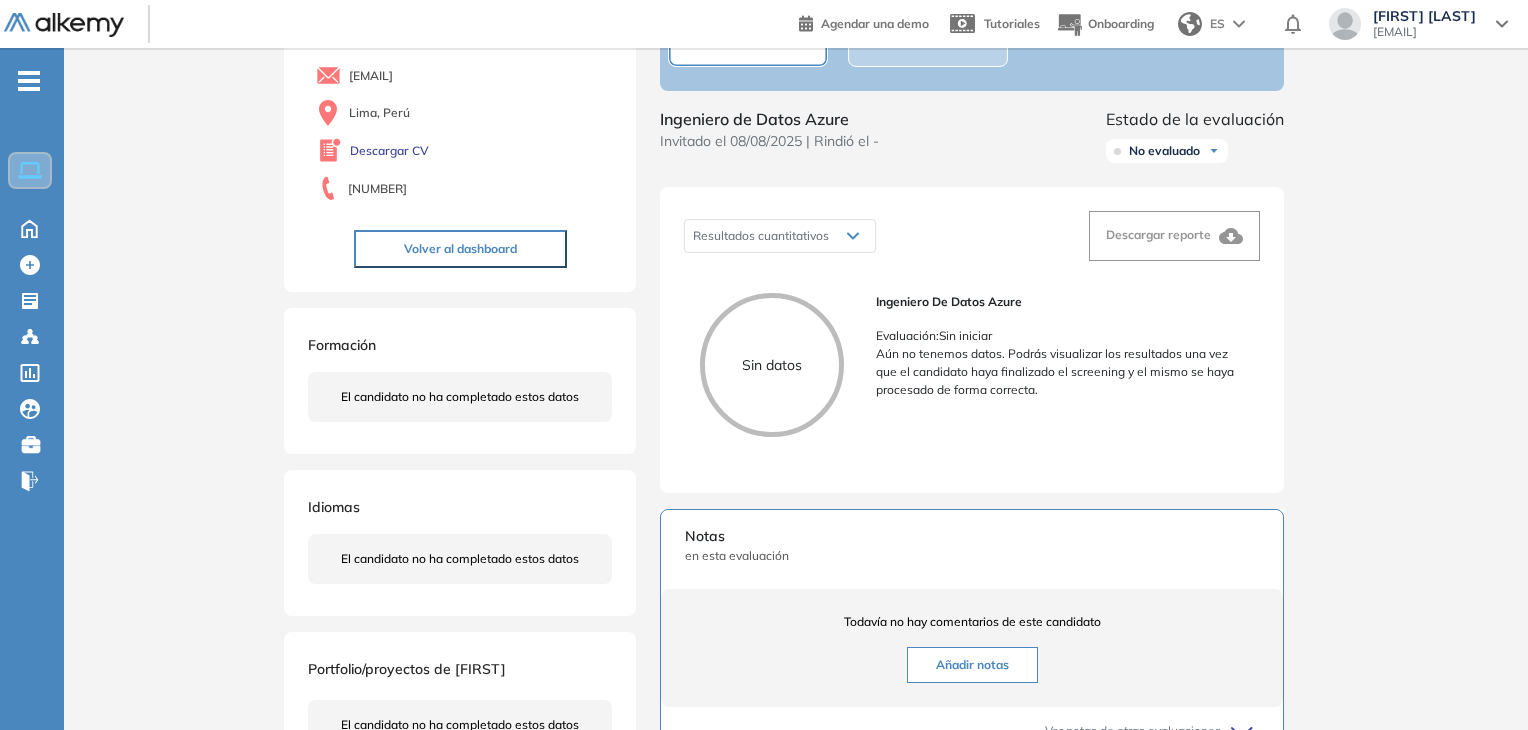 scroll, scrollTop: 0, scrollLeft: 0, axis: both 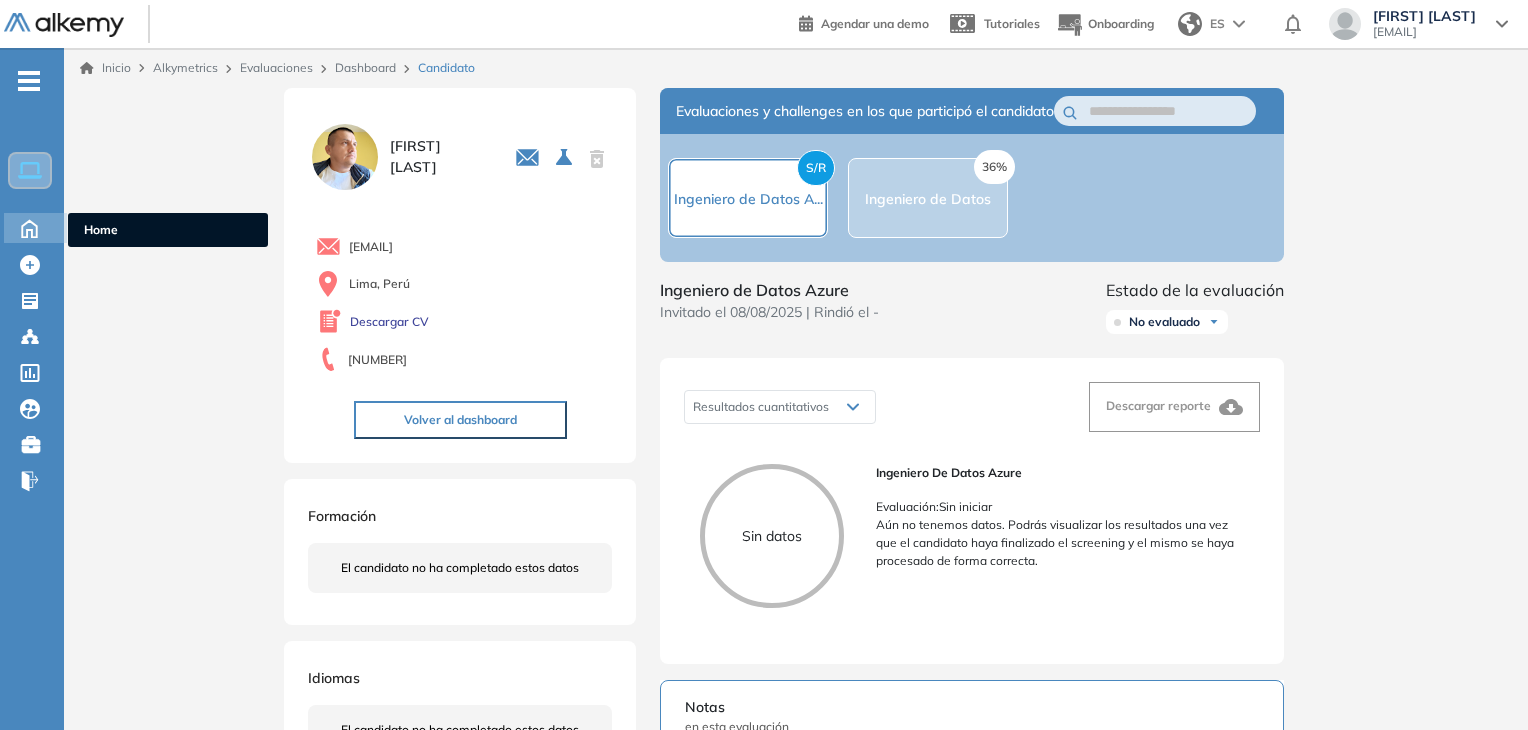 click 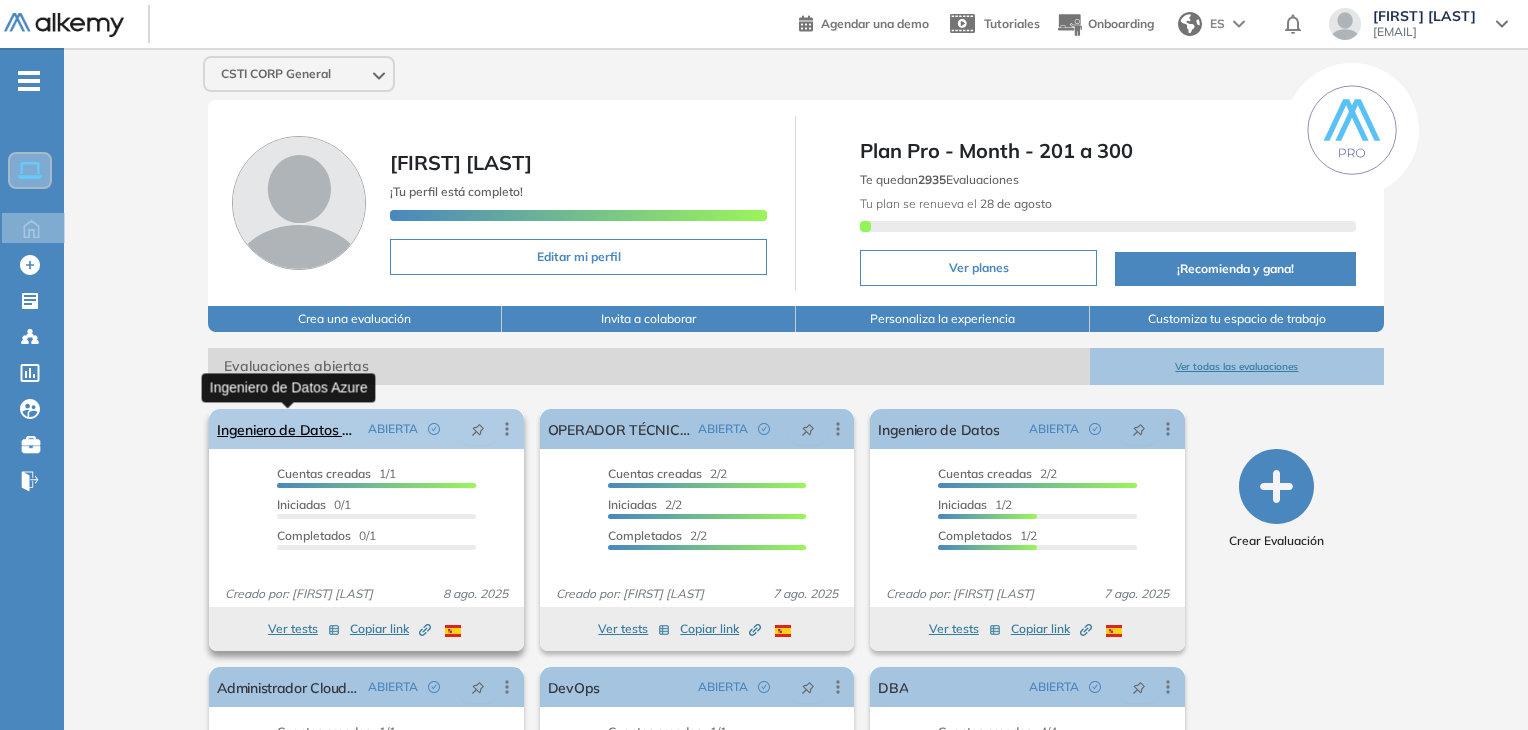 click on "Ingeniero de Datos Azure" at bounding box center (288, 429) 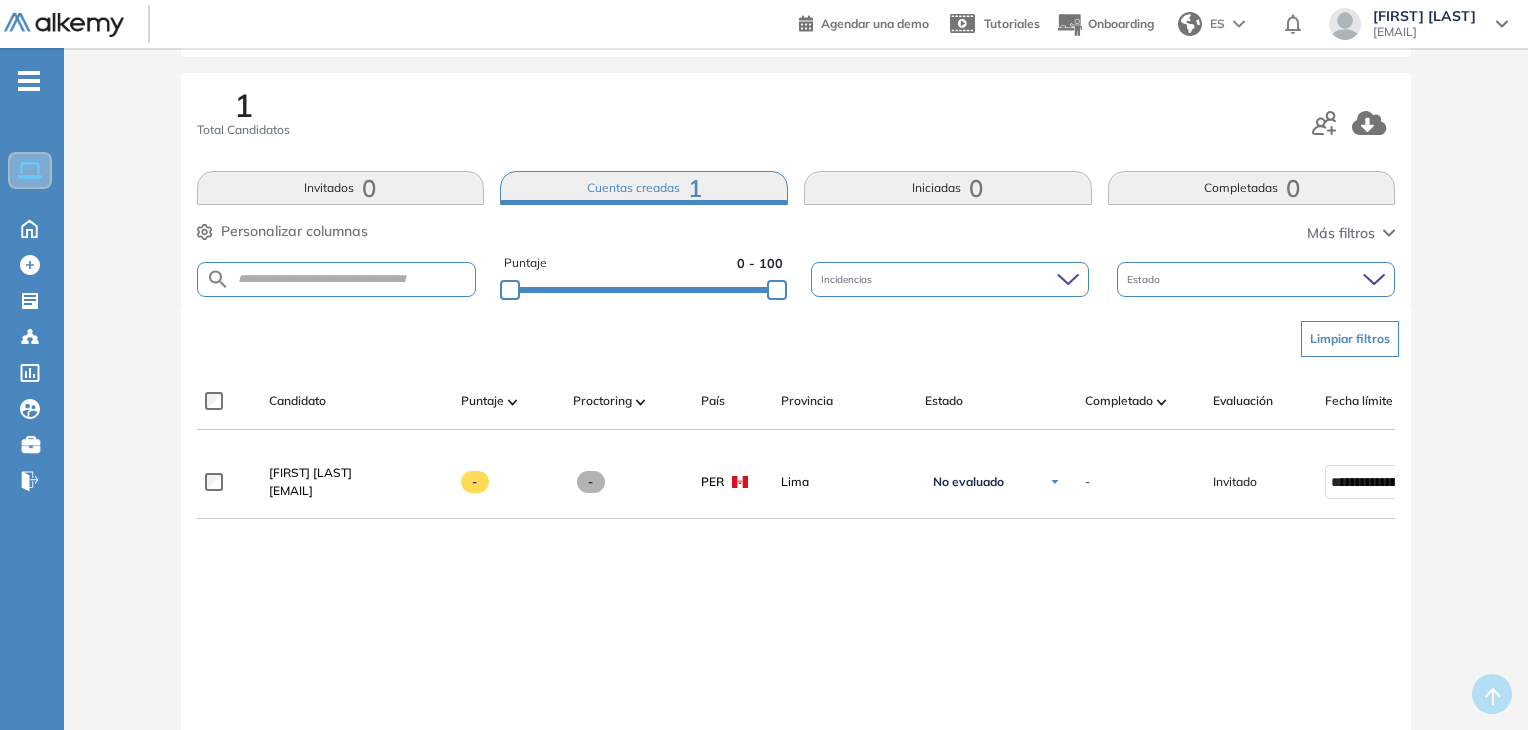 scroll, scrollTop: 259, scrollLeft: 0, axis: vertical 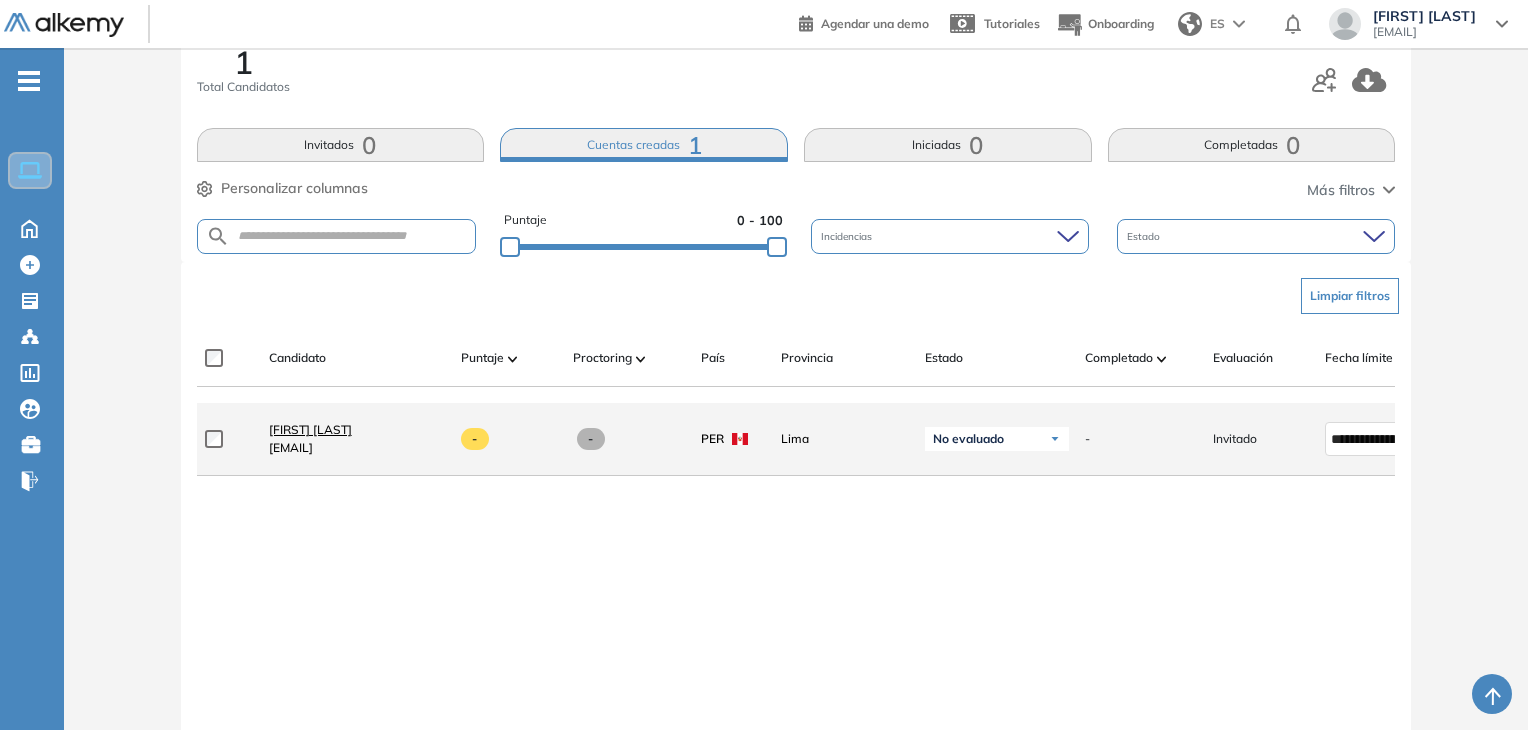 click on "[FIRST] [LAST]" at bounding box center (310, 429) 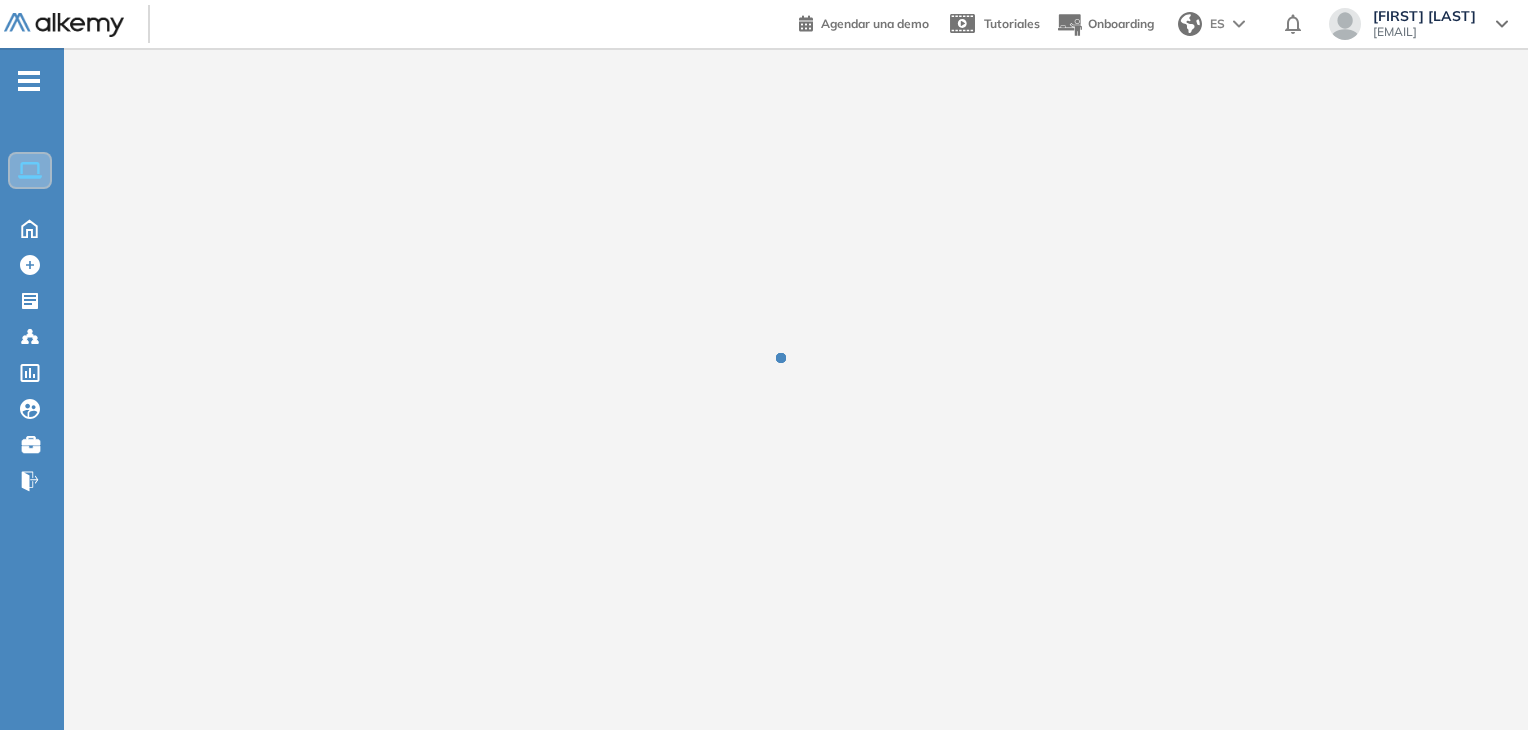 scroll, scrollTop: 0, scrollLeft: 0, axis: both 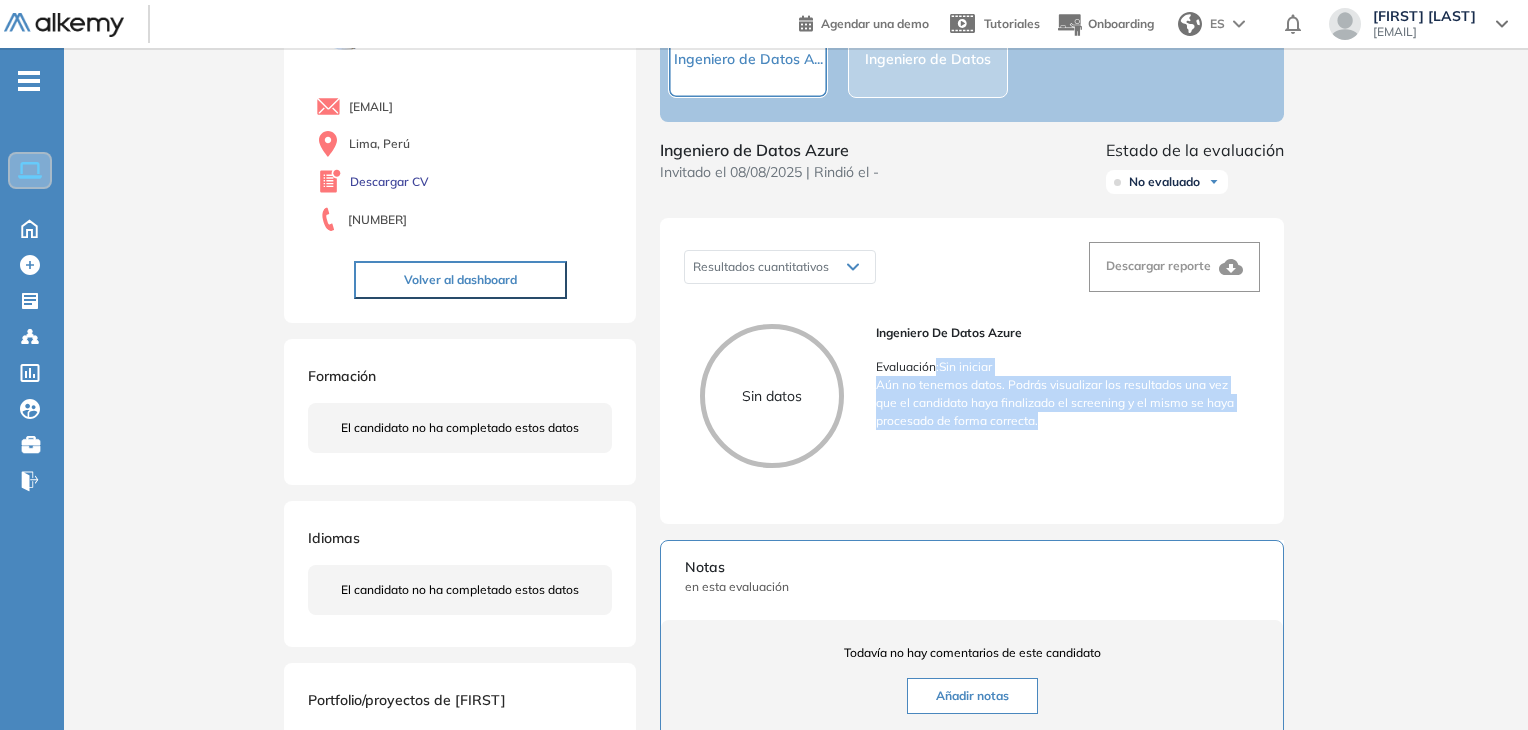 drag, startPoint x: 936, startPoint y: 386, endPoint x: 1068, endPoint y: 439, distance: 142.24275 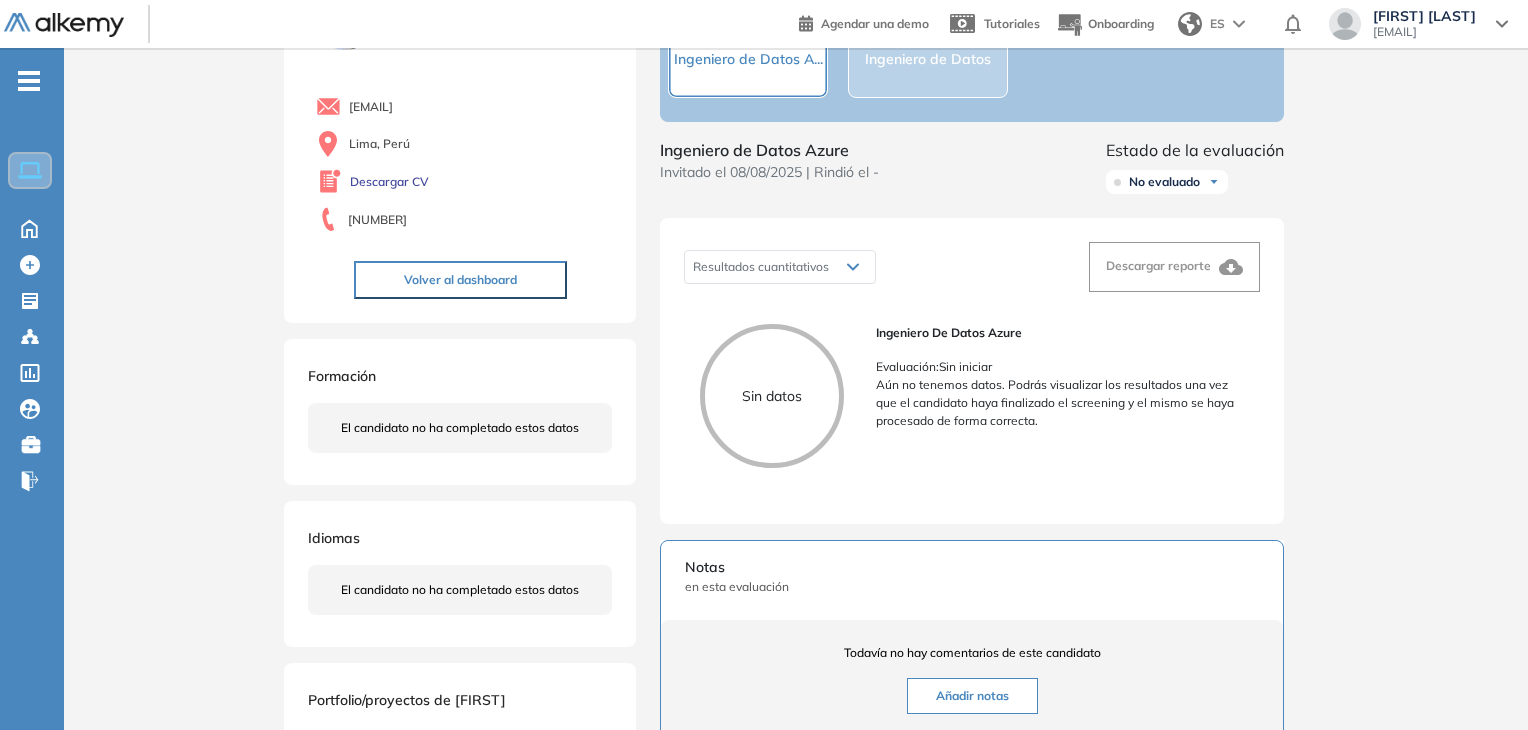 scroll, scrollTop: 0, scrollLeft: 0, axis: both 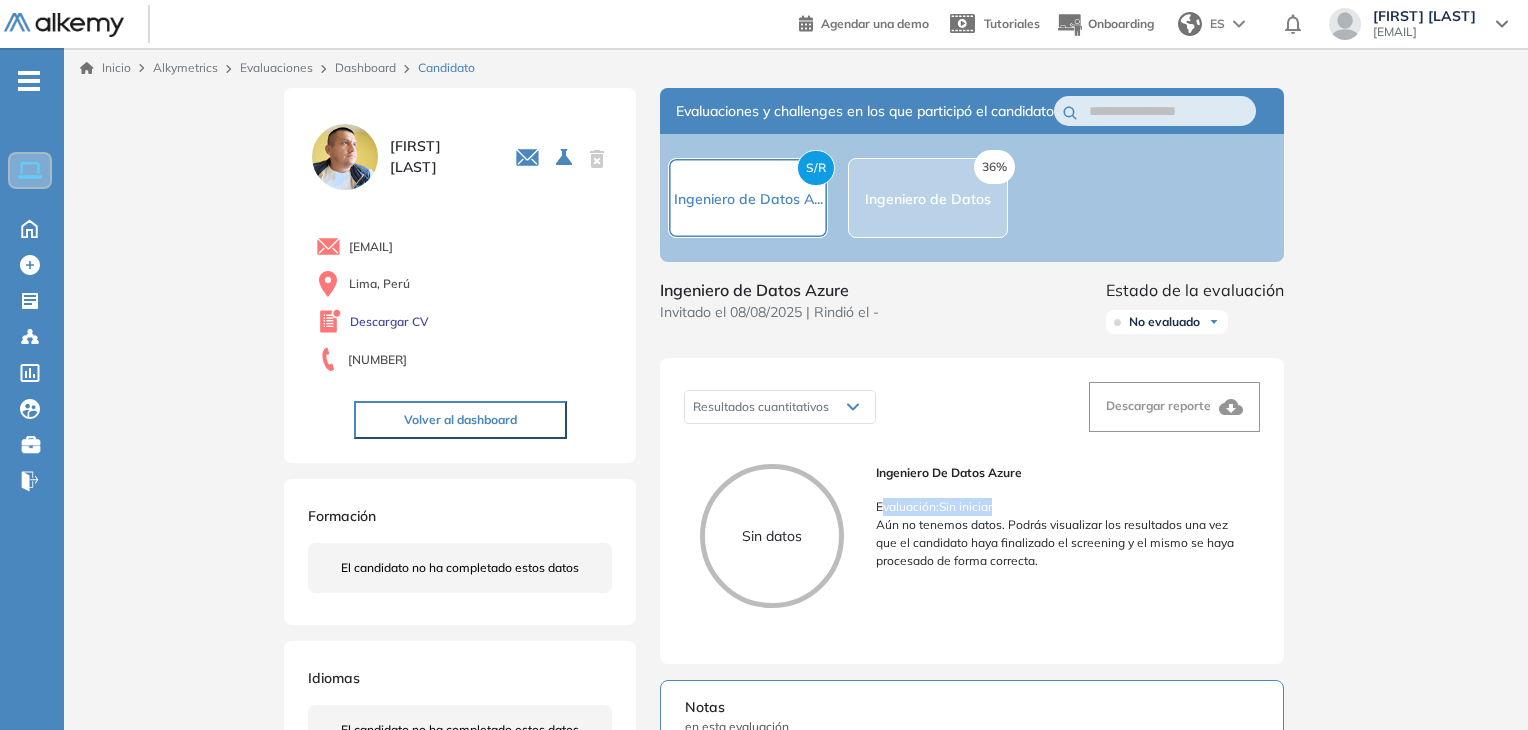 drag, startPoint x: 881, startPoint y: 525, endPoint x: 1039, endPoint y: 521, distance: 158.05063 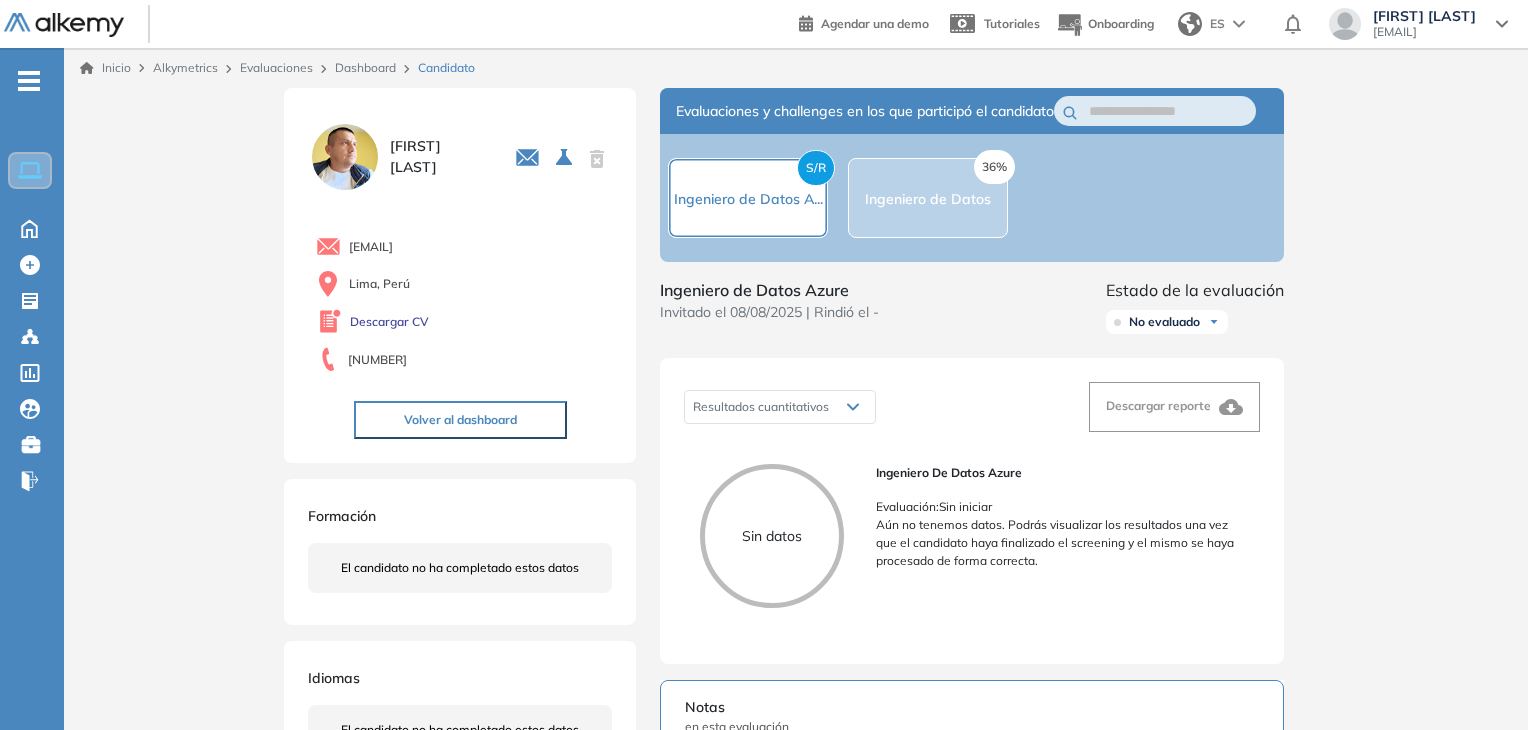 drag, startPoint x: 1039, startPoint y: 521, endPoint x: 993, endPoint y: 496, distance: 52.35456 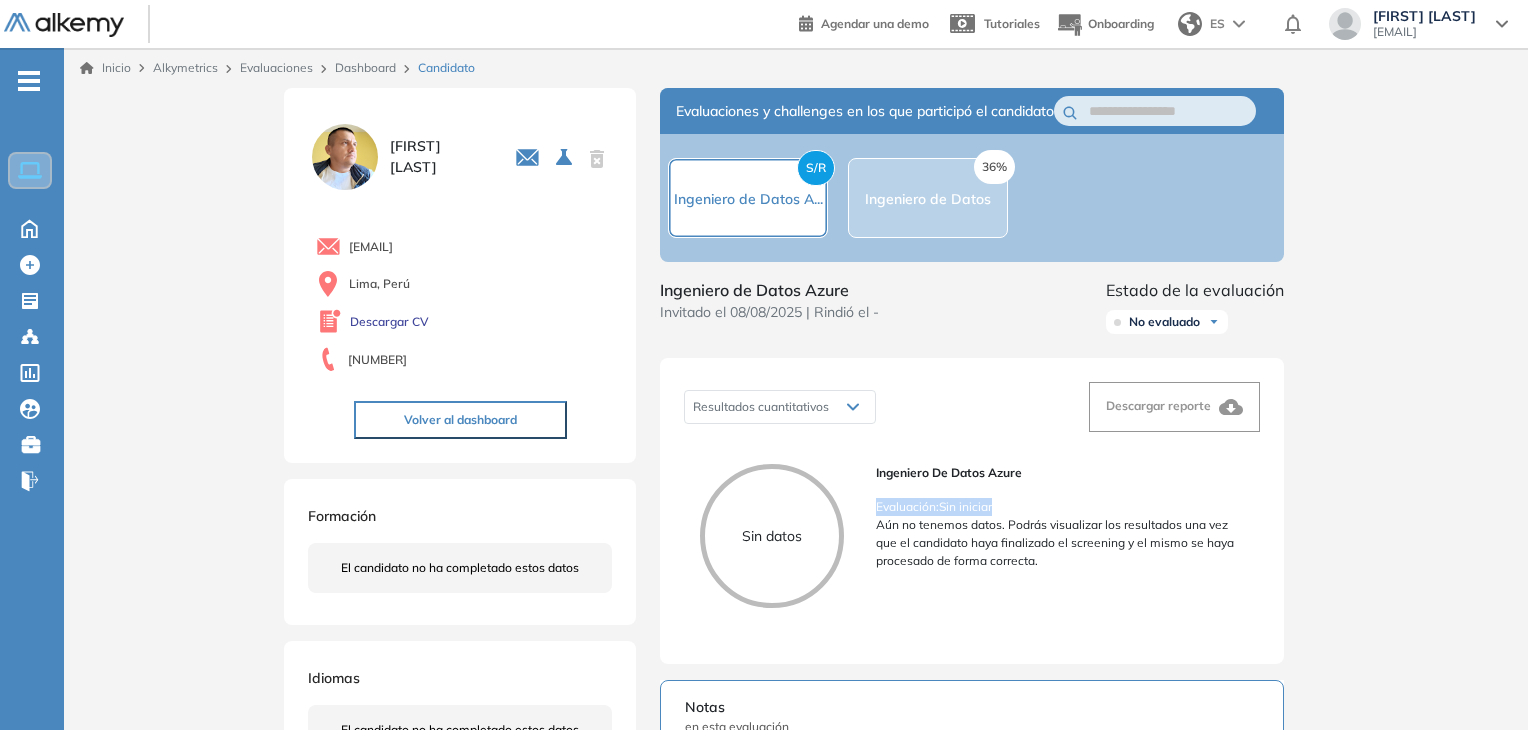 drag, startPoint x: 878, startPoint y: 524, endPoint x: 1008, endPoint y: 528, distance: 130.06152 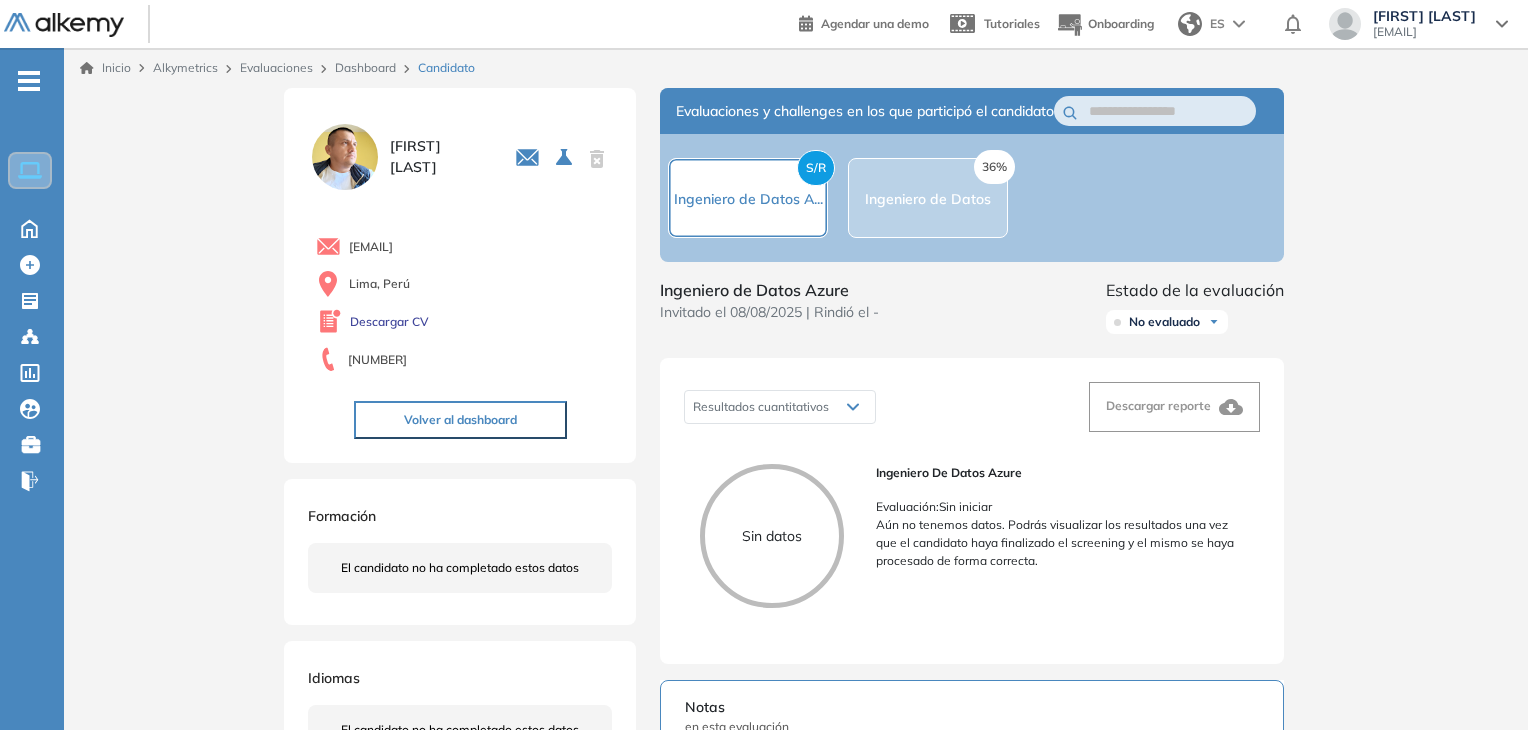 click on "Evaluaciones y challenges en los que participó el candidato S/R Ingeniero de Datos A... 36% Ingeniero de Datos Ingeniero de Datos Azure Invitado el 08/08/2025 | Rindió el - Estado de la evaluación No evaluado No evaluado Evaluado A entrevistar Entrevistado Finalista Oferta enviada Oferta rechazada Sin respuesta Rechazado Contratado Resultados cuantitativos Resultados cuantitativos Descargar reporte Sin datos Ingeniero de Datos Azure Evaluación : Sin iniciar Aún no tenemos datos. Podrás visualizar los resultados una vez que el candidato haya finalizado el screening y el mismo se haya procesado de forma correcta. Notas en esta evaluación Todavía no hay comentarios de este candidato Añadir notas Ver notas de otras evaluaciones Todavía no hay otros comentarios de este candidato Fecha Tipo Asunto Recibido Abierto Click Fecha : [DATE] [TIME] hs Asunto : Default - Recordatorio de examen pendiente Recibido Abierto Click Fecha : [DATE] [TIME] hs Asunto : Default - Recordatorio de examen pendiente : :" at bounding box center [972, 701] 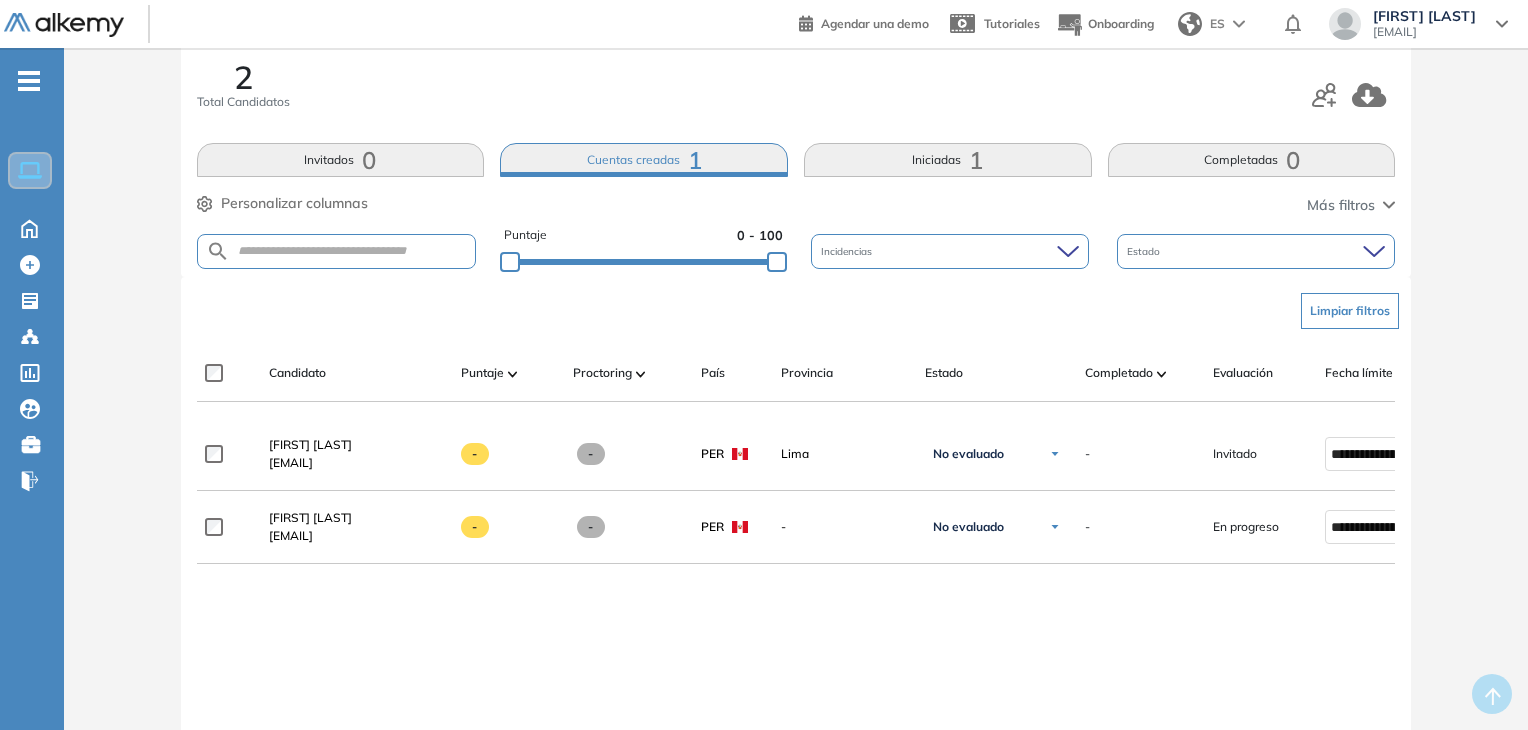 scroll, scrollTop: 0, scrollLeft: 0, axis: both 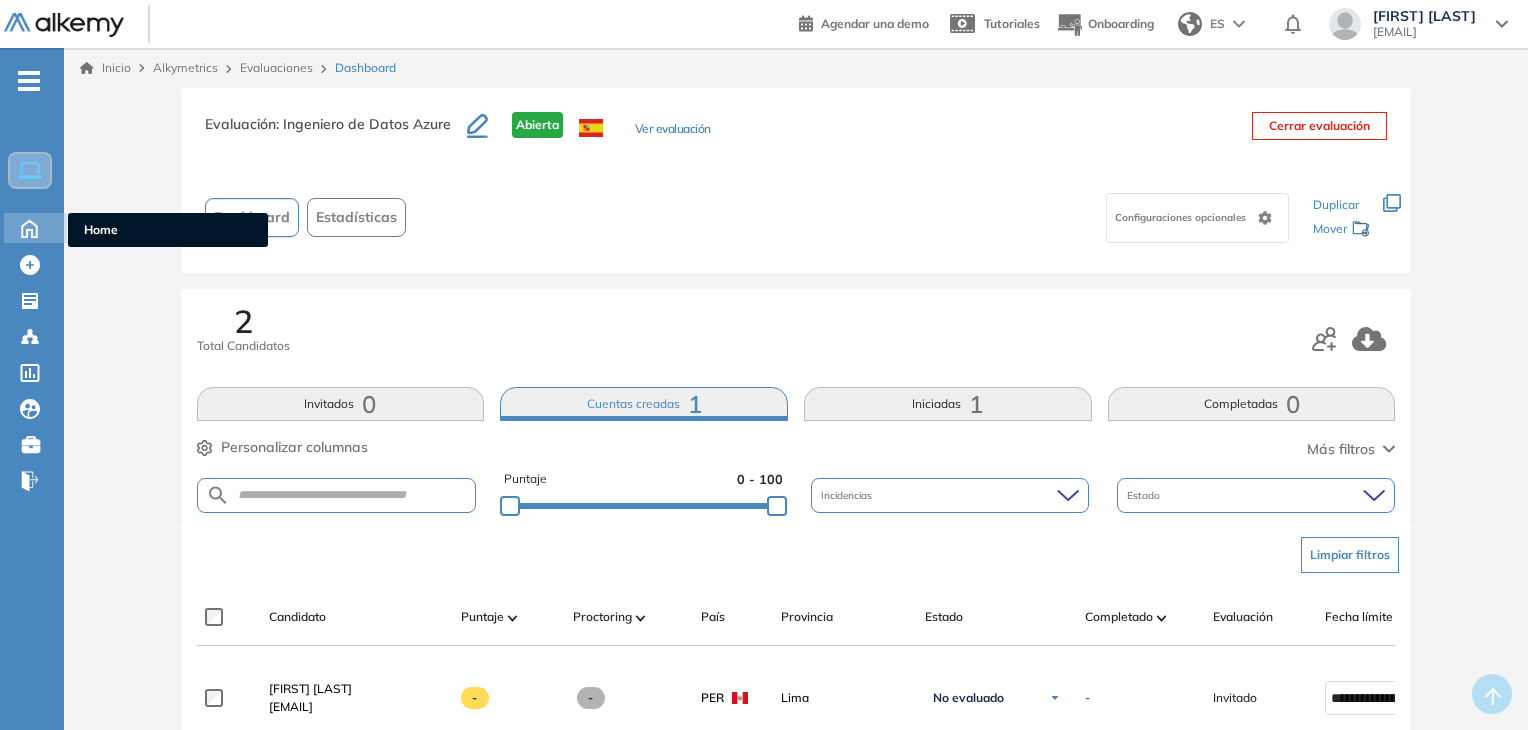 click 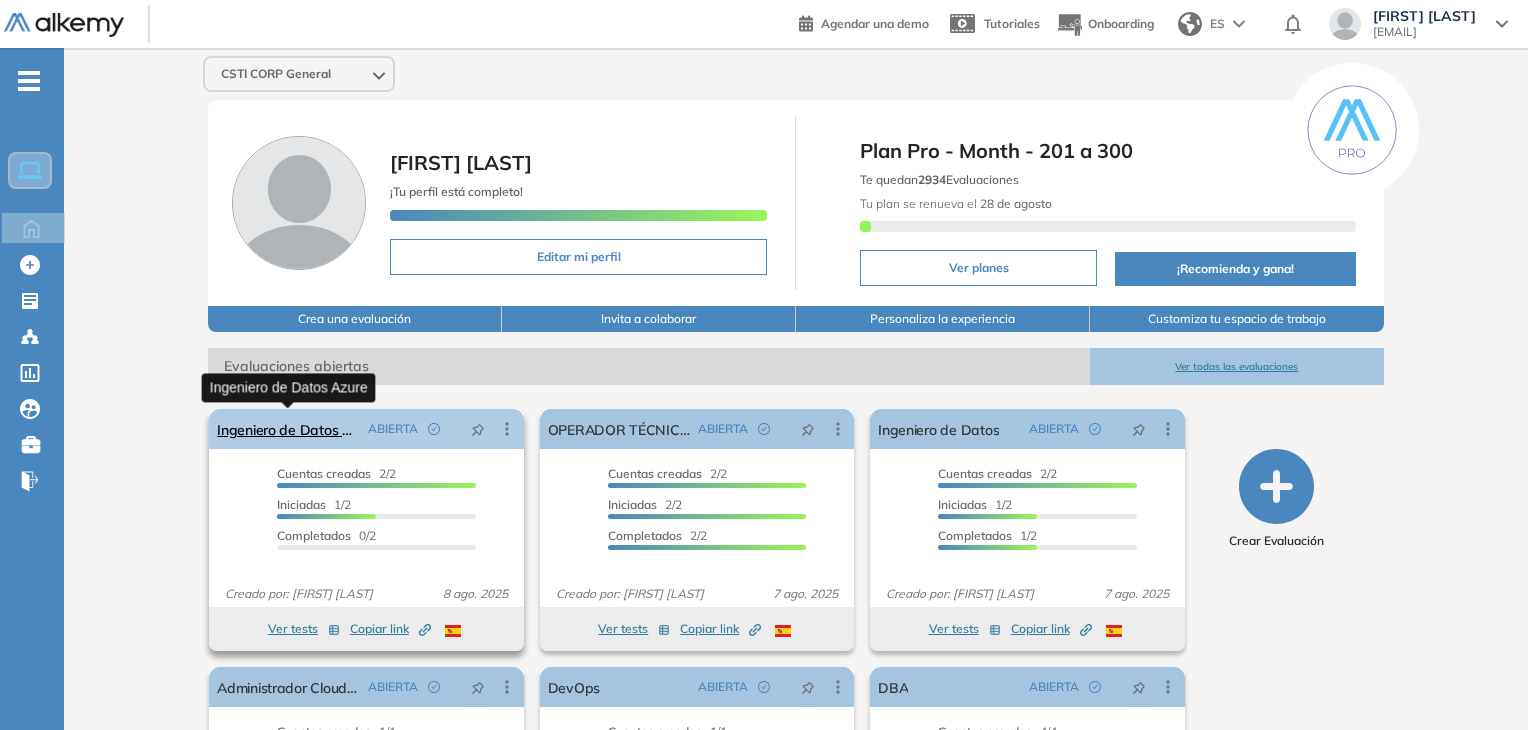 click on "Ingeniero de Datos Azure" at bounding box center (288, 429) 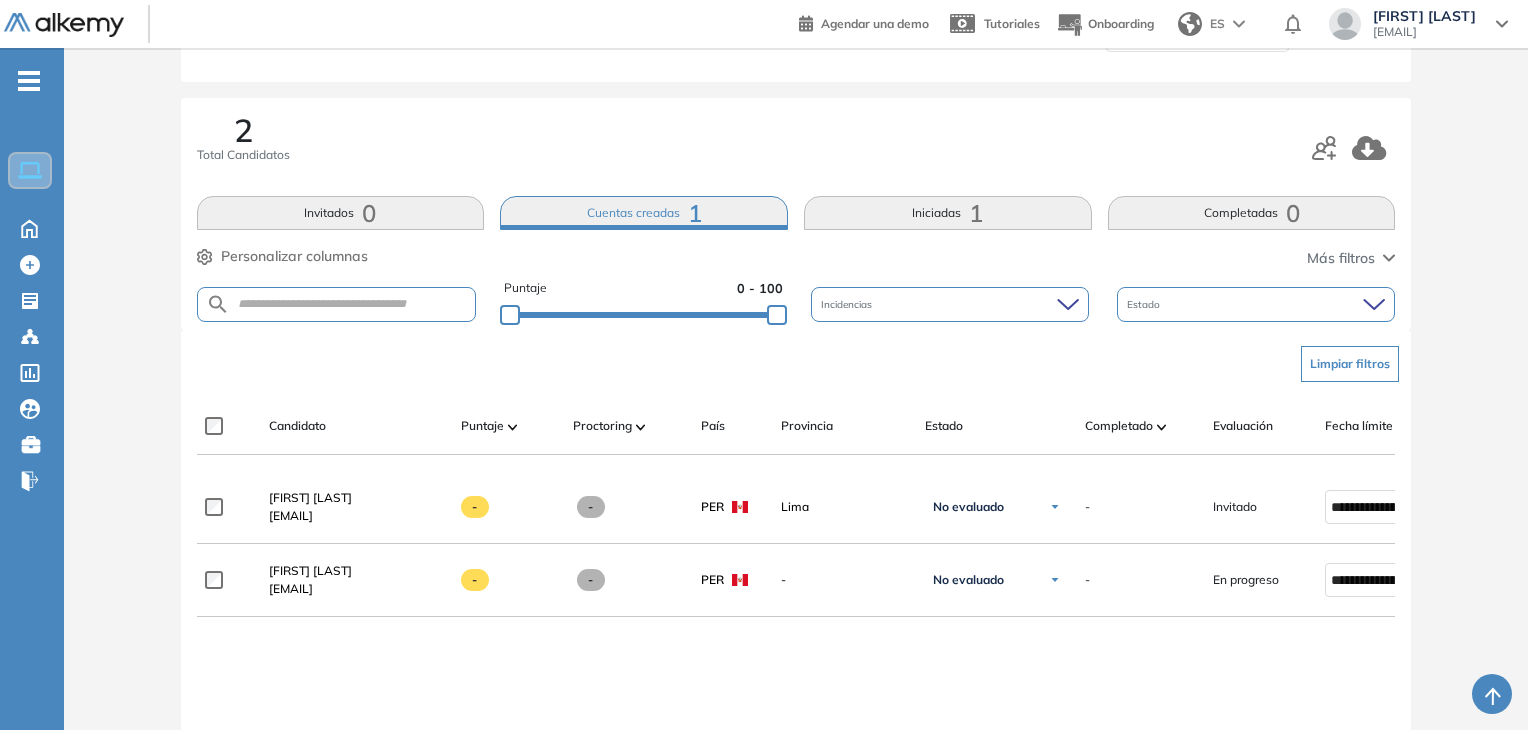 scroll, scrollTop: 182, scrollLeft: 0, axis: vertical 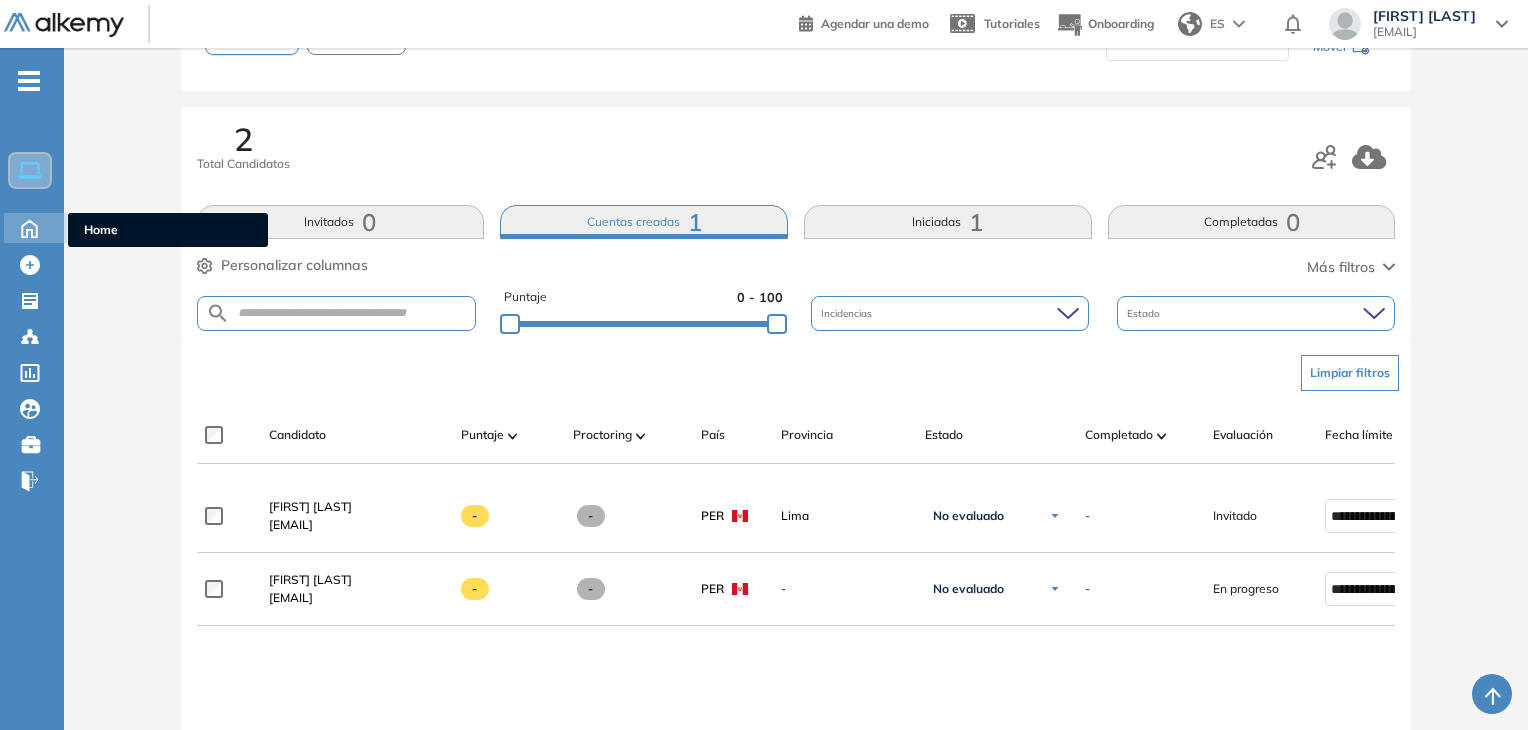 click 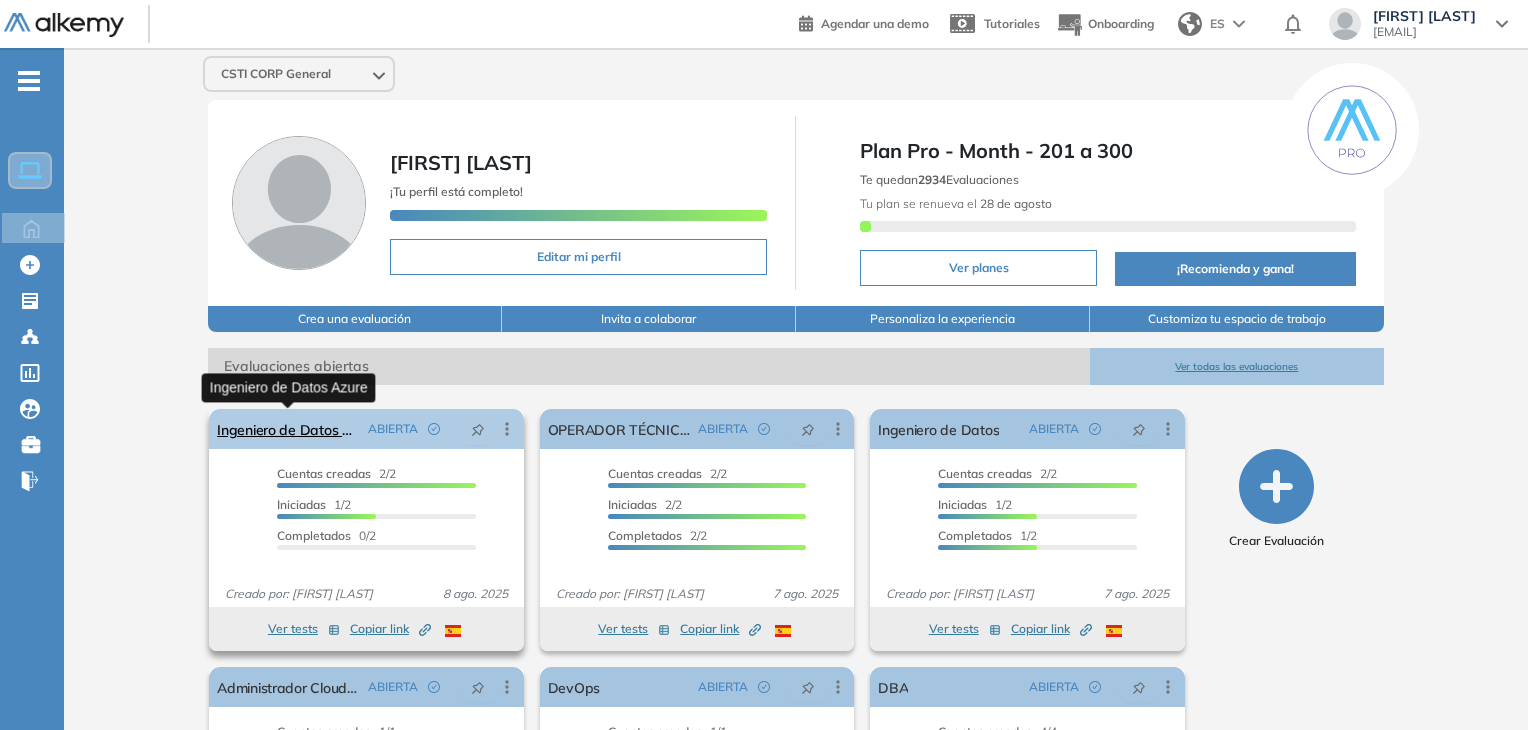 click on "Ingeniero de Datos Azure" at bounding box center (288, 429) 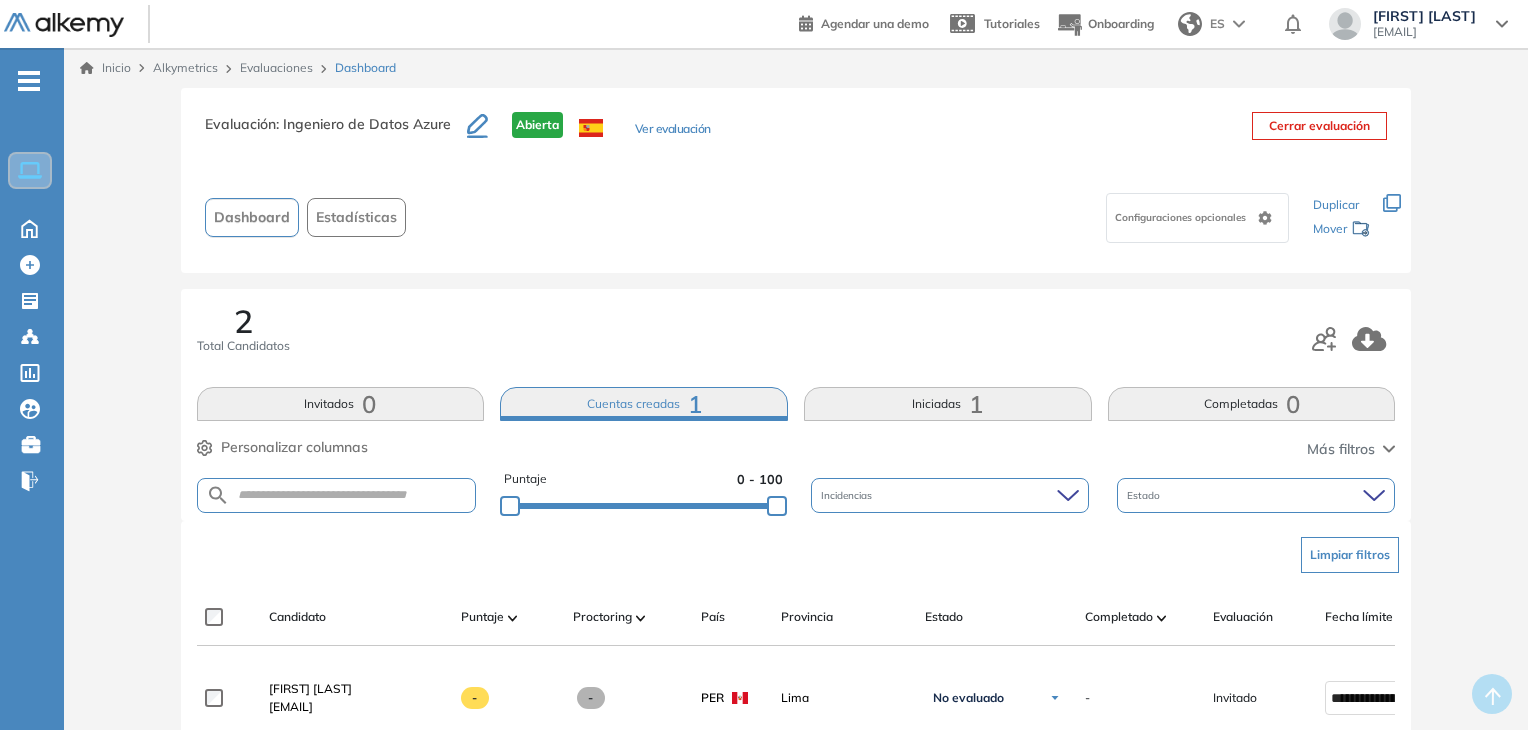 scroll, scrollTop: 226, scrollLeft: 0, axis: vertical 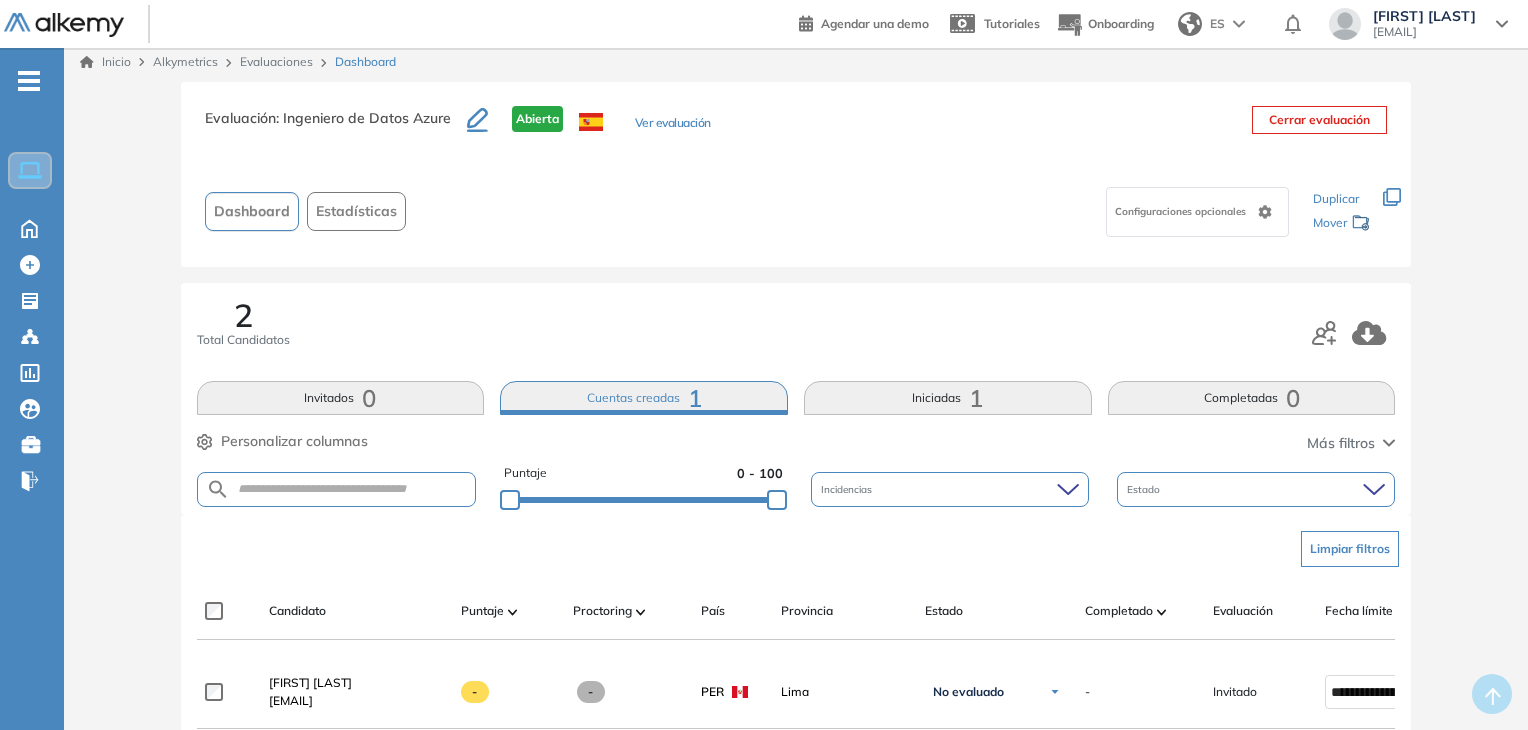 click on "Ver evaluación" at bounding box center [673, 124] 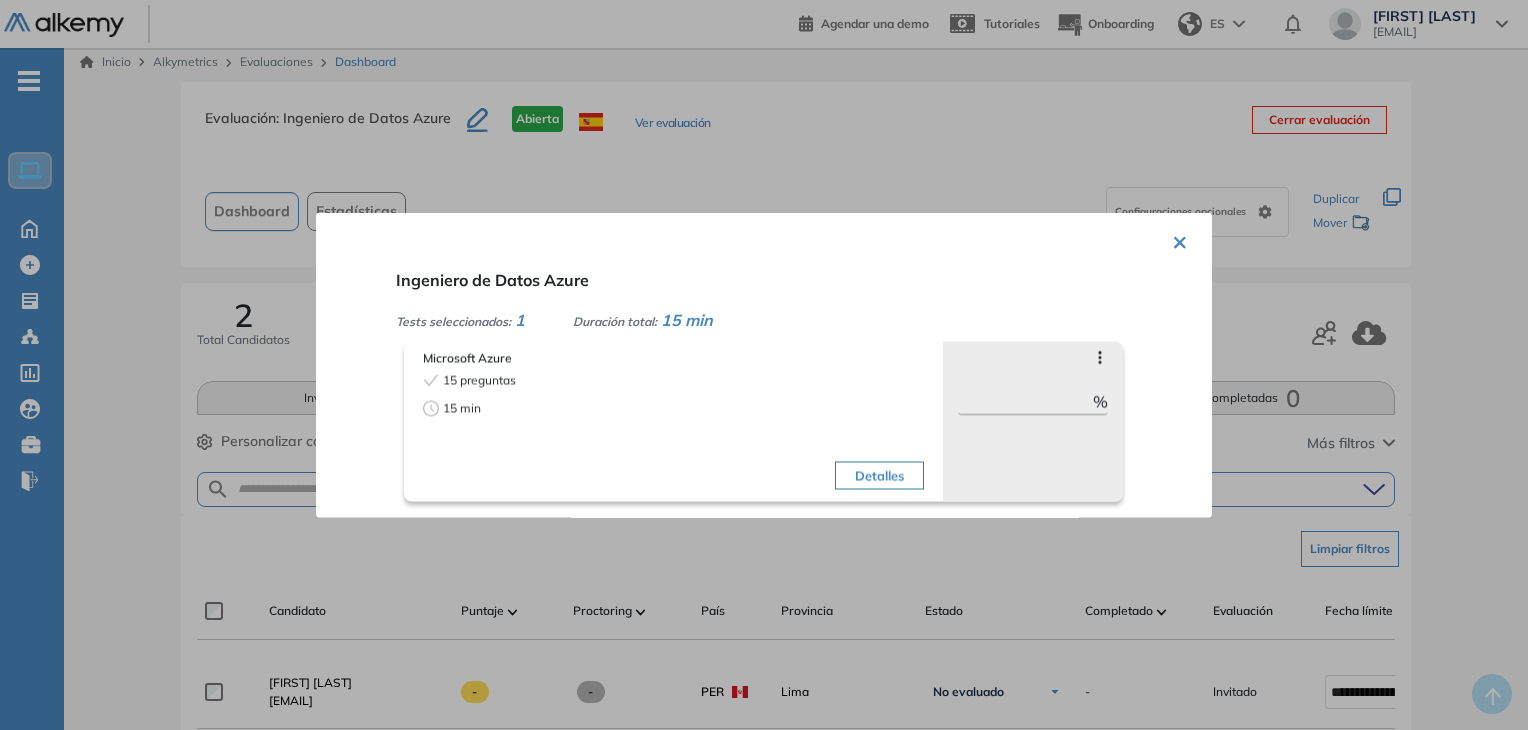 click on "× Ingeniero de Datos Azure Tests seleccionados:  1 Duración total:  15 min   Microsoft Azure 15 preguntas 15 min Detalles Saltar preguntas *** % Objetivos de la evaluación Almacenamiento e... Uso de Herramien... Kubernetes Seguridad Roles target Todos los roles" at bounding box center (764, 365) 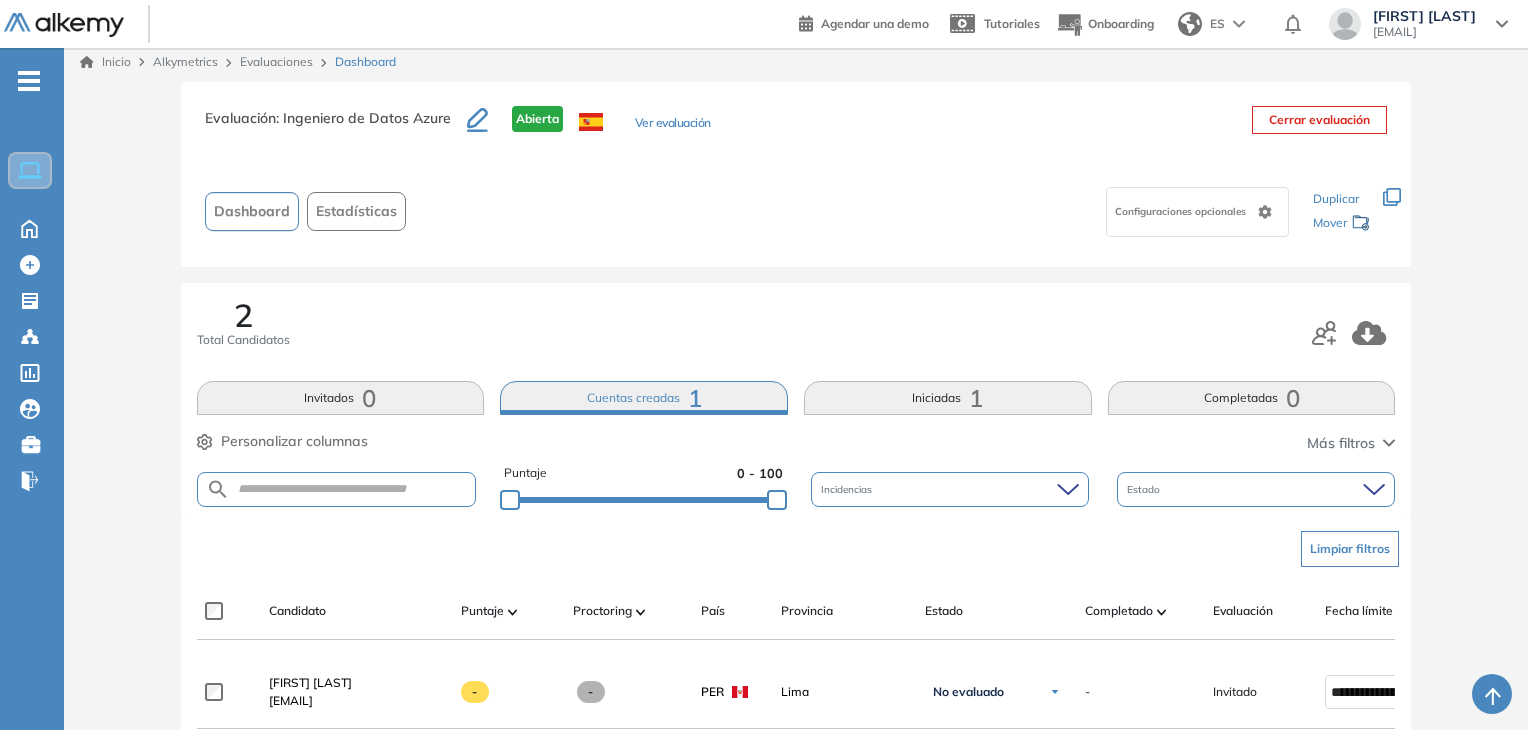 scroll, scrollTop: 422, scrollLeft: 0, axis: vertical 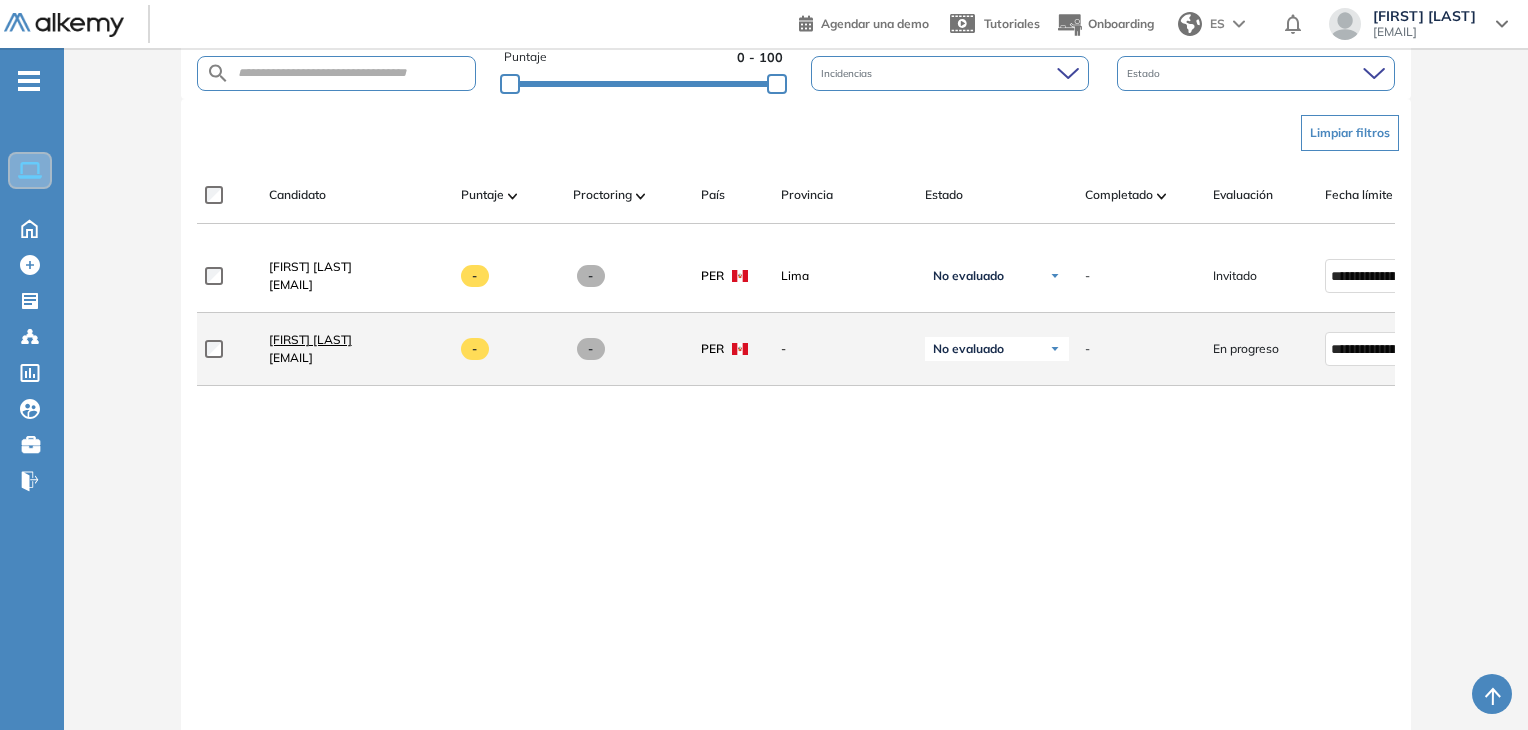 click on "[FIRST] [LAST]" at bounding box center (310, 339) 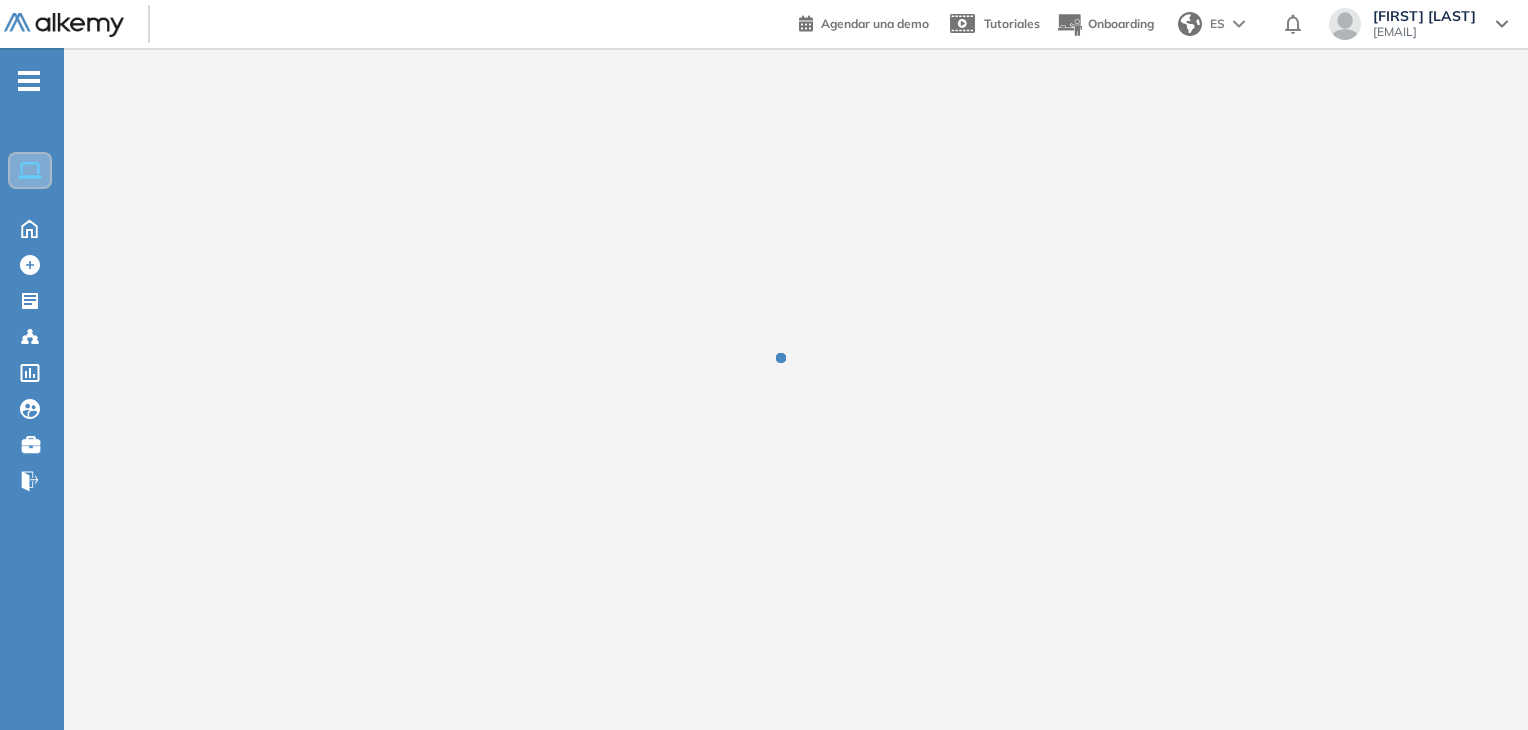 scroll, scrollTop: 0, scrollLeft: 0, axis: both 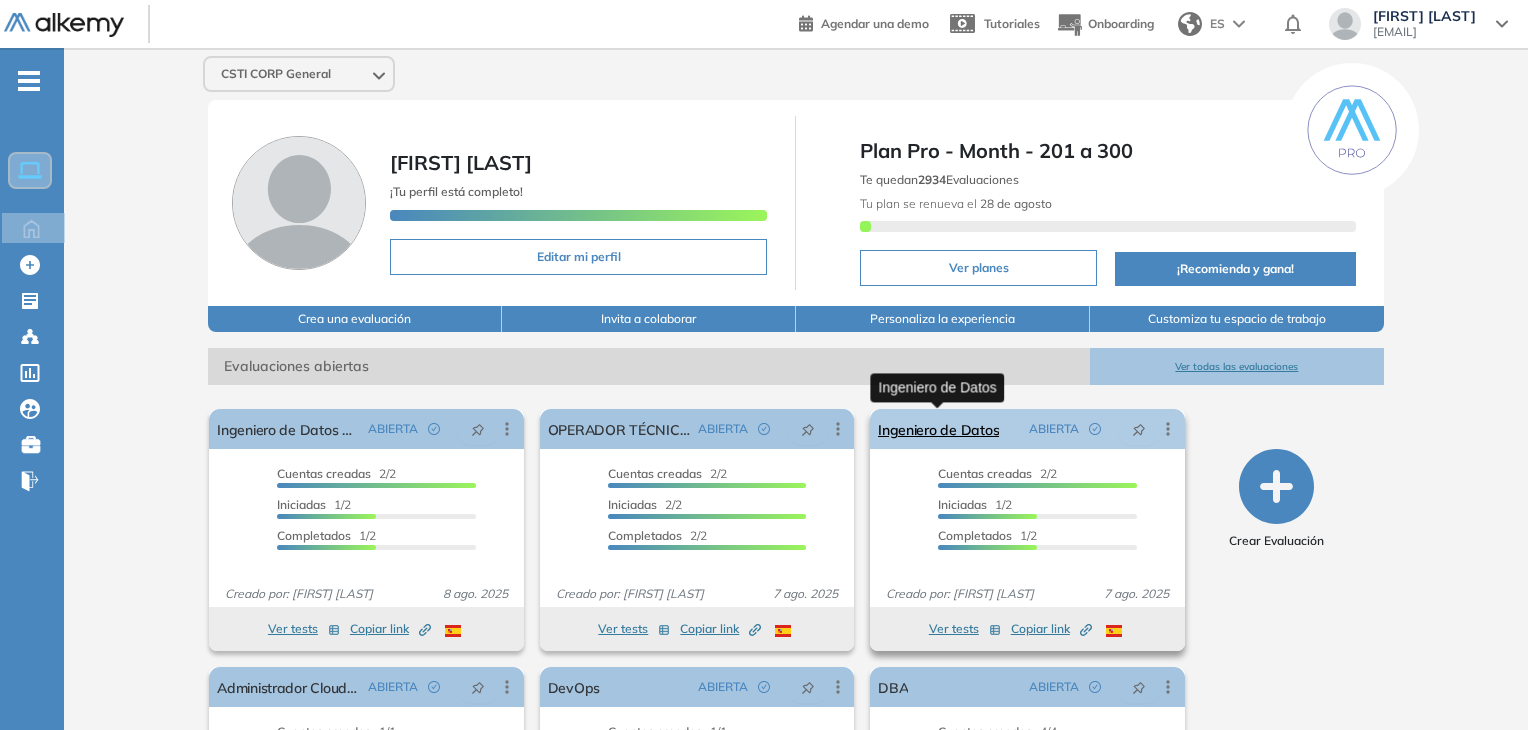 click on "Ingeniero de Datos" at bounding box center (938, 429) 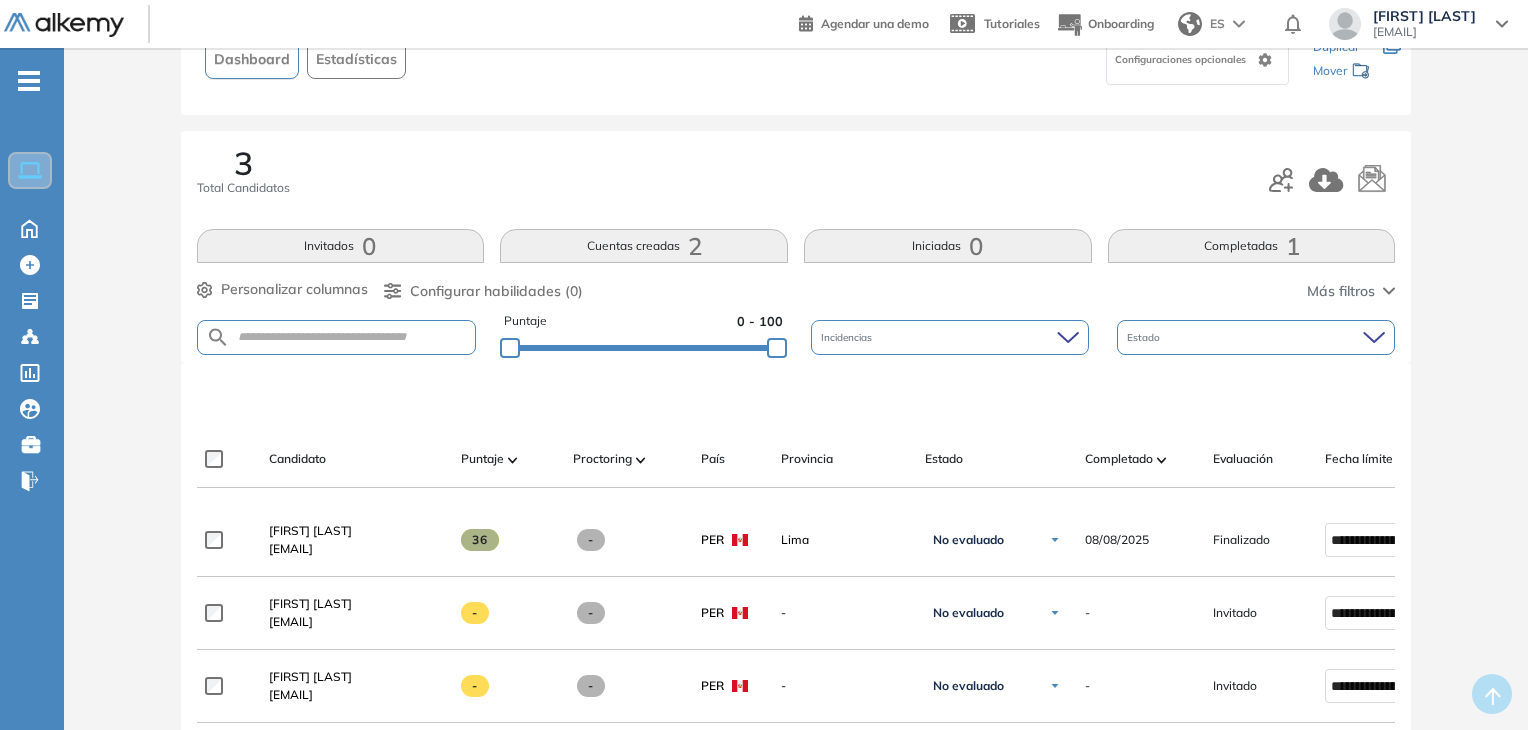 scroll, scrollTop: 400, scrollLeft: 0, axis: vertical 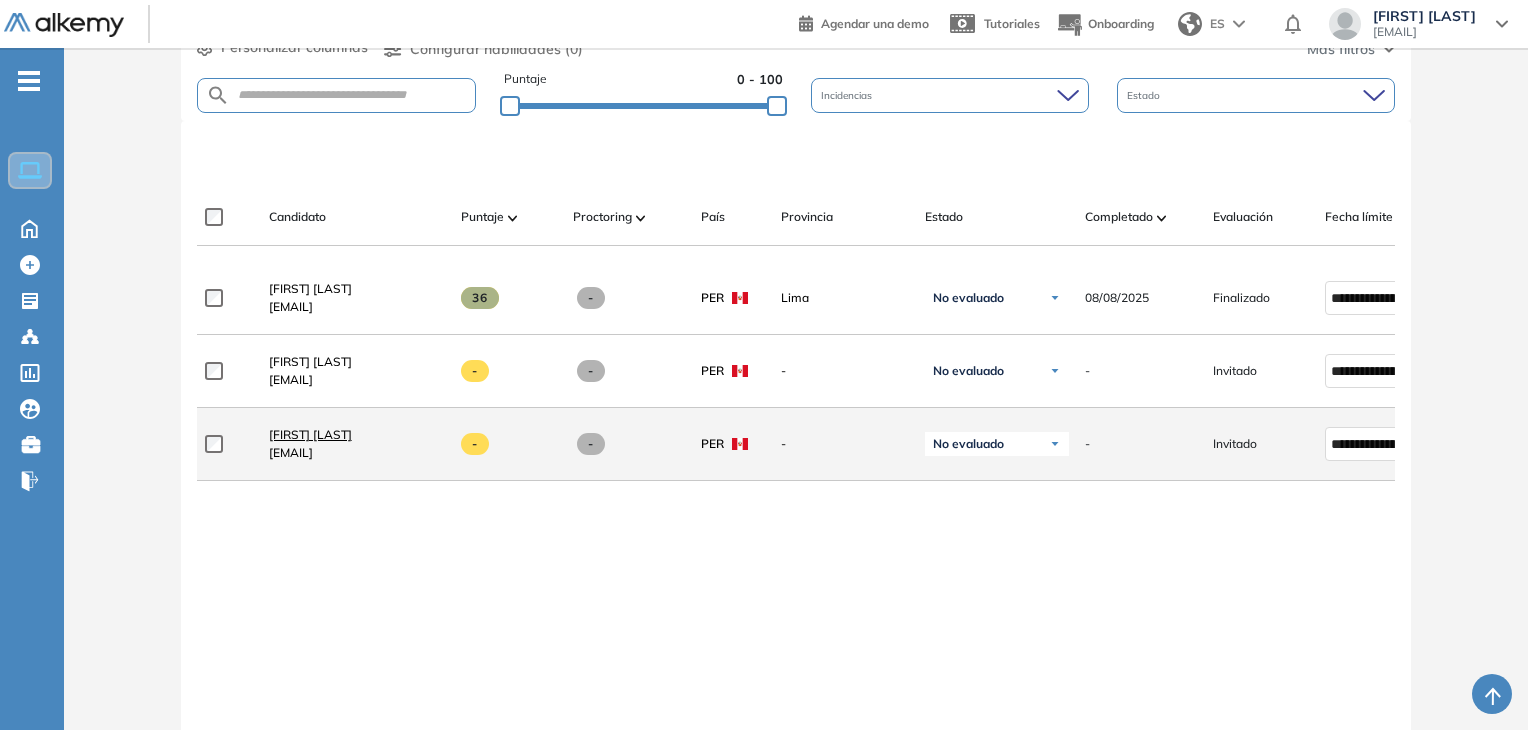 click on "Leonardo Quispe" at bounding box center [310, 434] 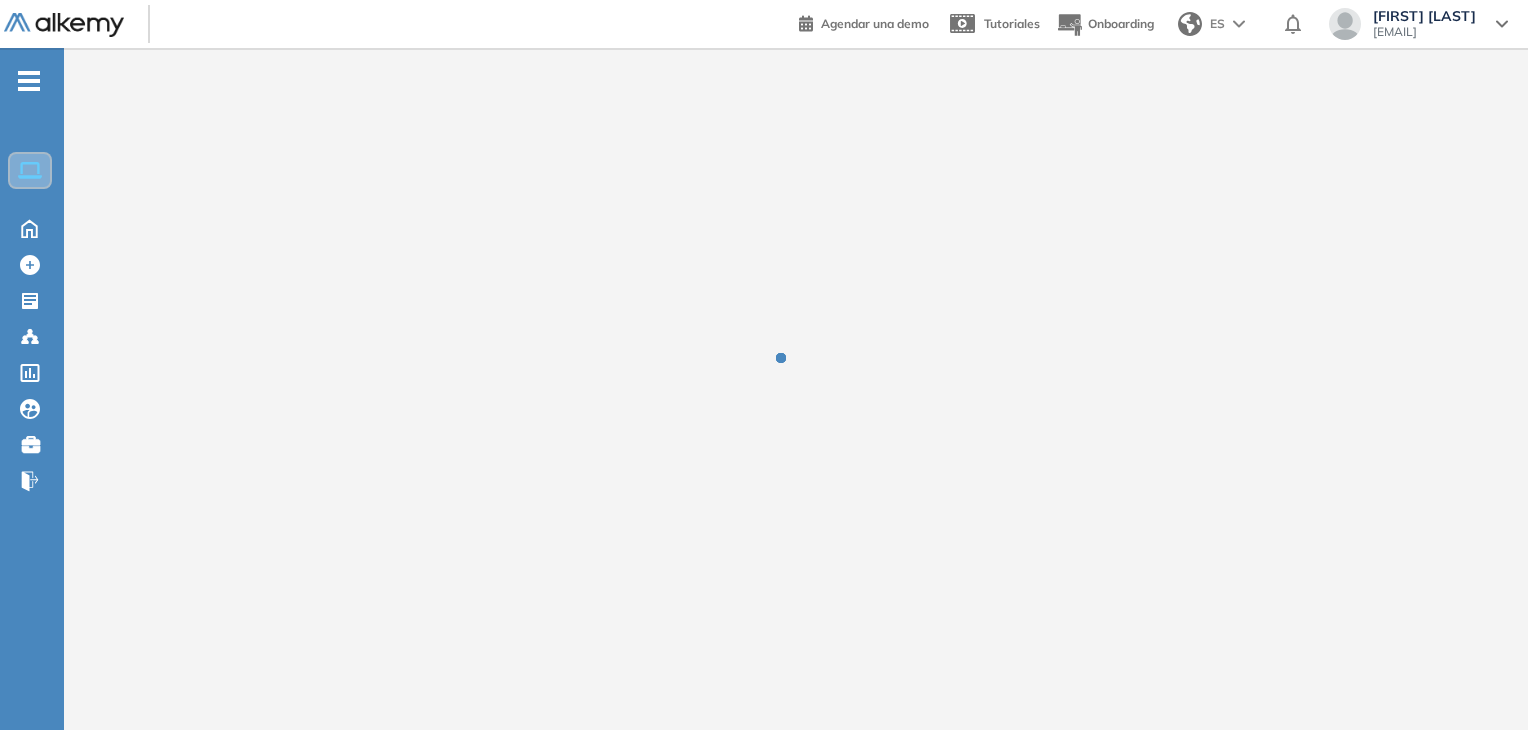 scroll, scrollTop: 0, scrollLeft: 0, axis: both 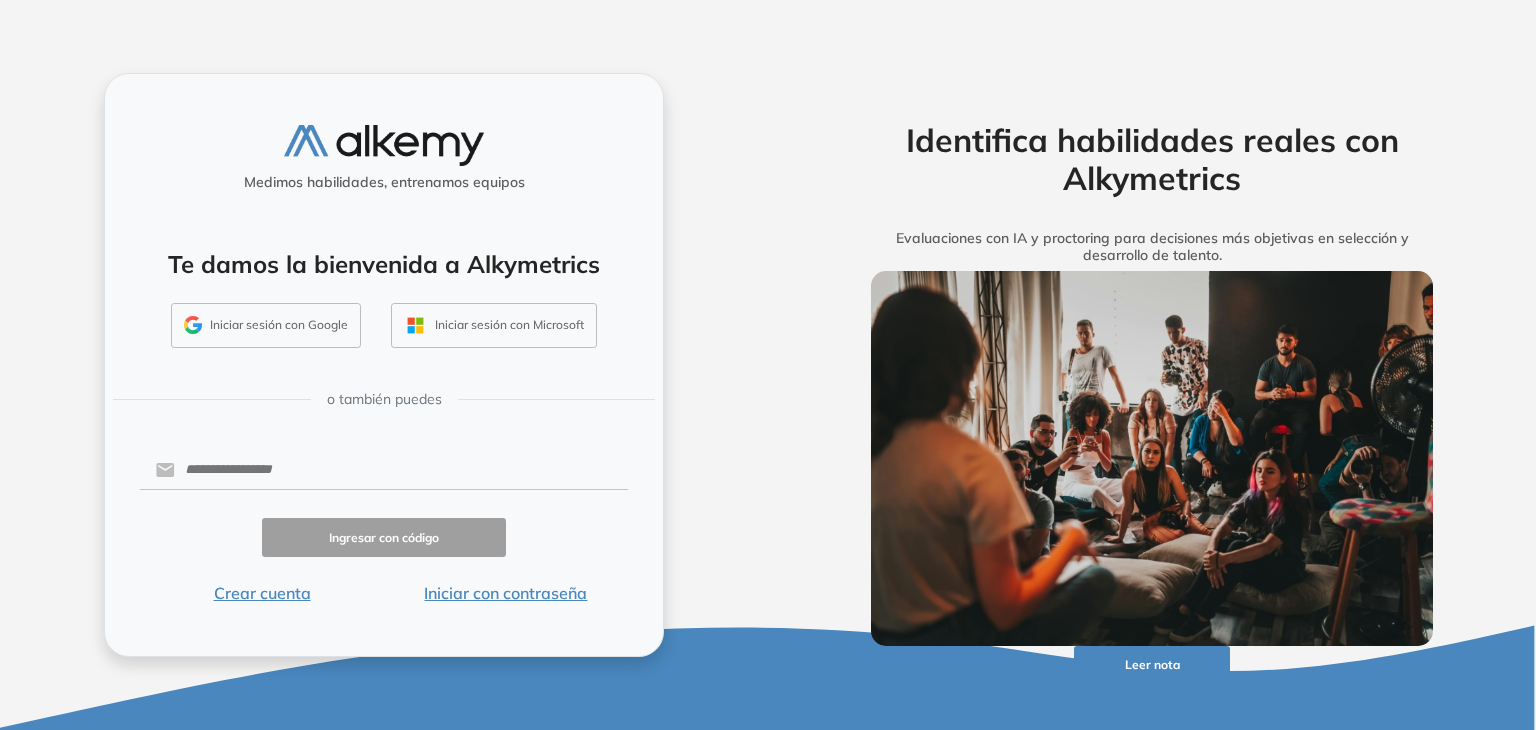 click on "Ingresar con código Crear cuenta Iniciar con contraseña" at bounding box center (384, 526) 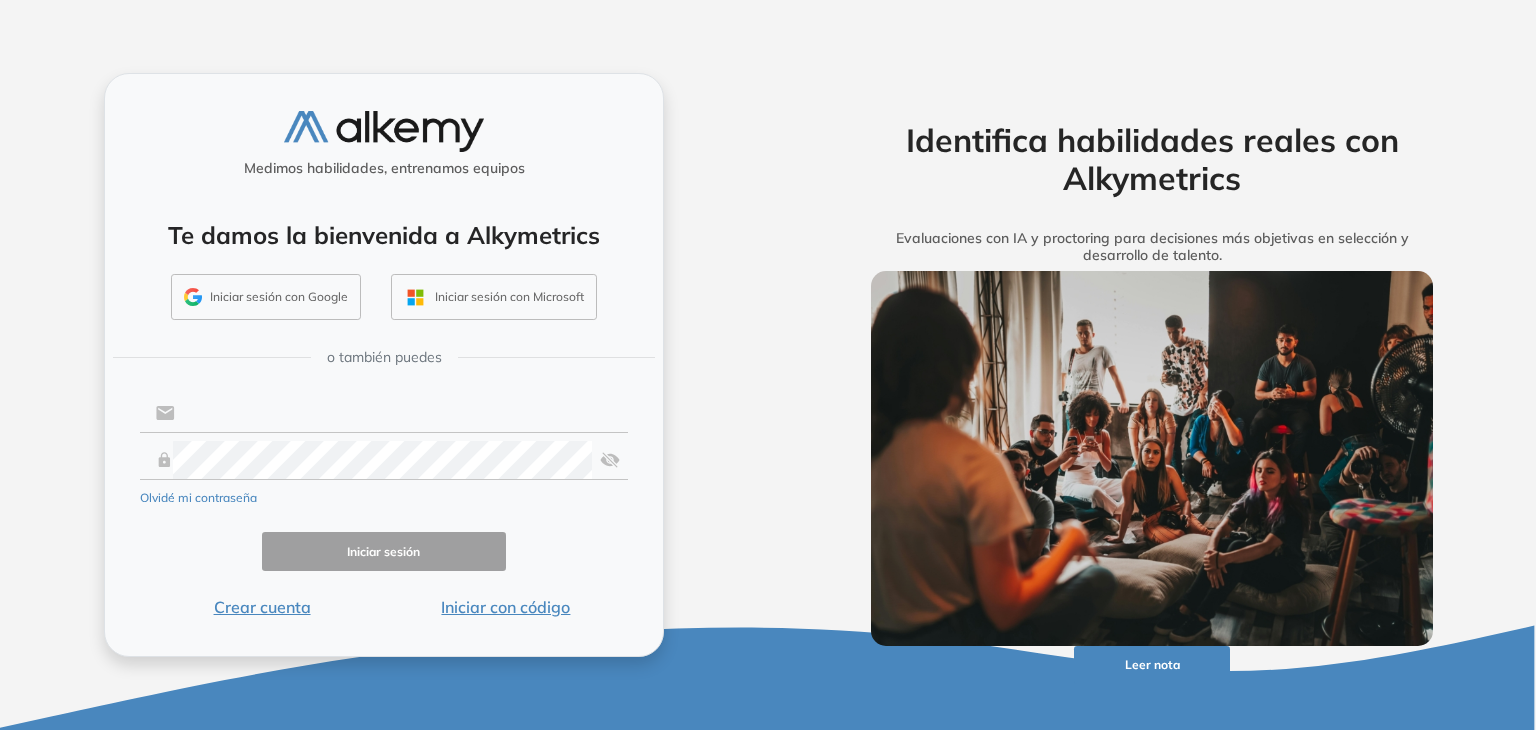 type on "**********" 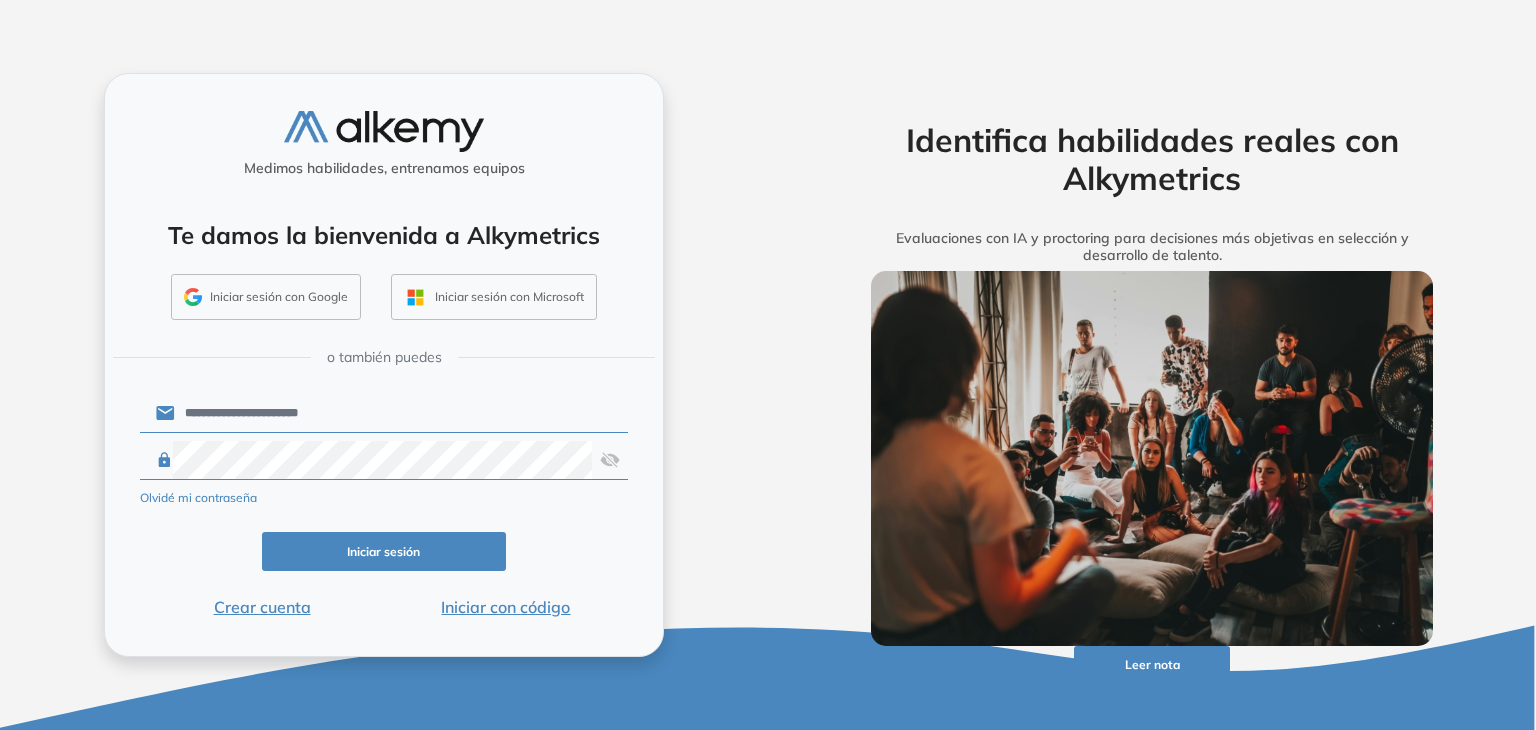 click on "**********" at bounding box center [401, 413] 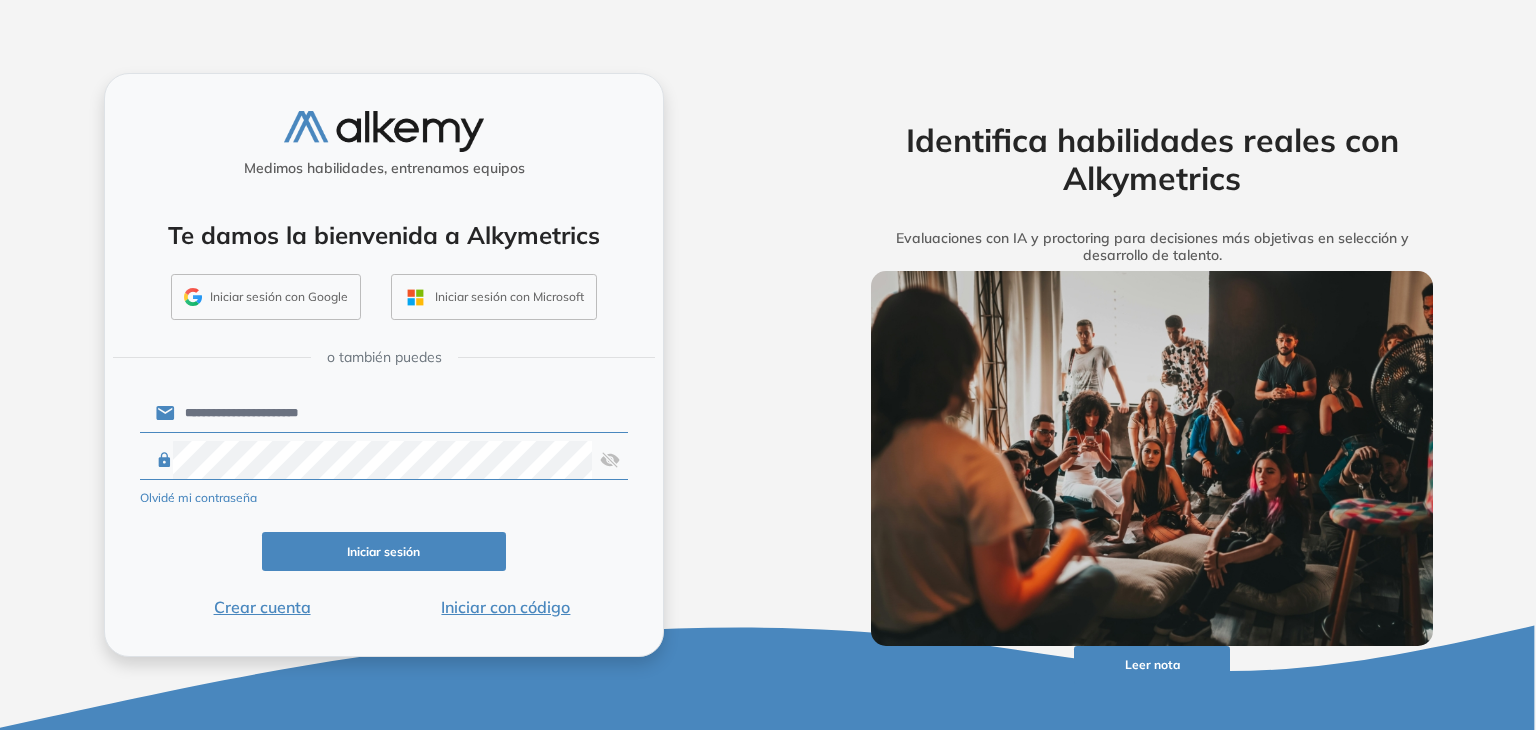 click on "**********" at bounding box center [401, 413] 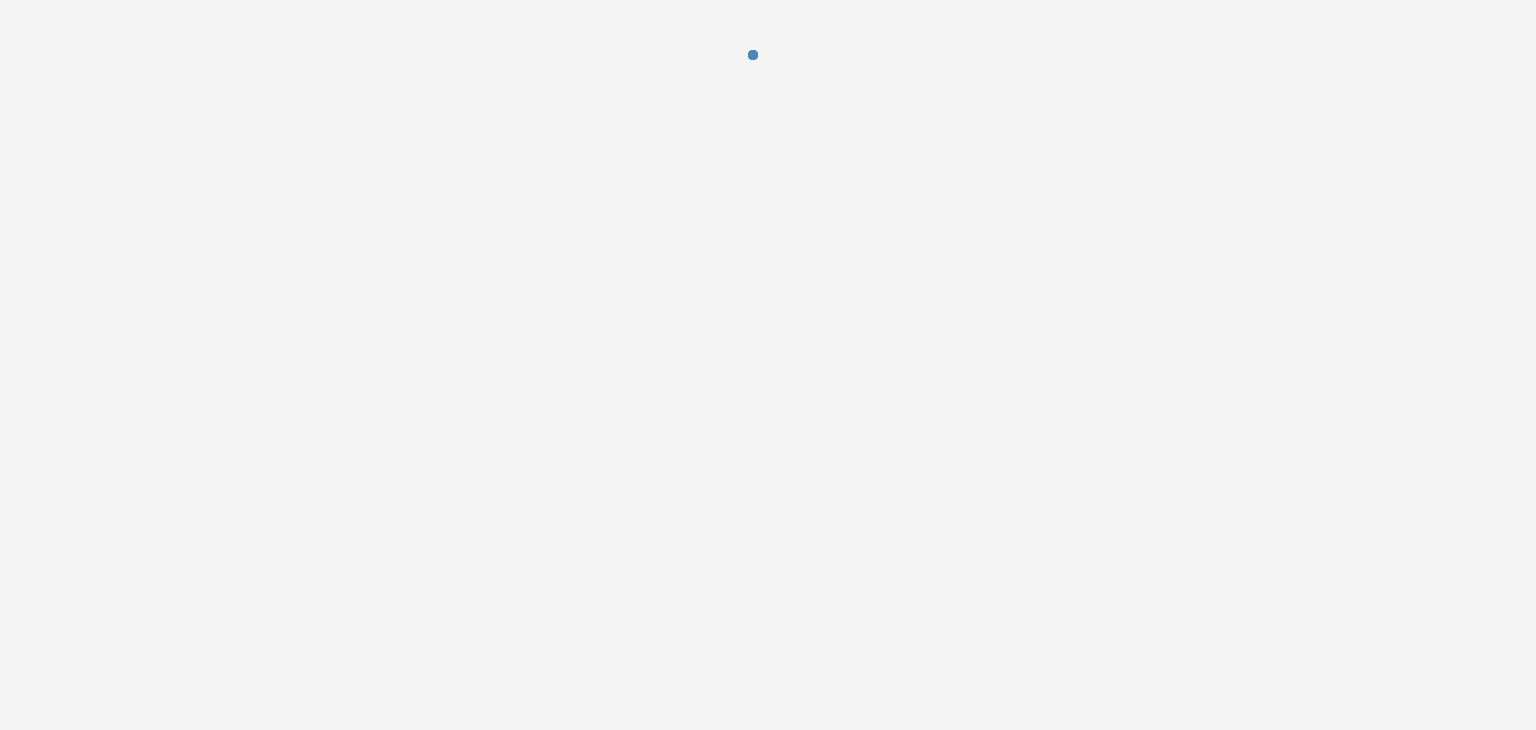 scroll, scrollTop: 0, scrollLeft: 0, axis: both 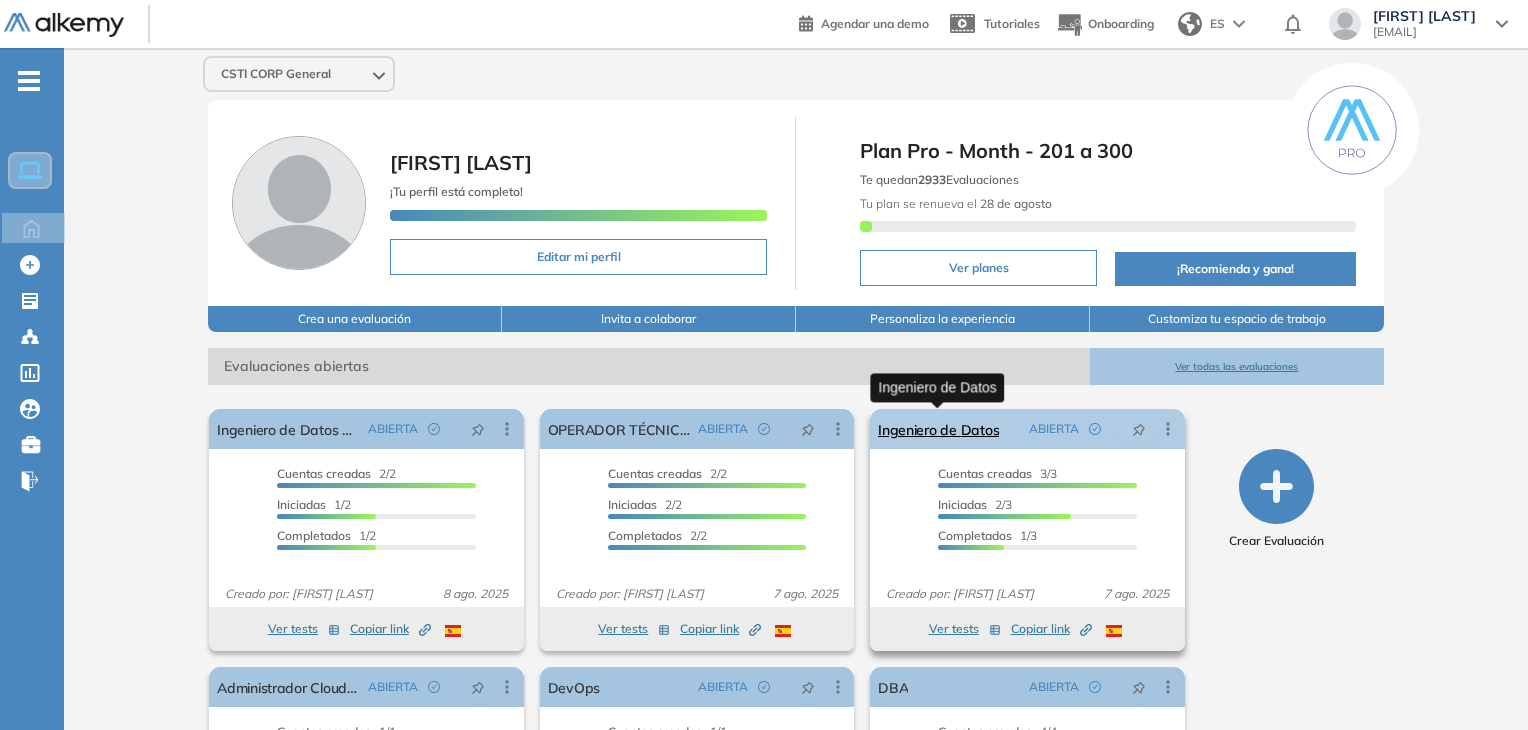 click on "Ingeniero de Datos" at bounding box center (938, 429) 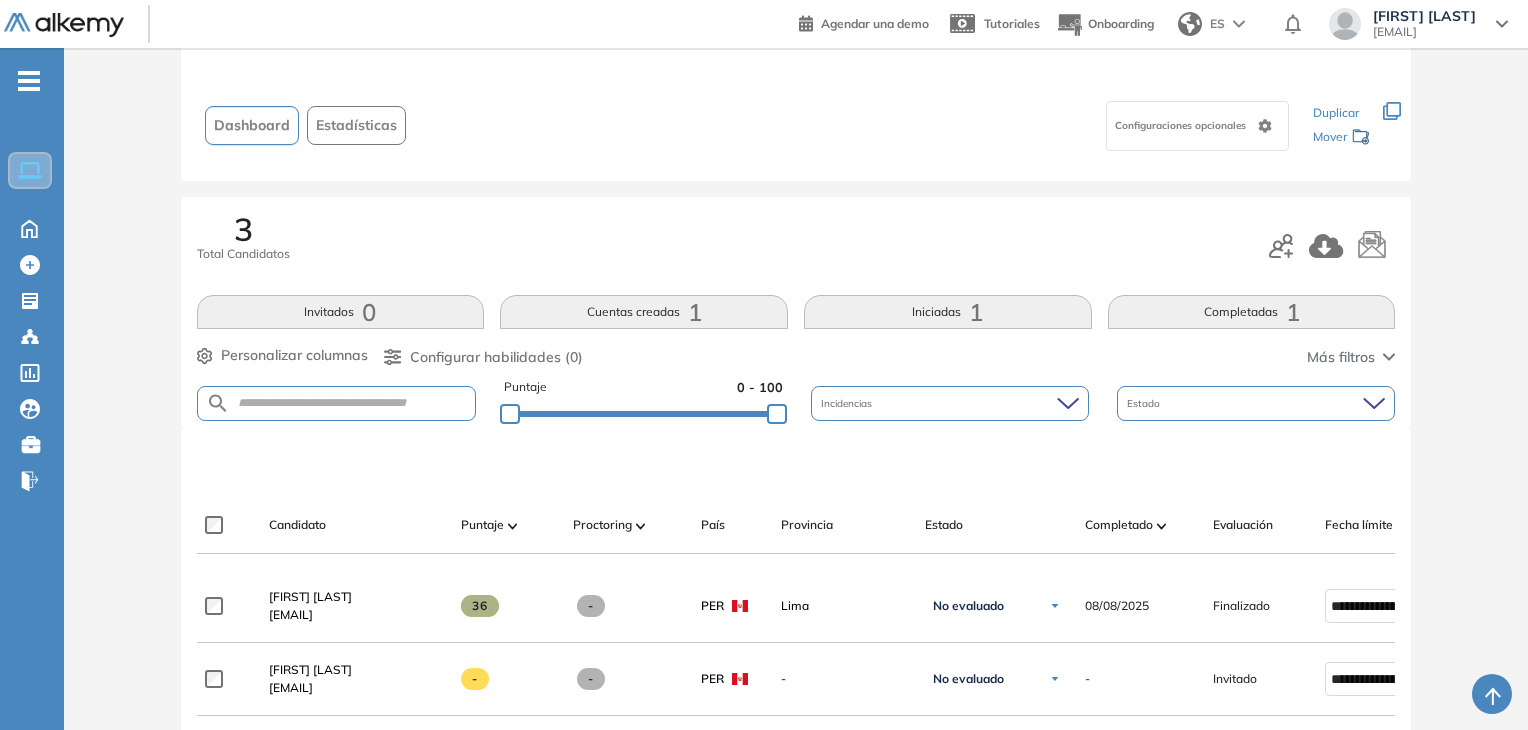 scroll, scrollTop: 300, scrollLeft: 0, axis: vertical 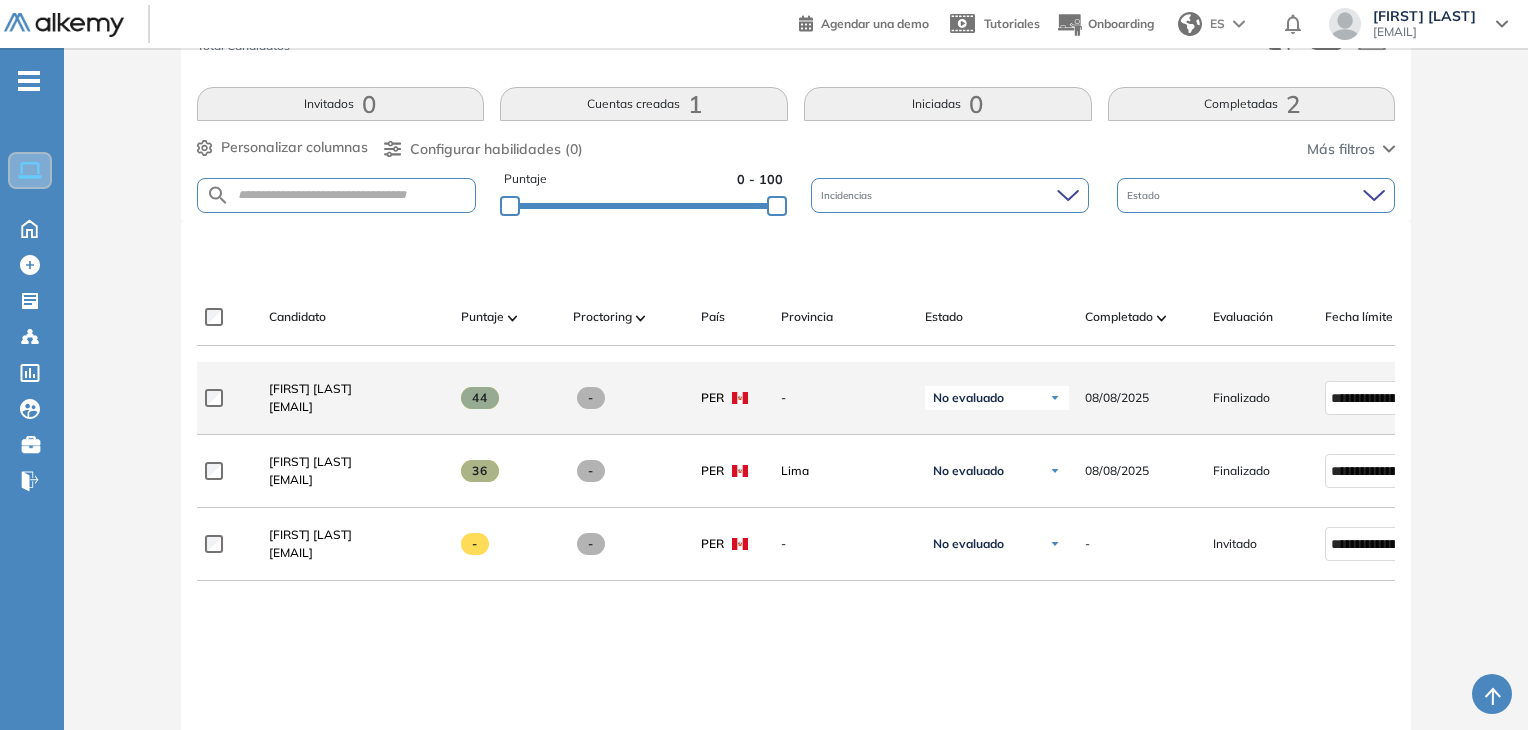 click on "leonardoqc55@gmail.com" at bounding box center [310, 407] 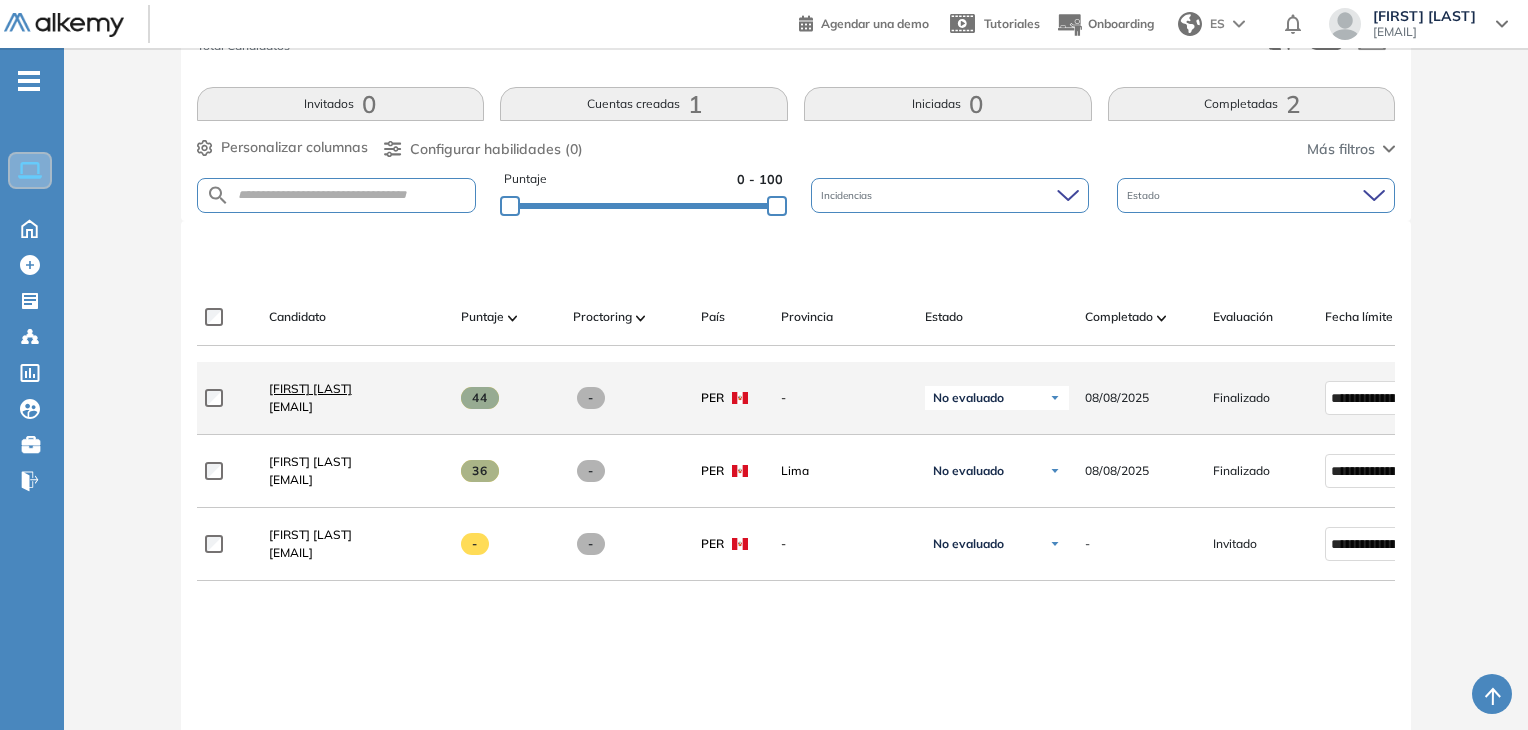 click on "Leonardo Quispe" at bounding box center [310, 388] 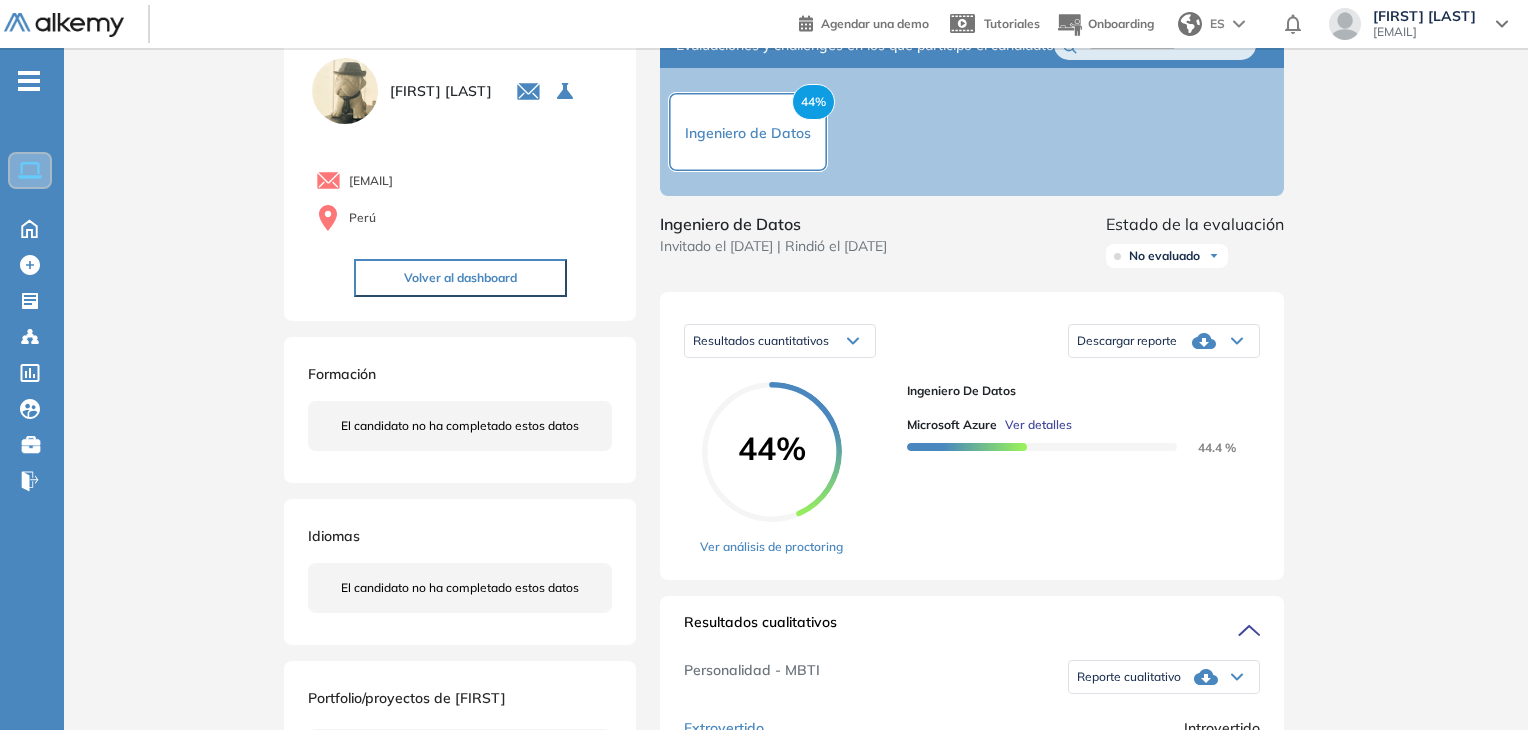 scroll, scrollTop: 100, scrollLeft: 0, axis: vertical 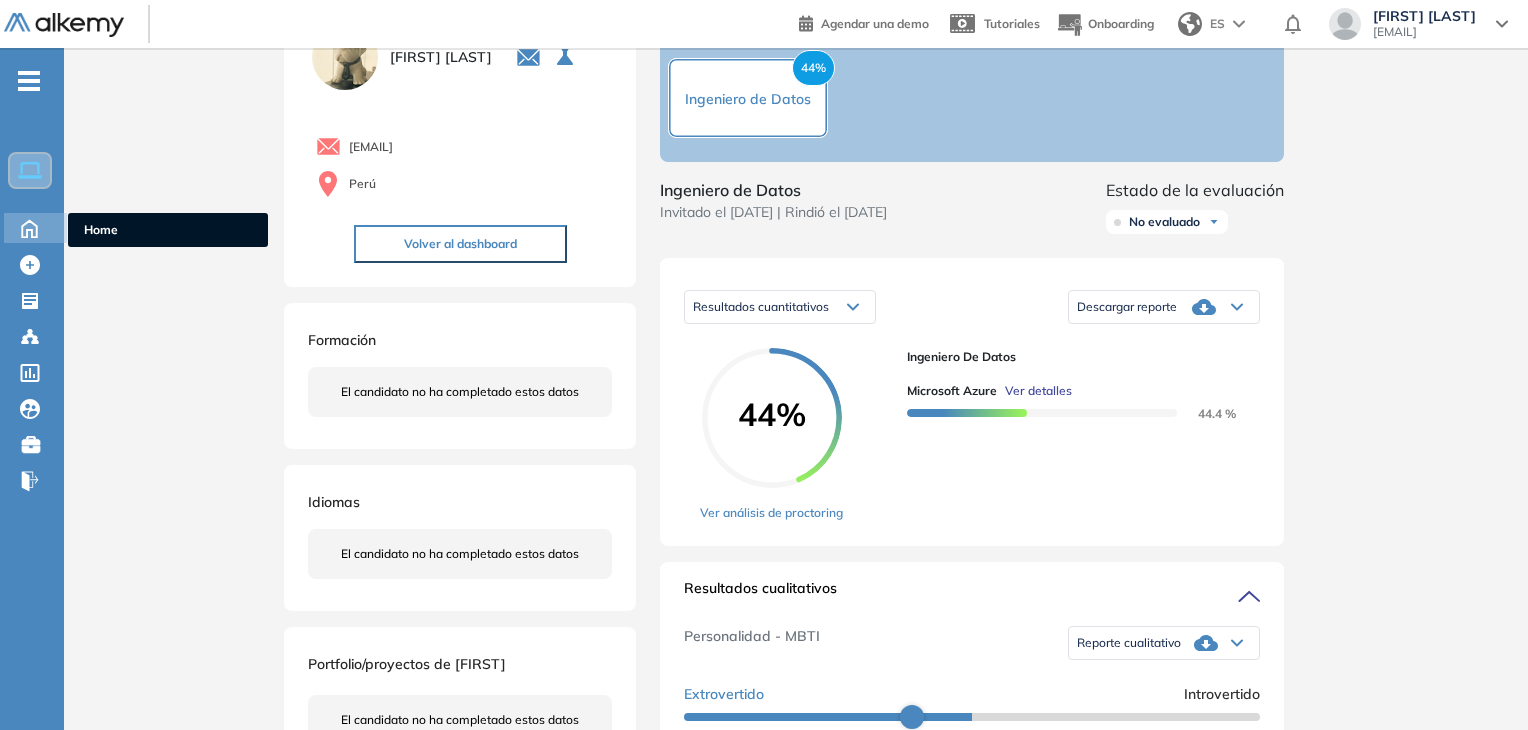 click 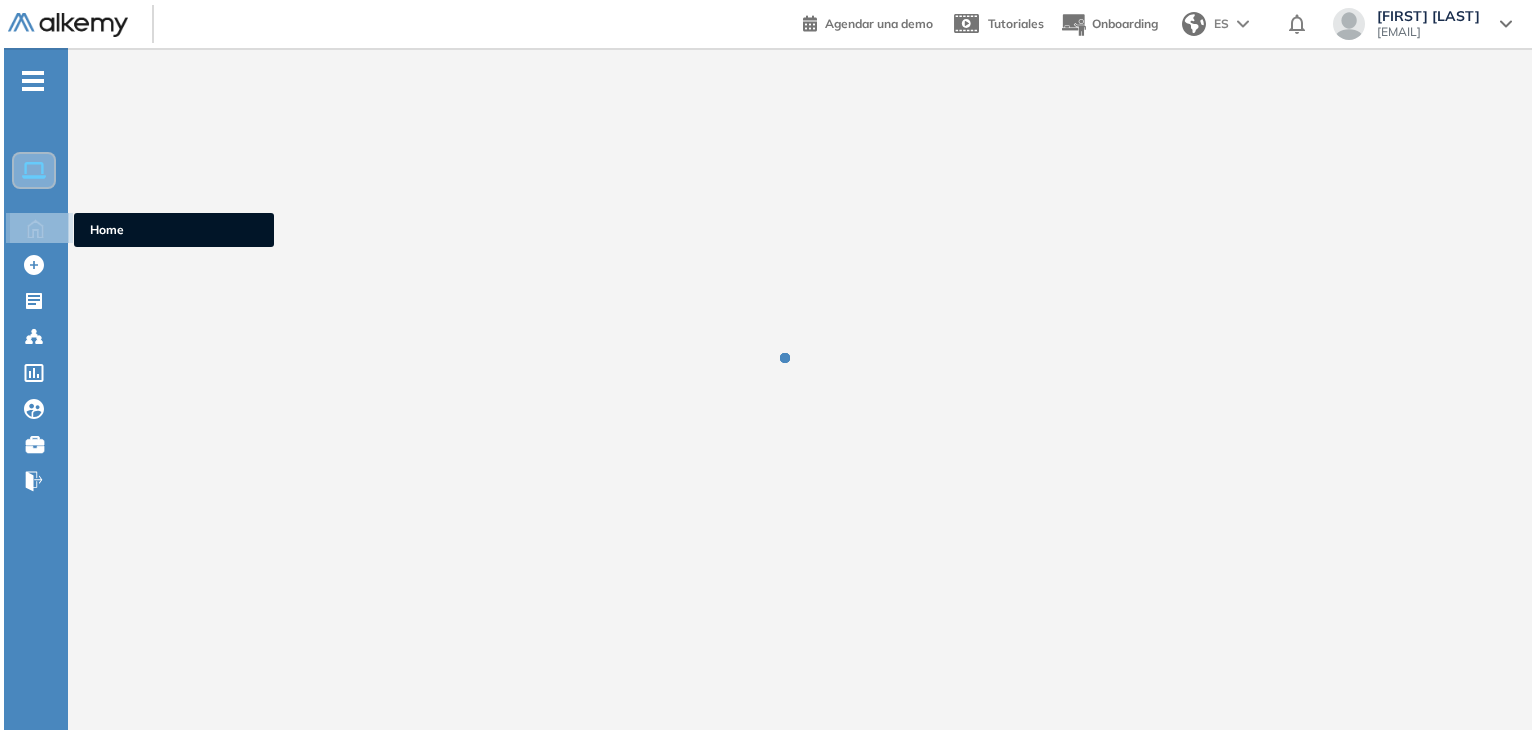 scroll, scrollTop: 0, scrollLeft: 0, axis: both 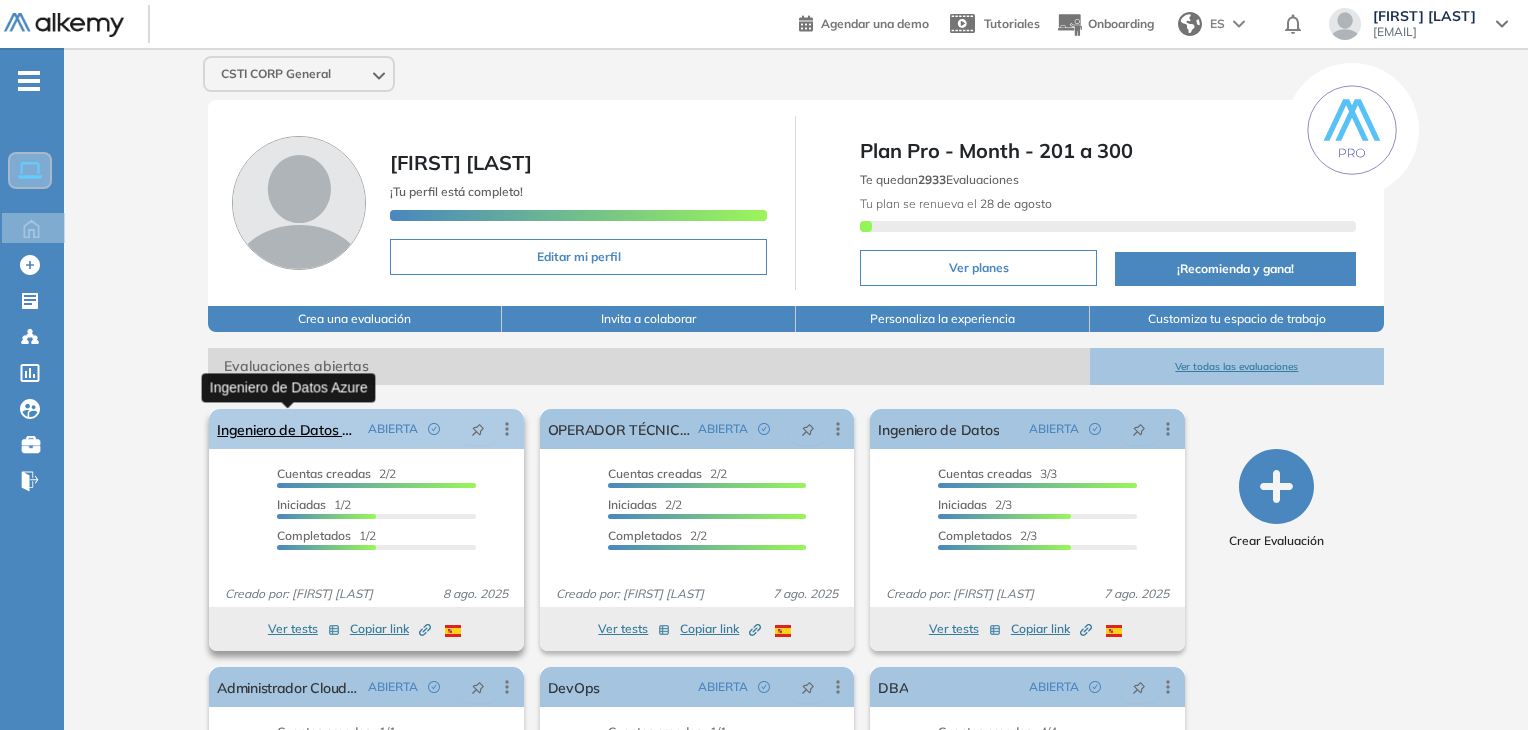 click on "Ingeniero de Datos Azure" at bounding box center [288, 429] 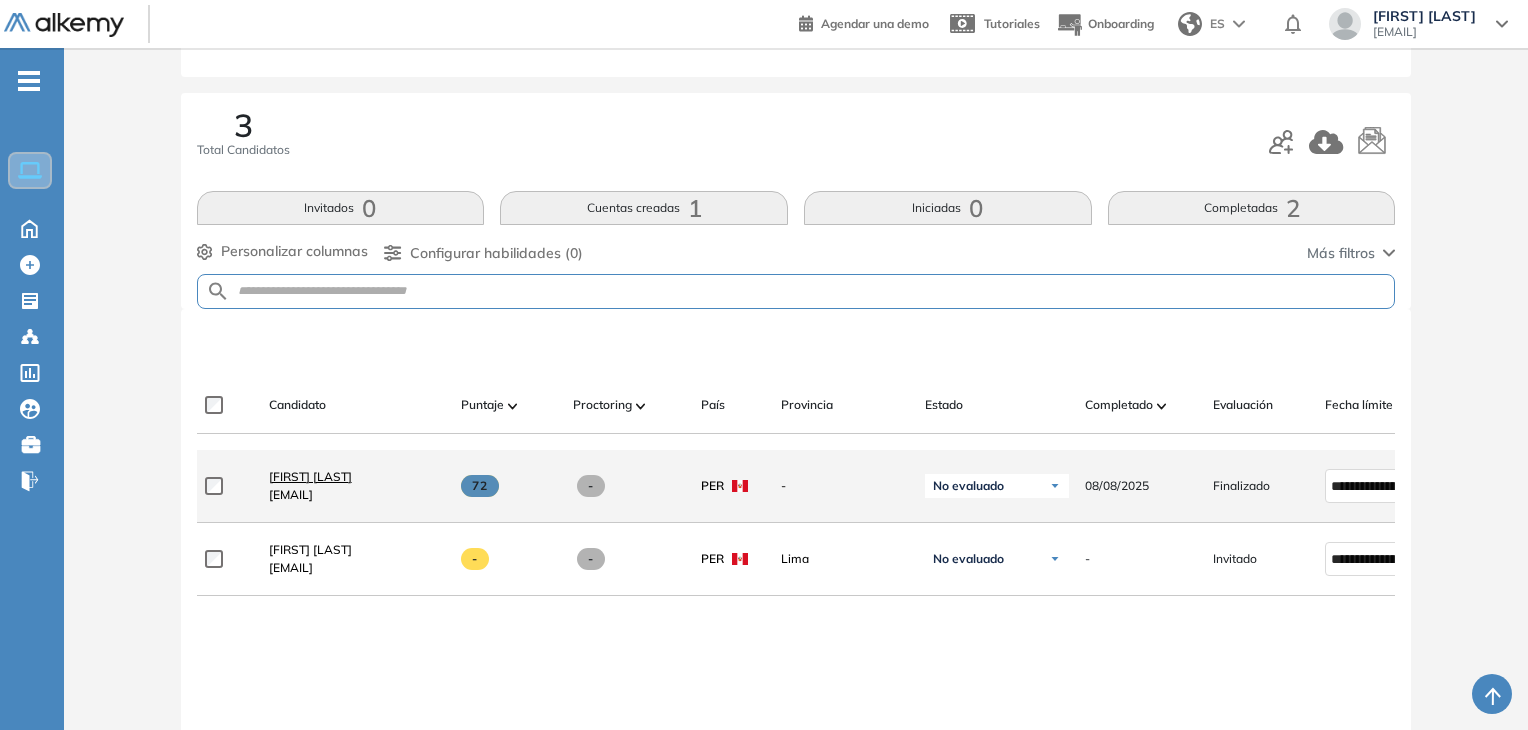 scroll, scrollTop: 200, scrollLeft: 0, axis: vertical 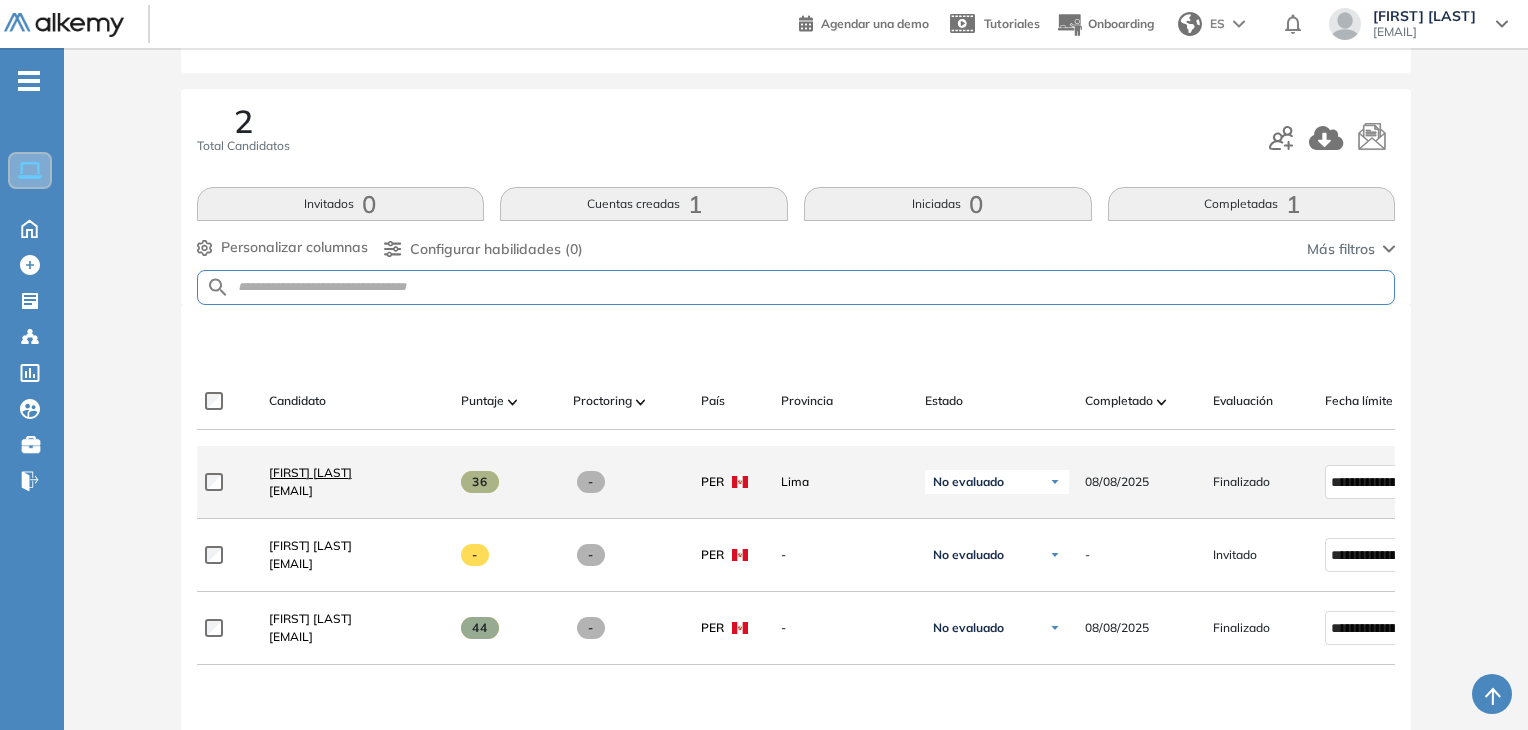 click on "[FIRST] [LAST]" at bounding box center [310, 472] 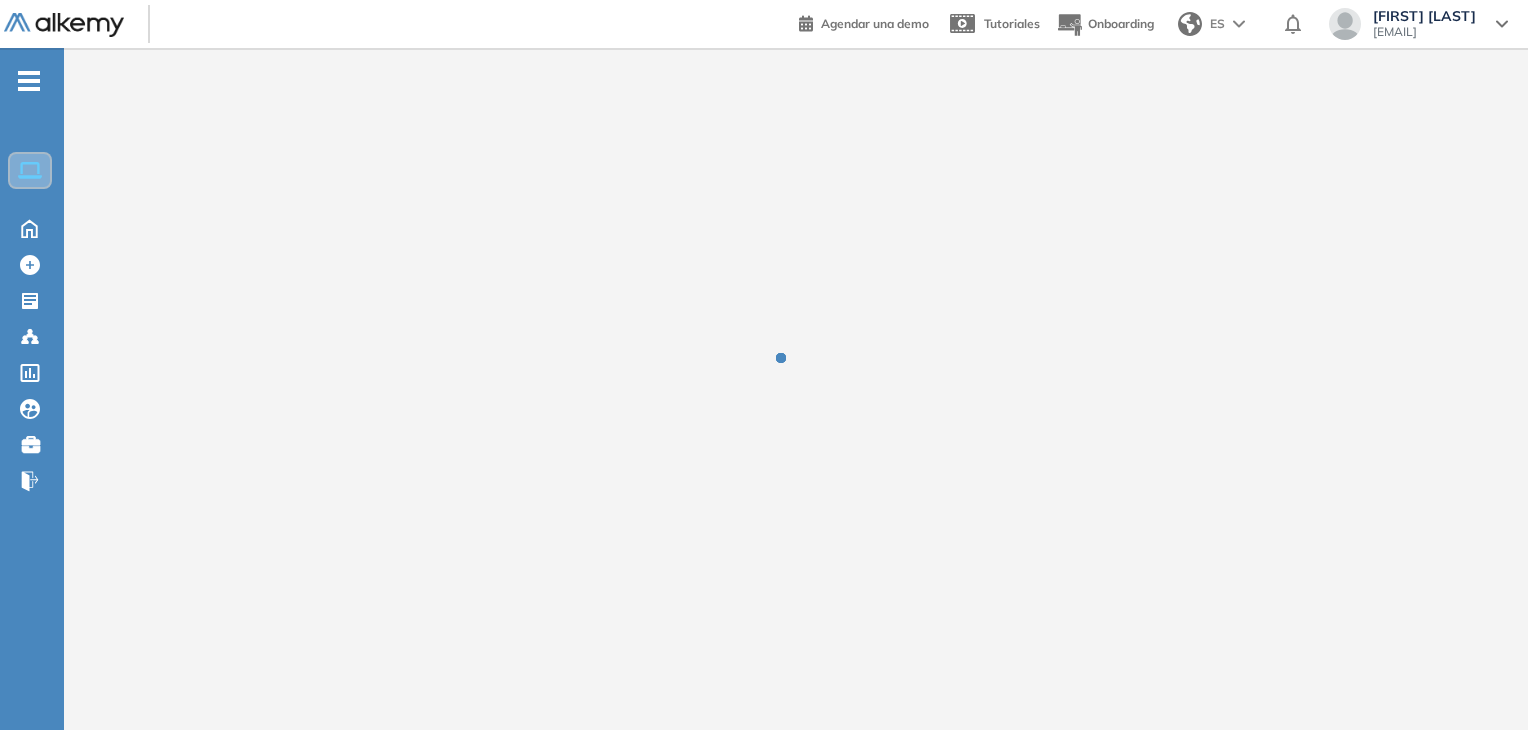 scroll, scrollTop: 0, scrollLeft: 0, axis: both 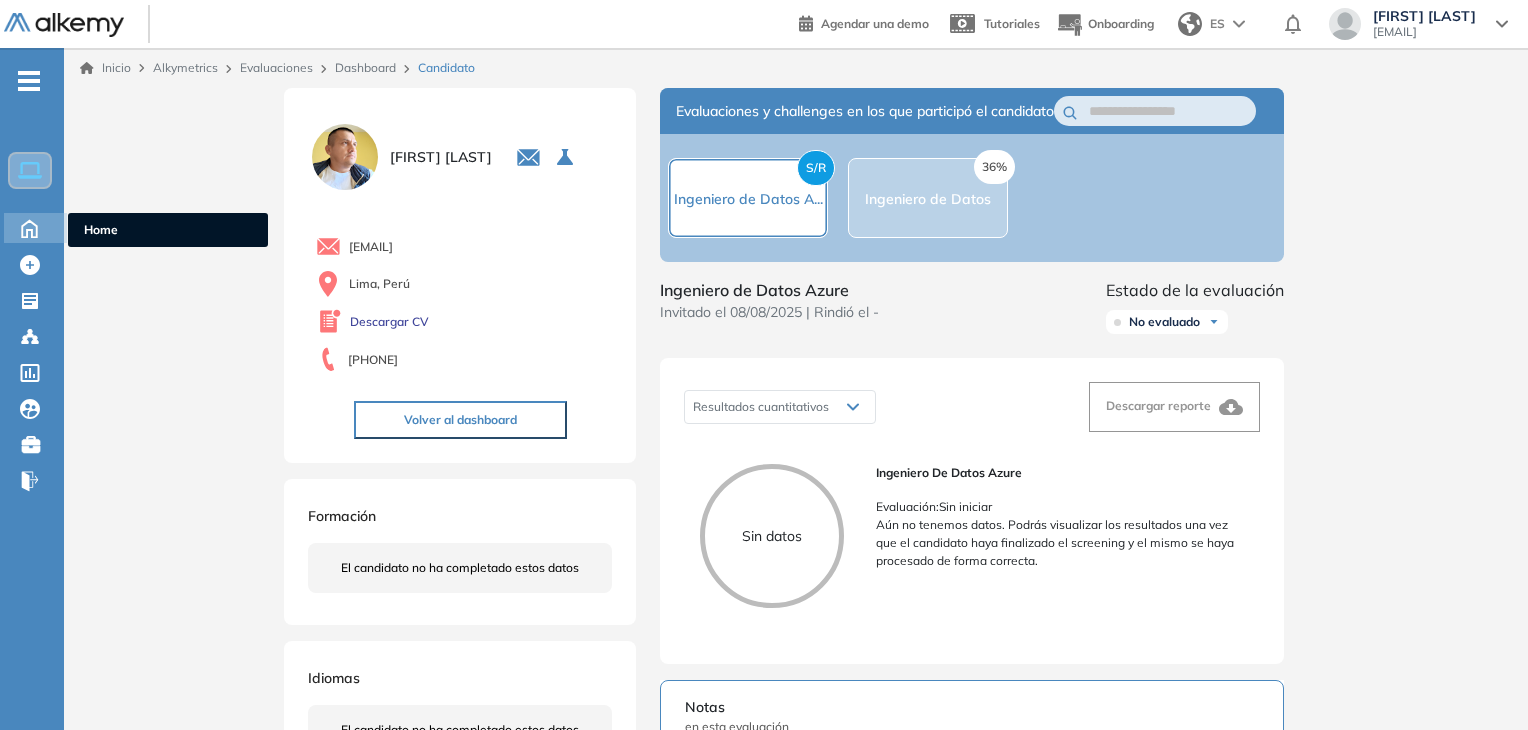 click at bounding box center (29, 226) 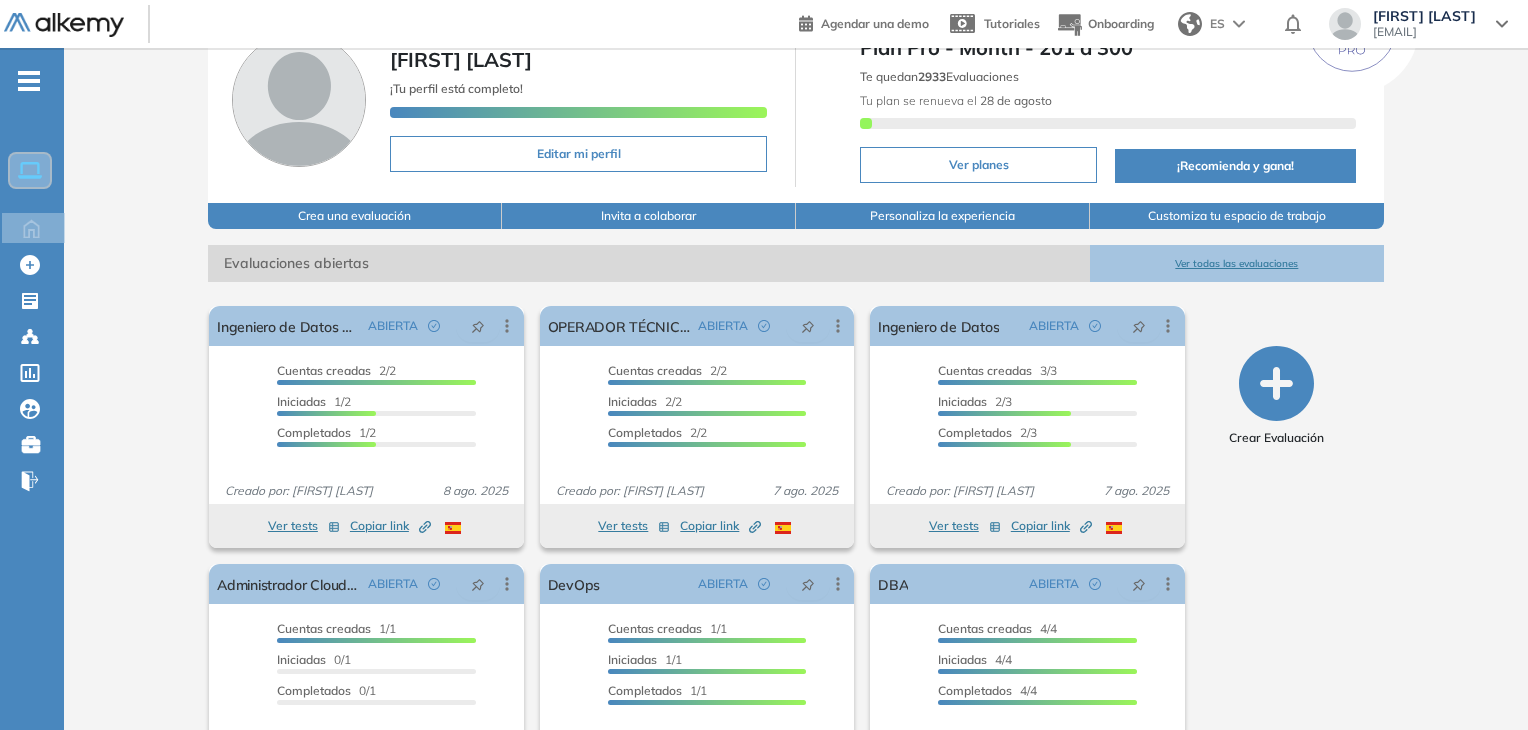 scroll, scrollTop: 200, scrollLeft: 0, axis: vertical 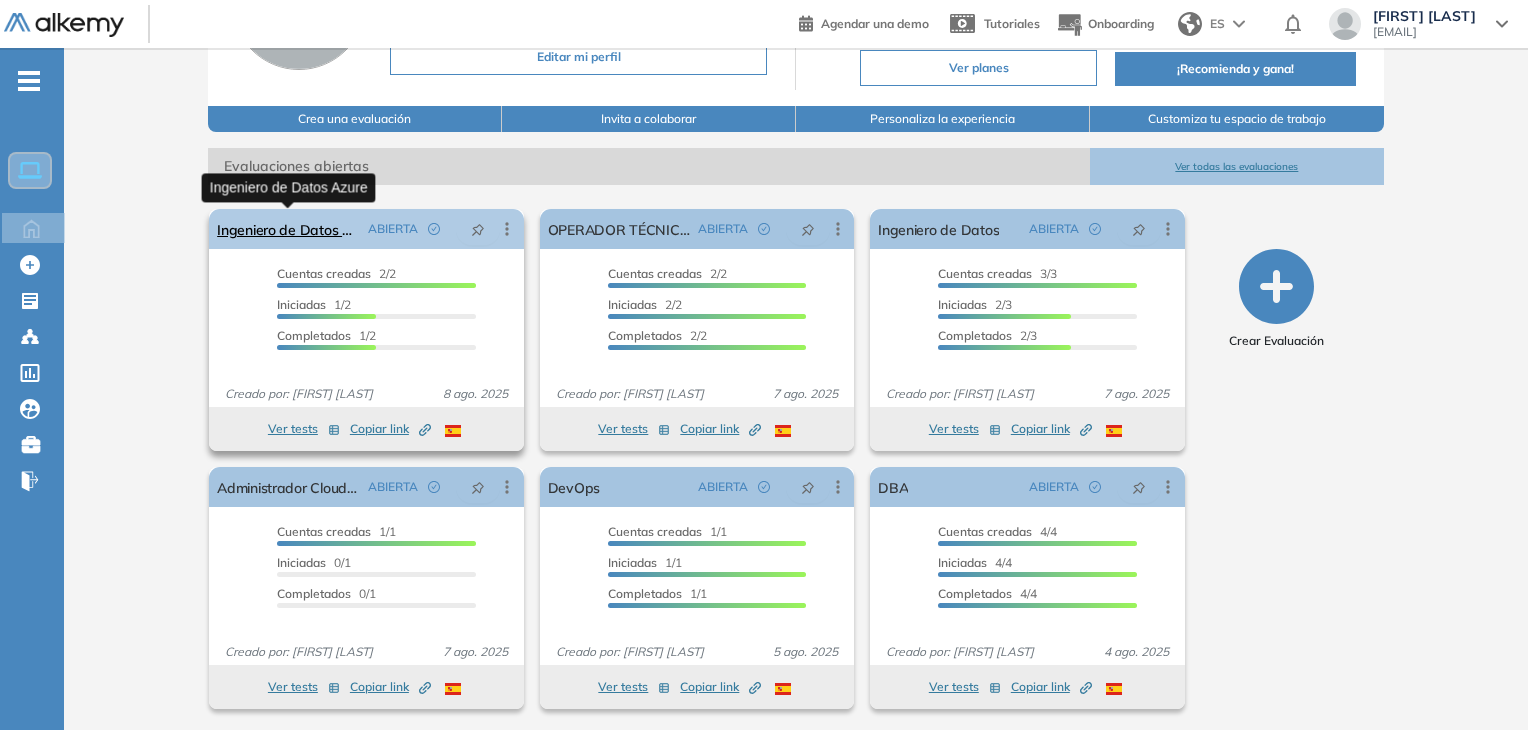 click on "Ingeniero de Datos Azure" at bounding box center (288, 229) 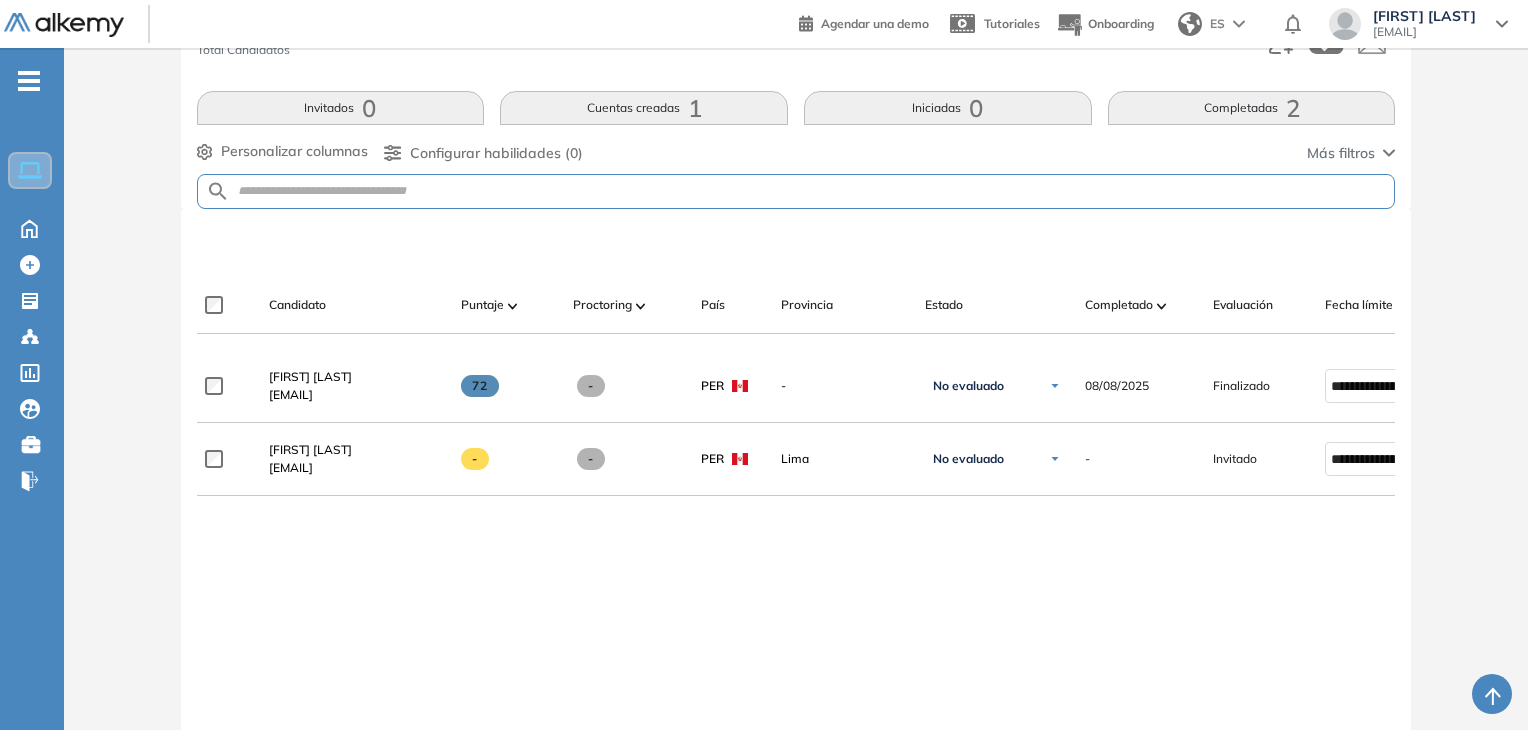 scroll, scrollTop: 300, scrollLeft: 0, axis: vertical 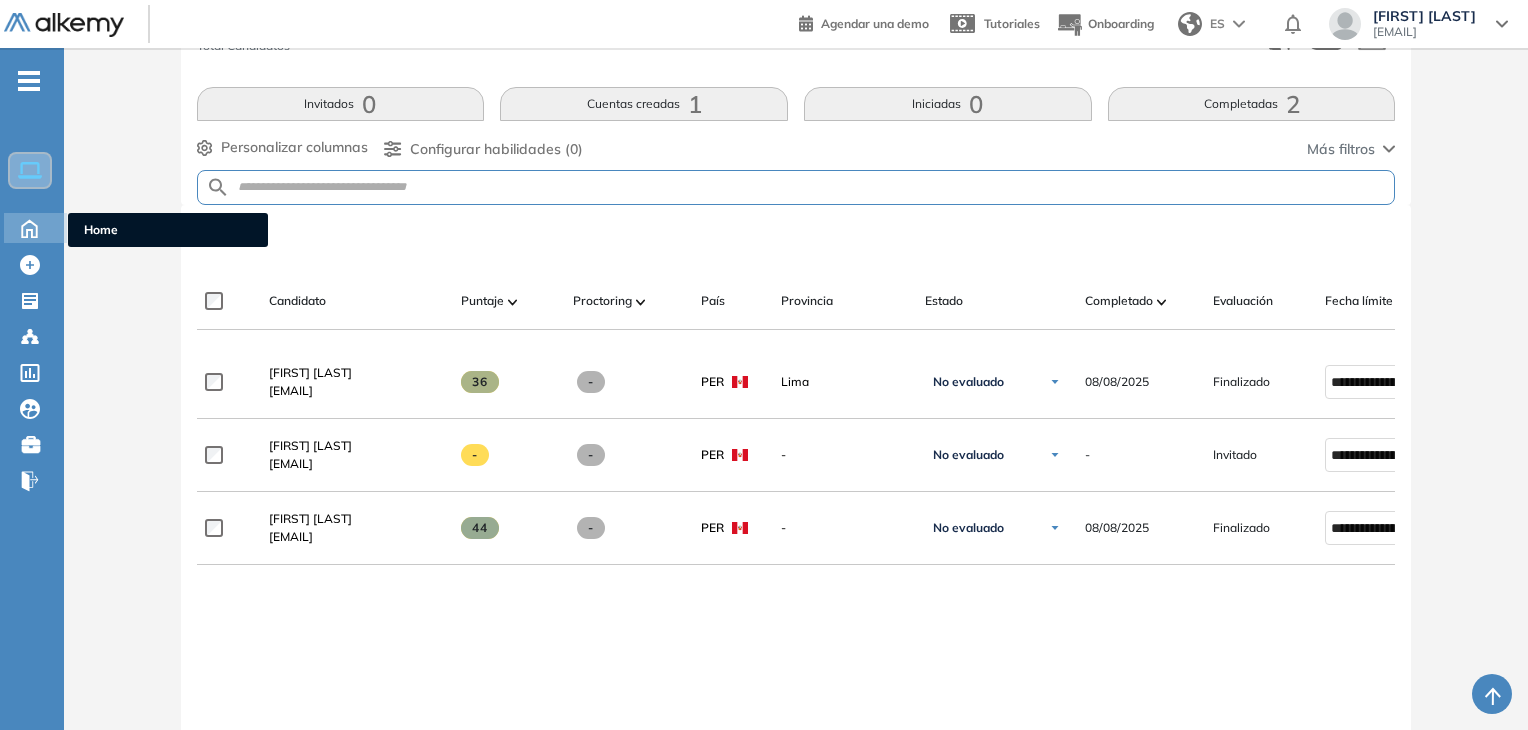 click 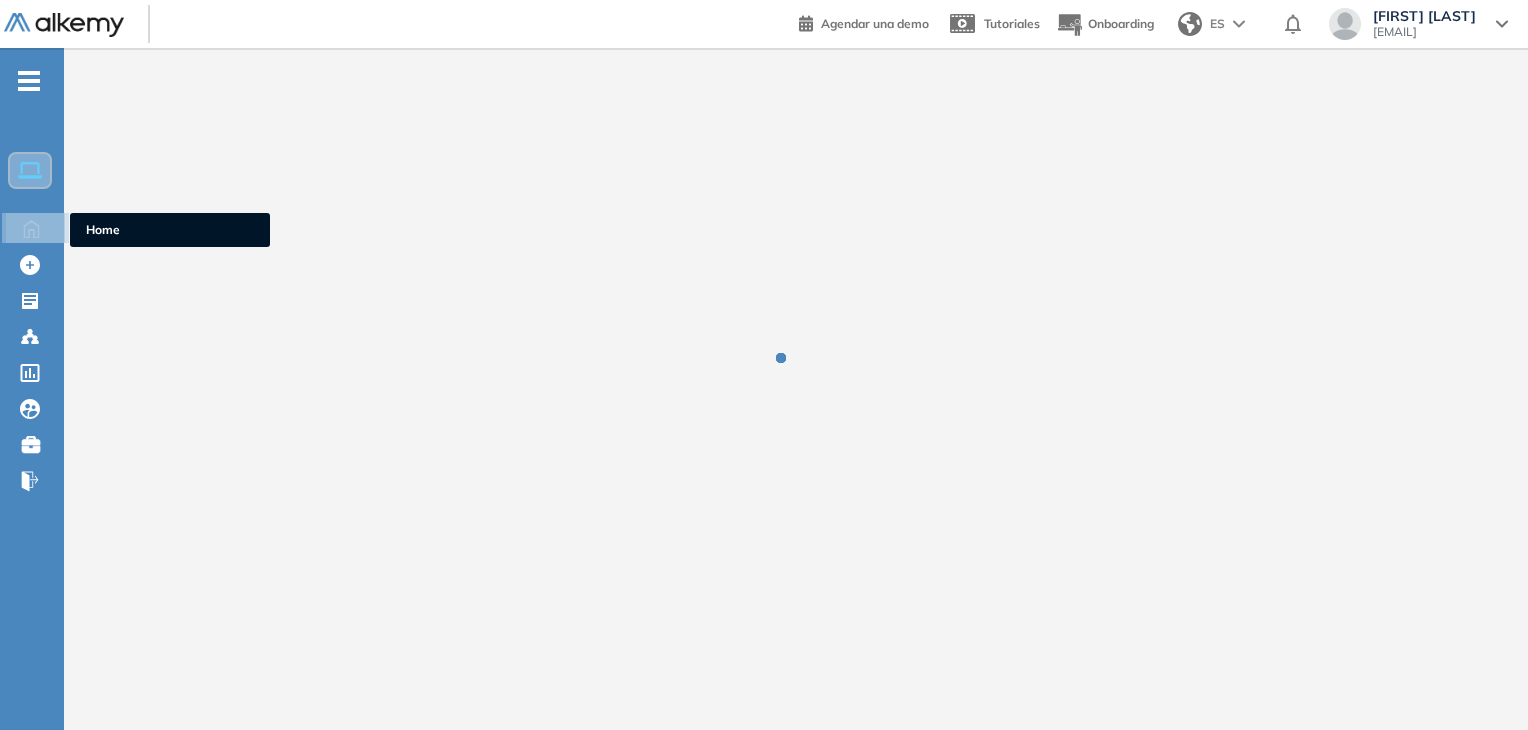 scroll, scrollTop: 0, scrollLeft: 0, axis: both 